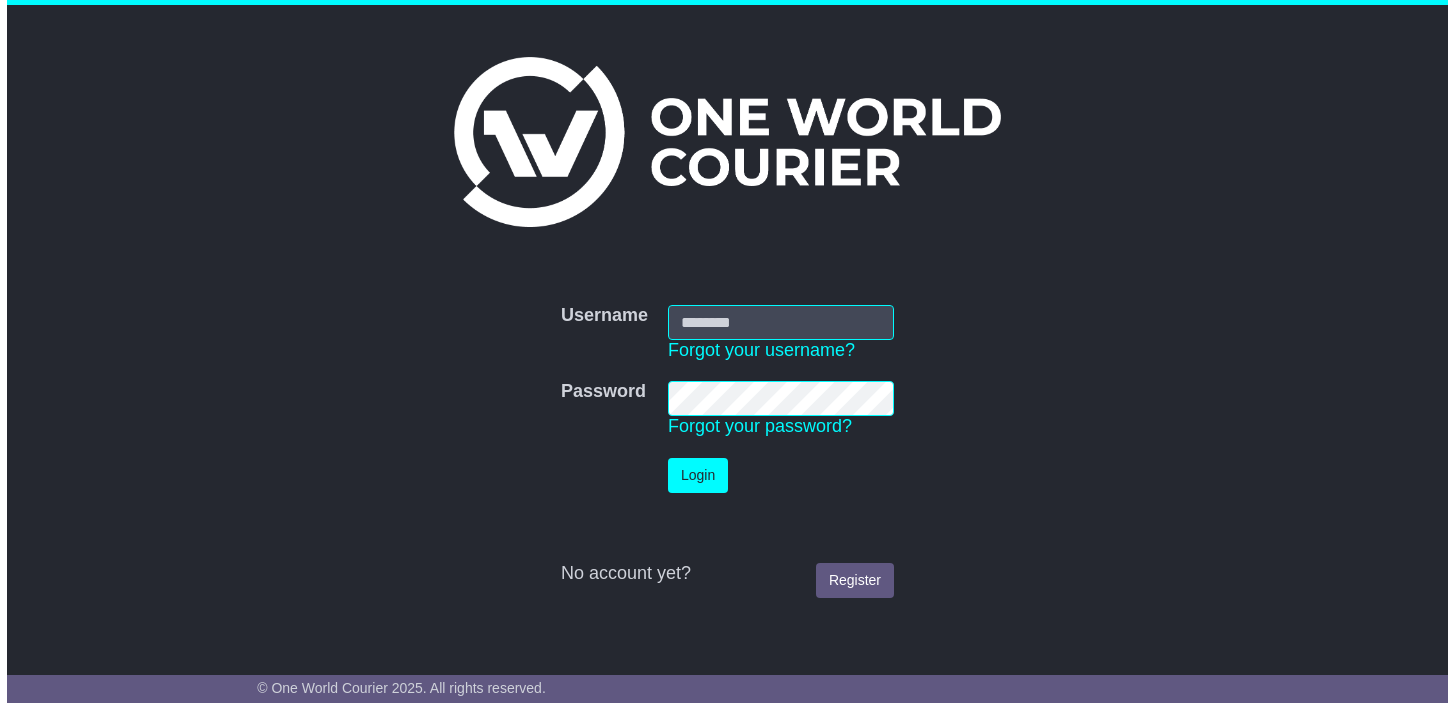scroll, scrollTop: 0, scrollLeft: 0, axis: both 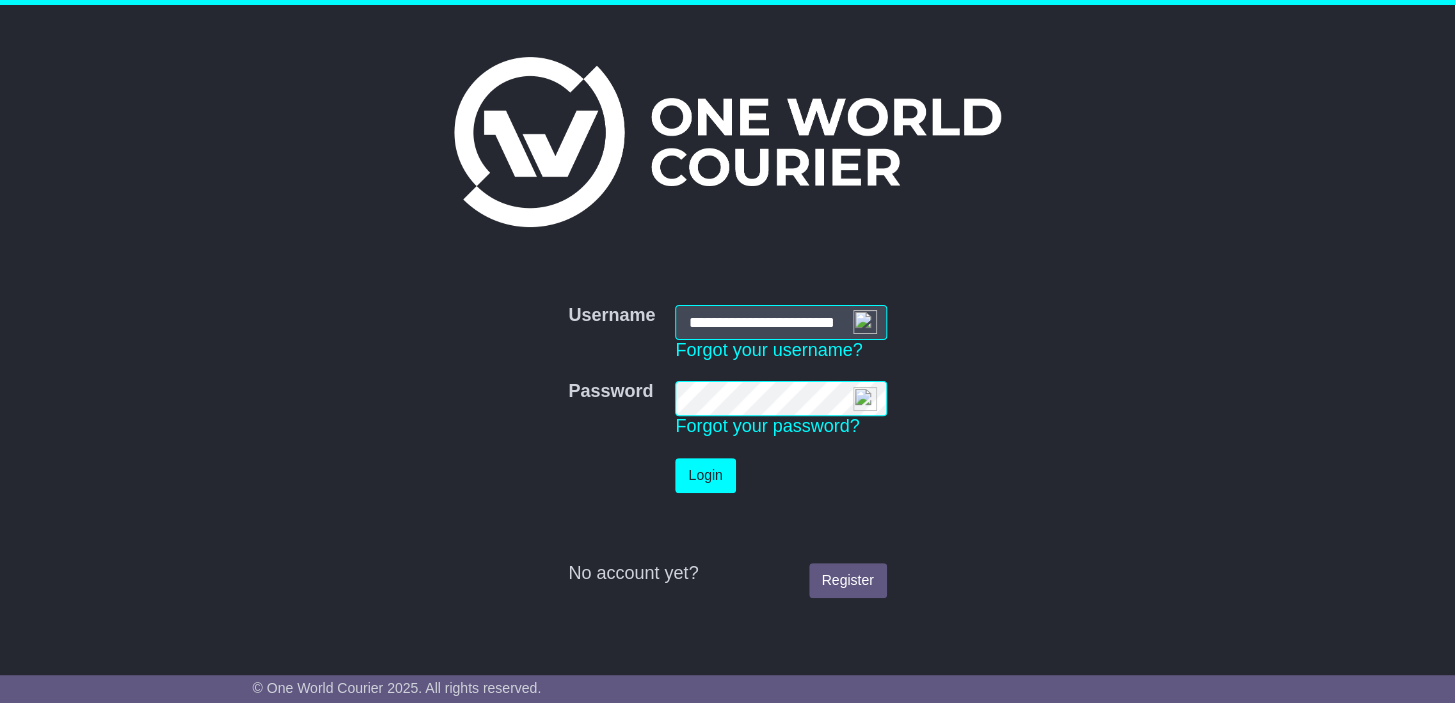type on "**********" 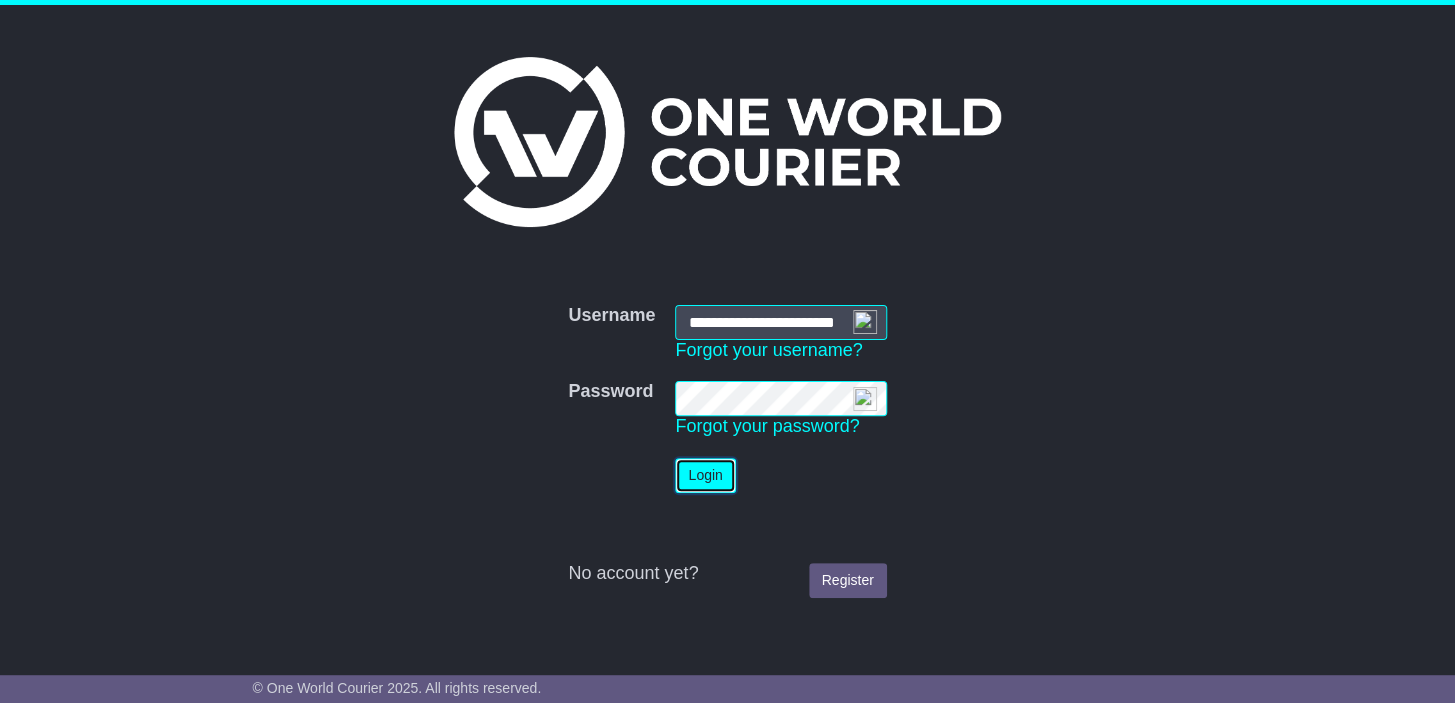 click on "Login" at bounding box center (705, 475) 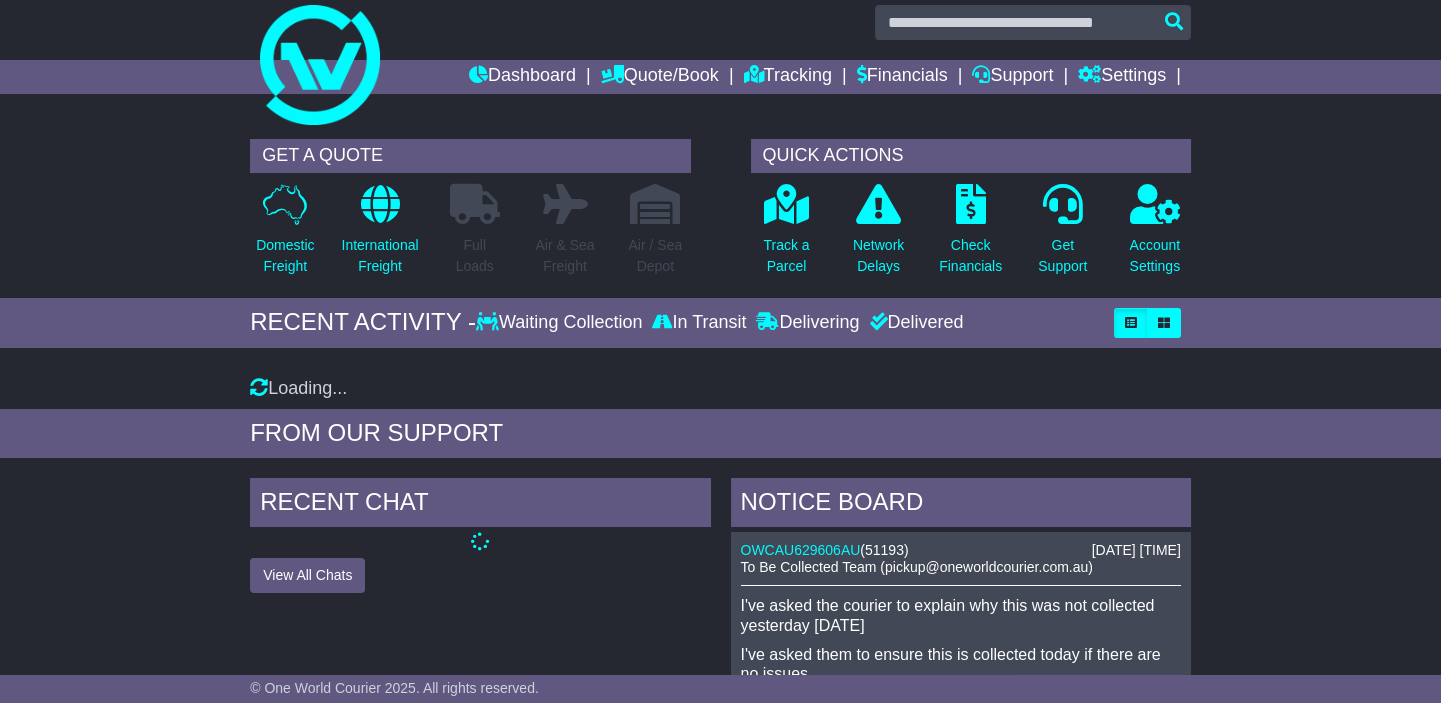 scroll, scrollTop: 90, scrollLeft: 0, axis: vertical 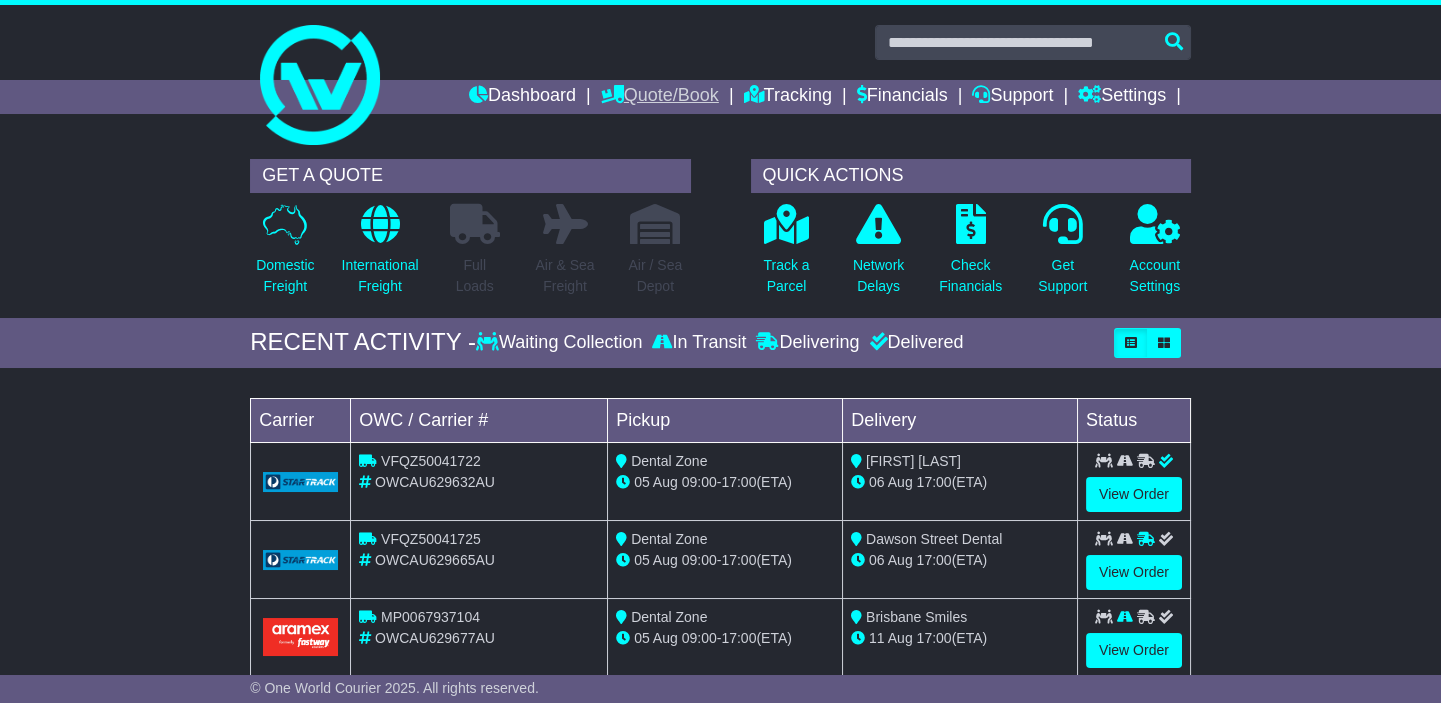click on "Quote/Book" at bounding box center [660, 97] 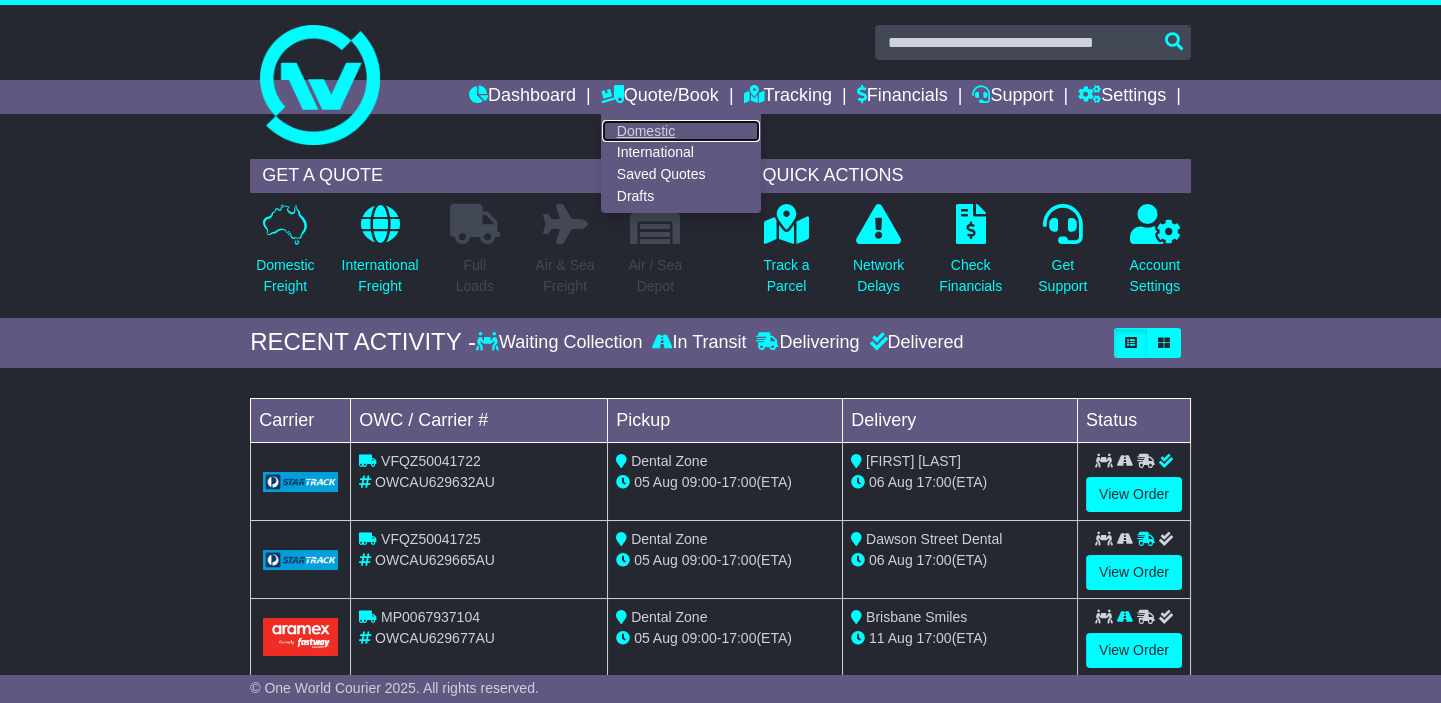 click on "Domestic" at bounding box center [681, 131] 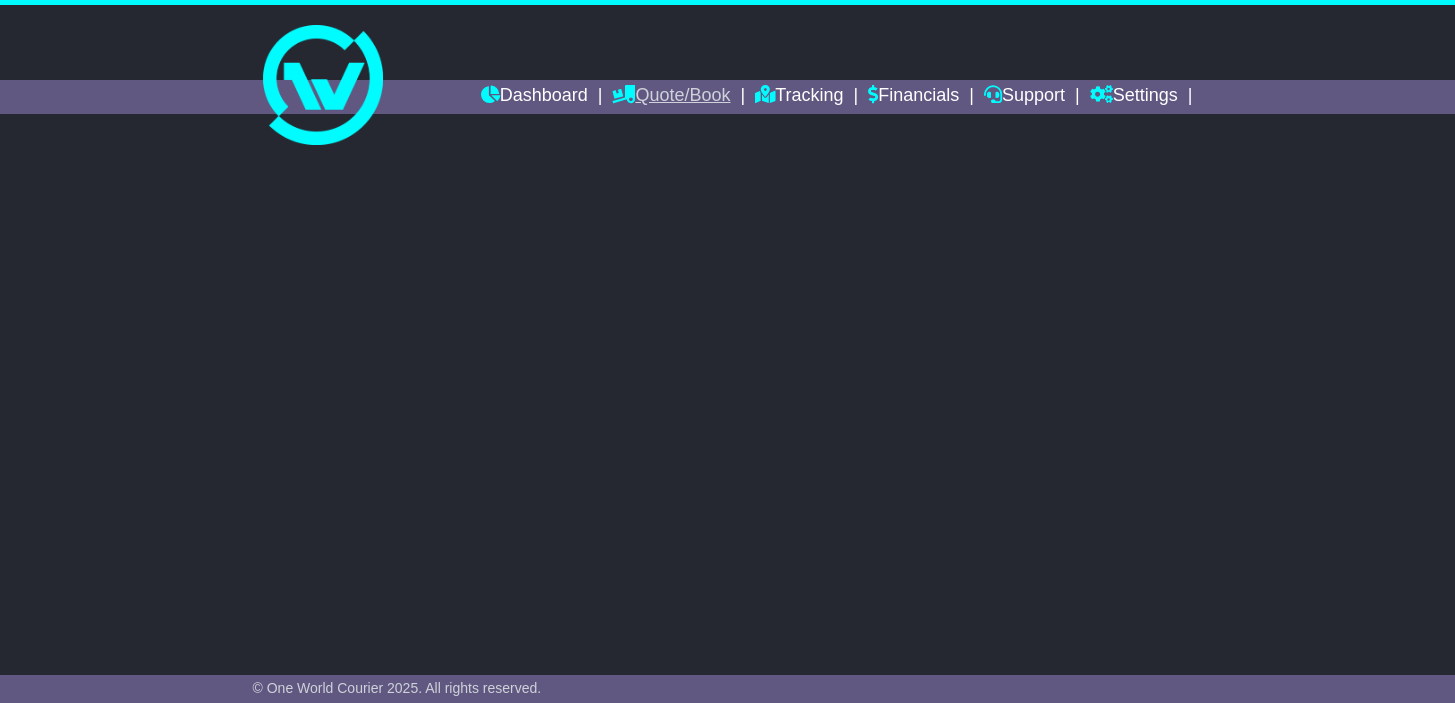 scroll, scrollTop: 0, scrollLeft: 0, axis: both 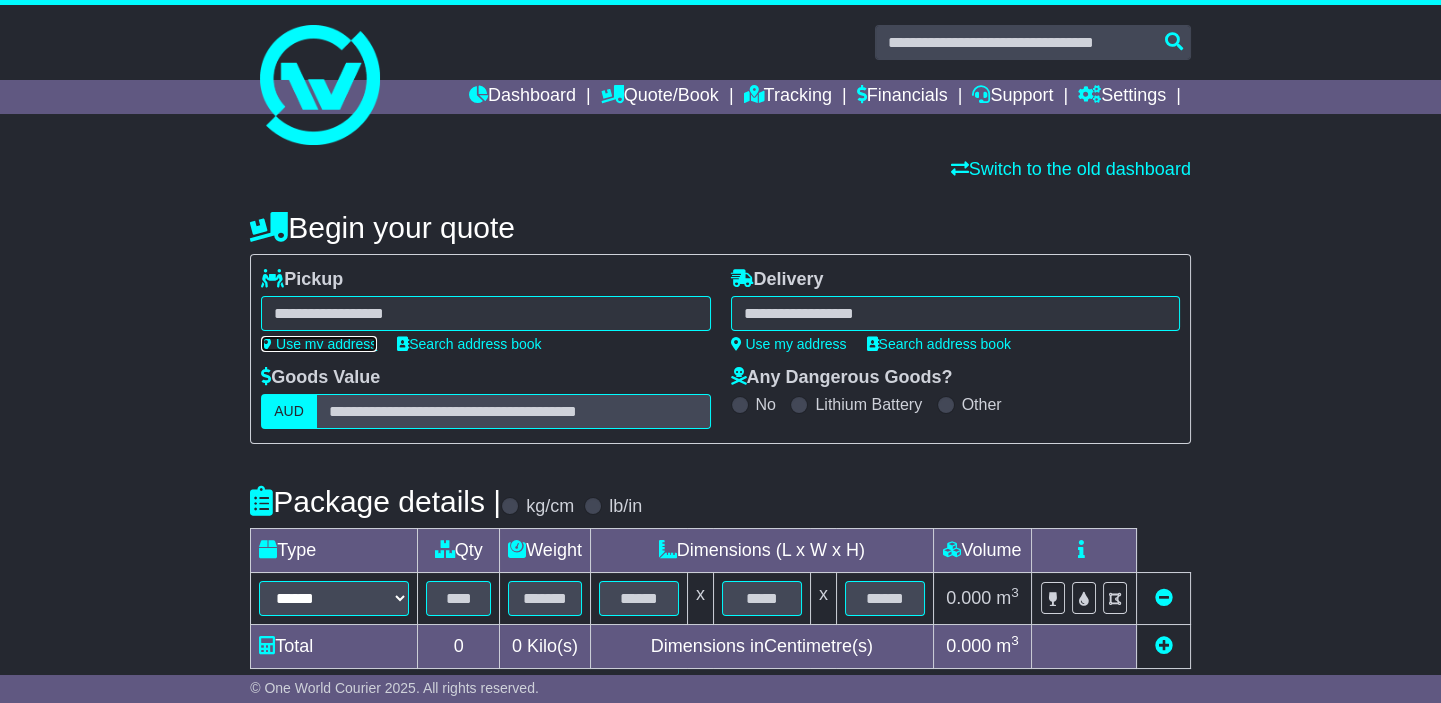 click on "Use my address" at bounding box center (319, 344) 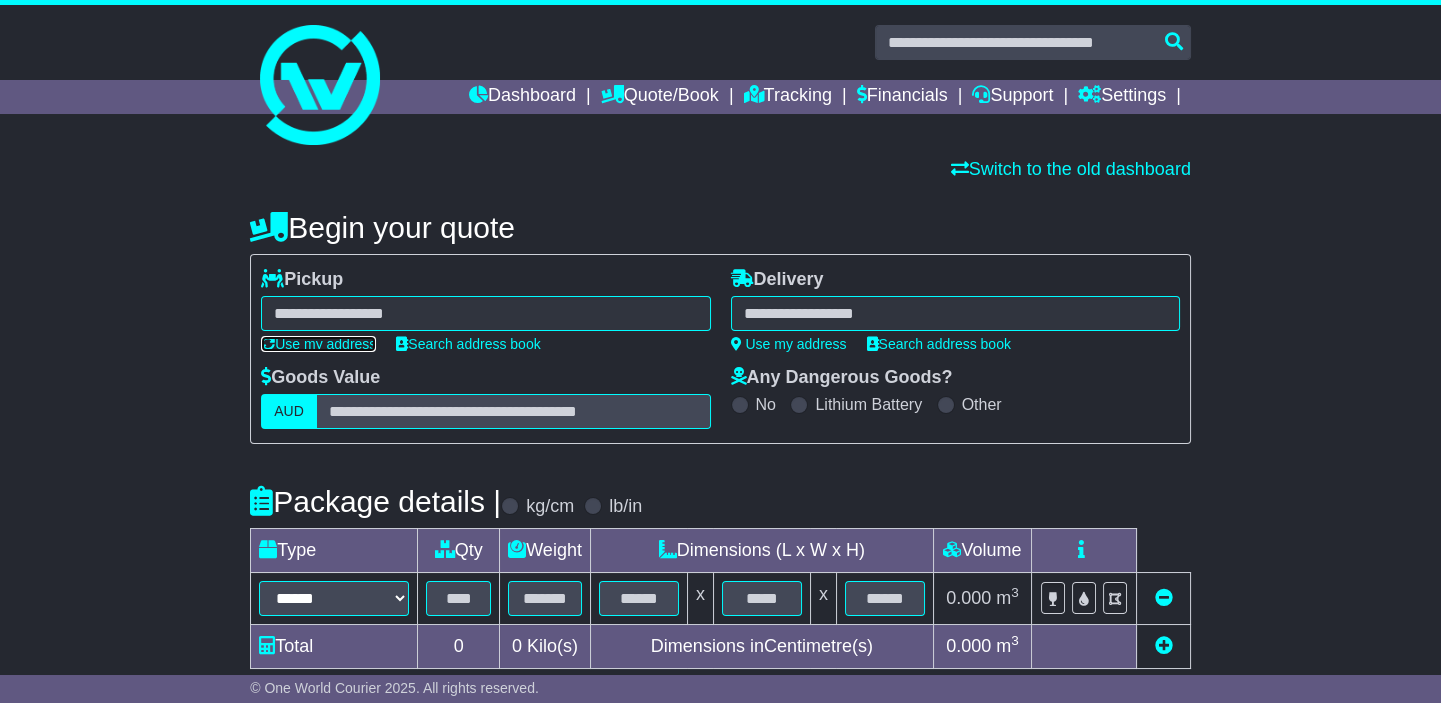 type on "**********" 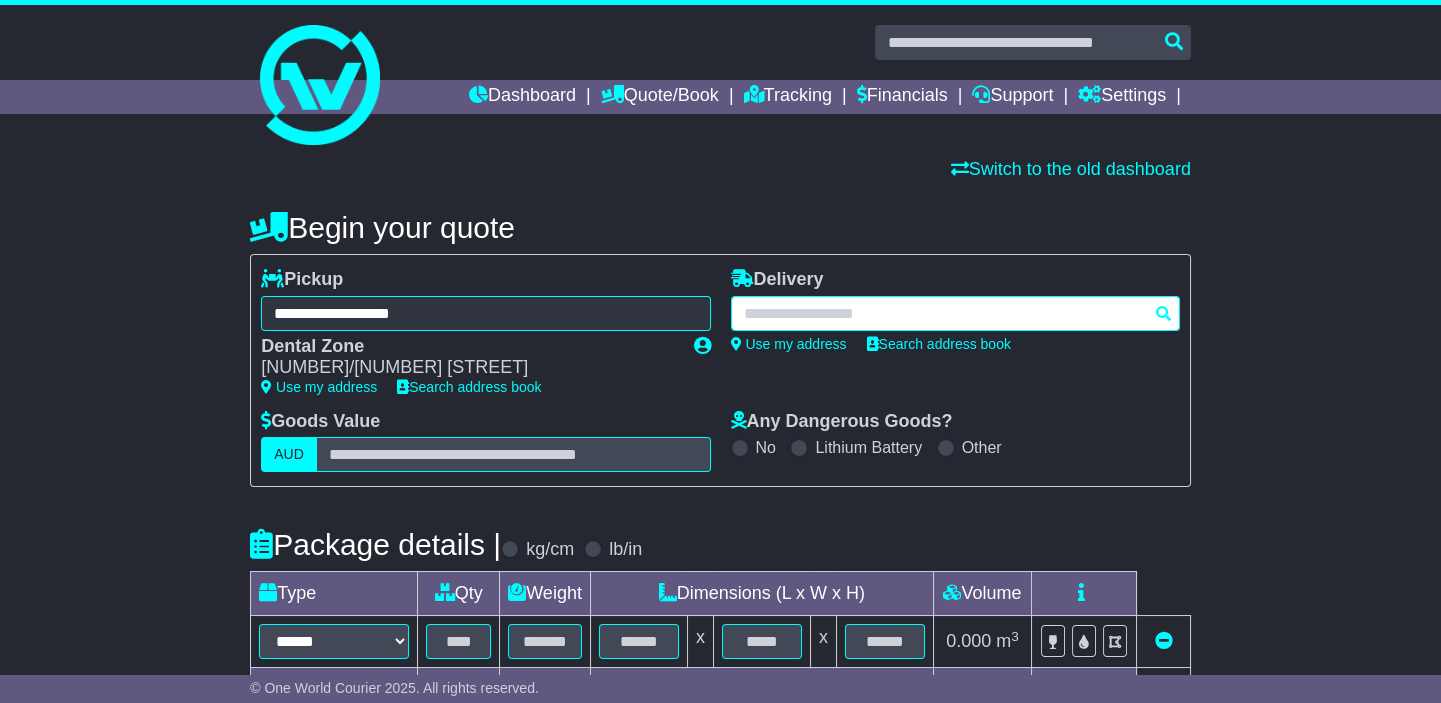 click at bounding box center (955, 313) 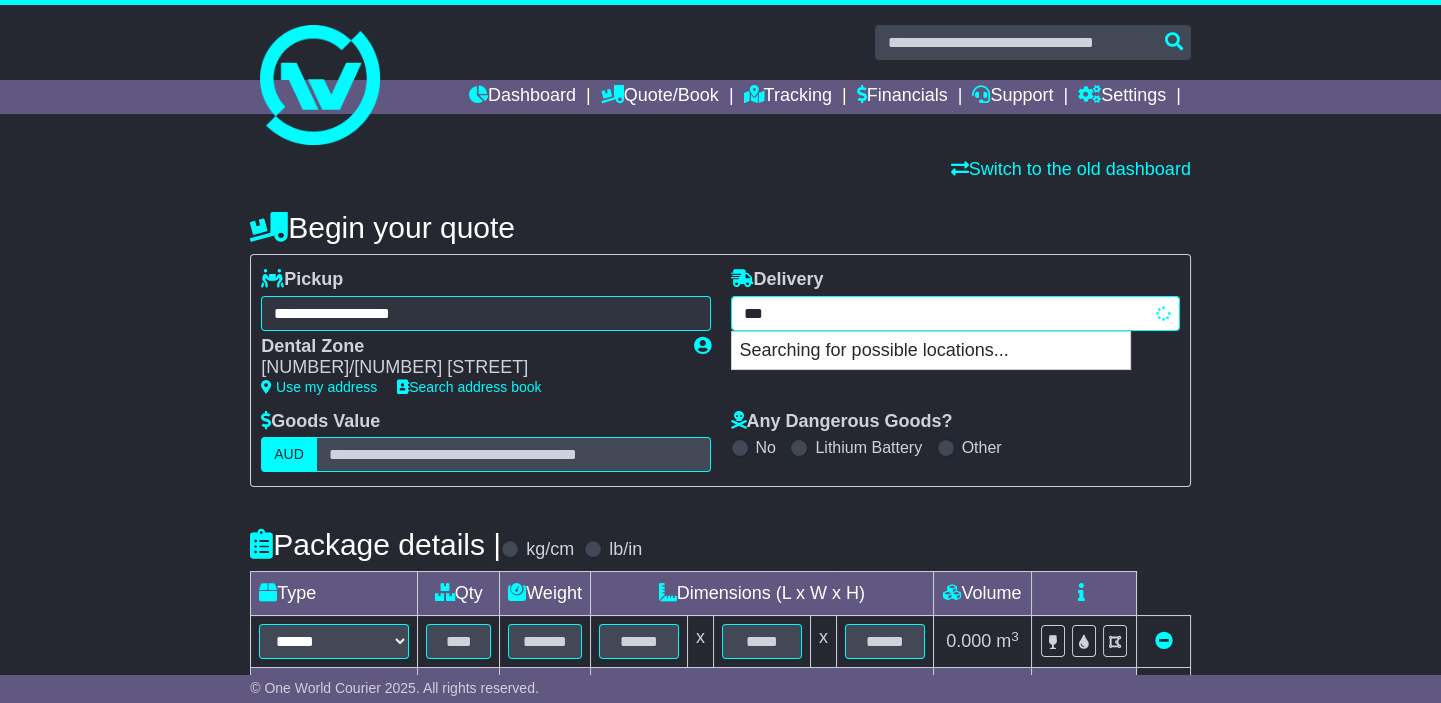 type on "****" 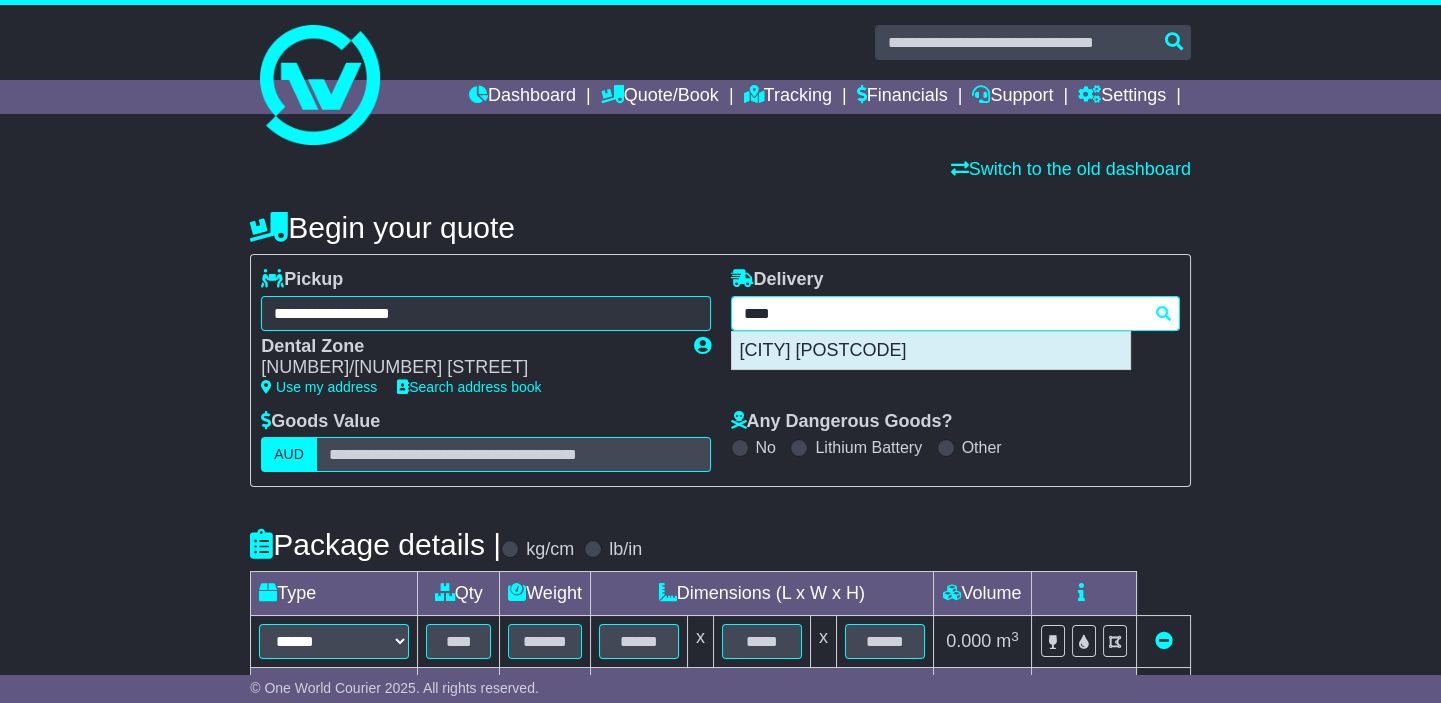 click on "TEMPLESTOWE LOWER 3107" at bounding box center (931, 351) 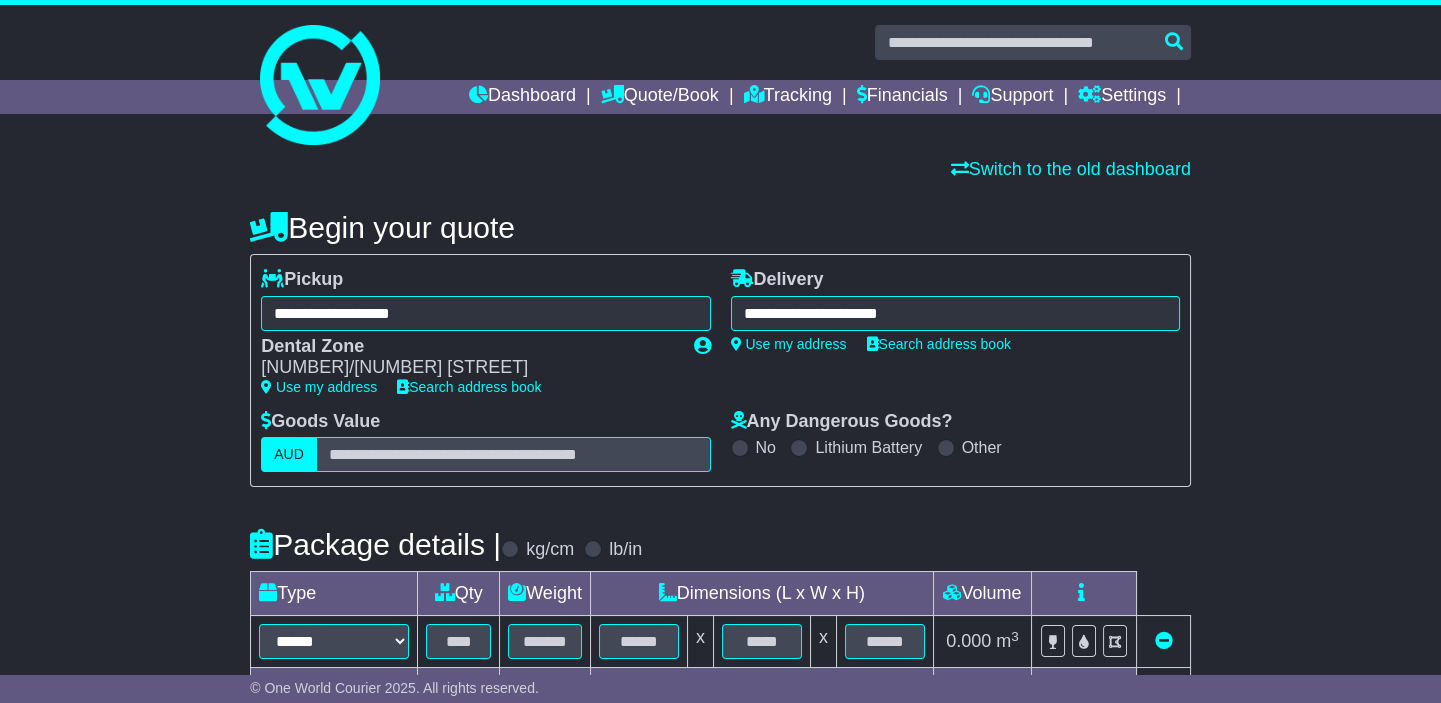 type on "**********" 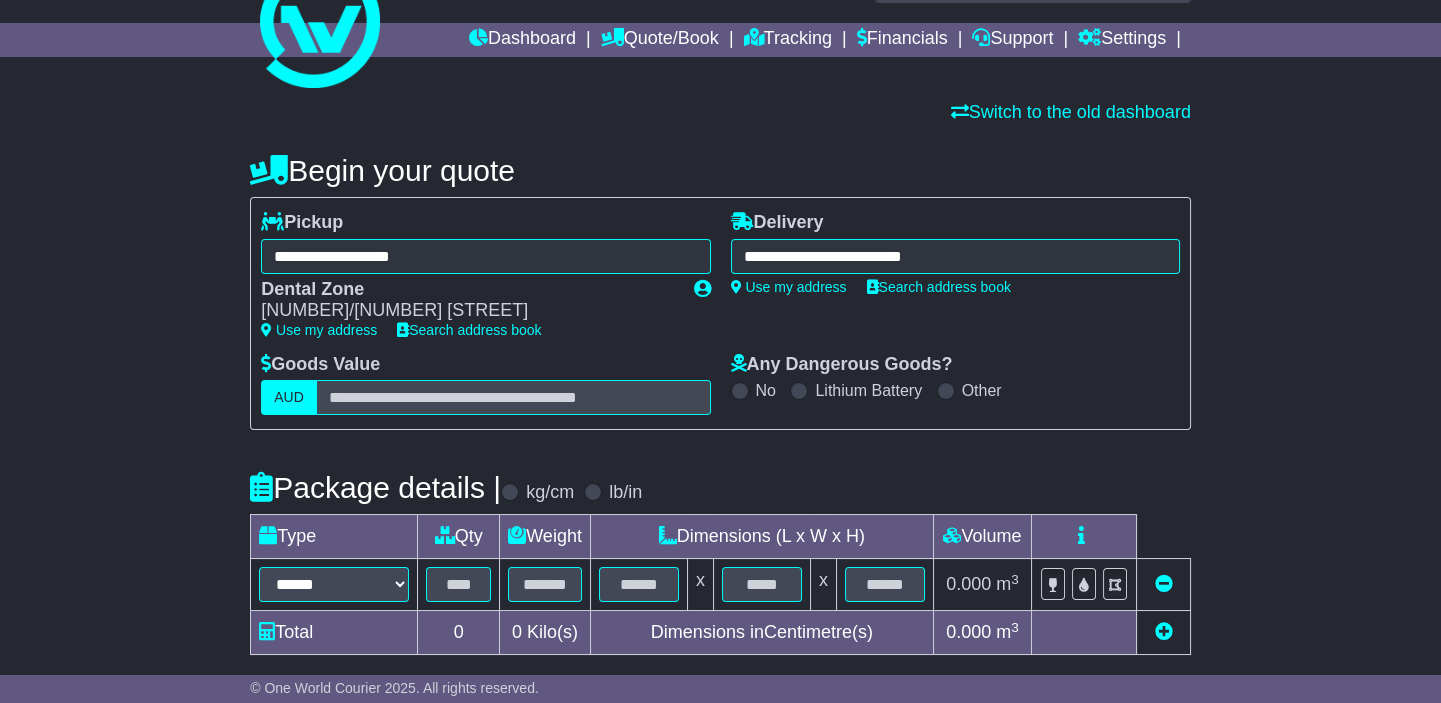 scroll, scrollTop: 272, scrollLeft: 0, axis: vertical 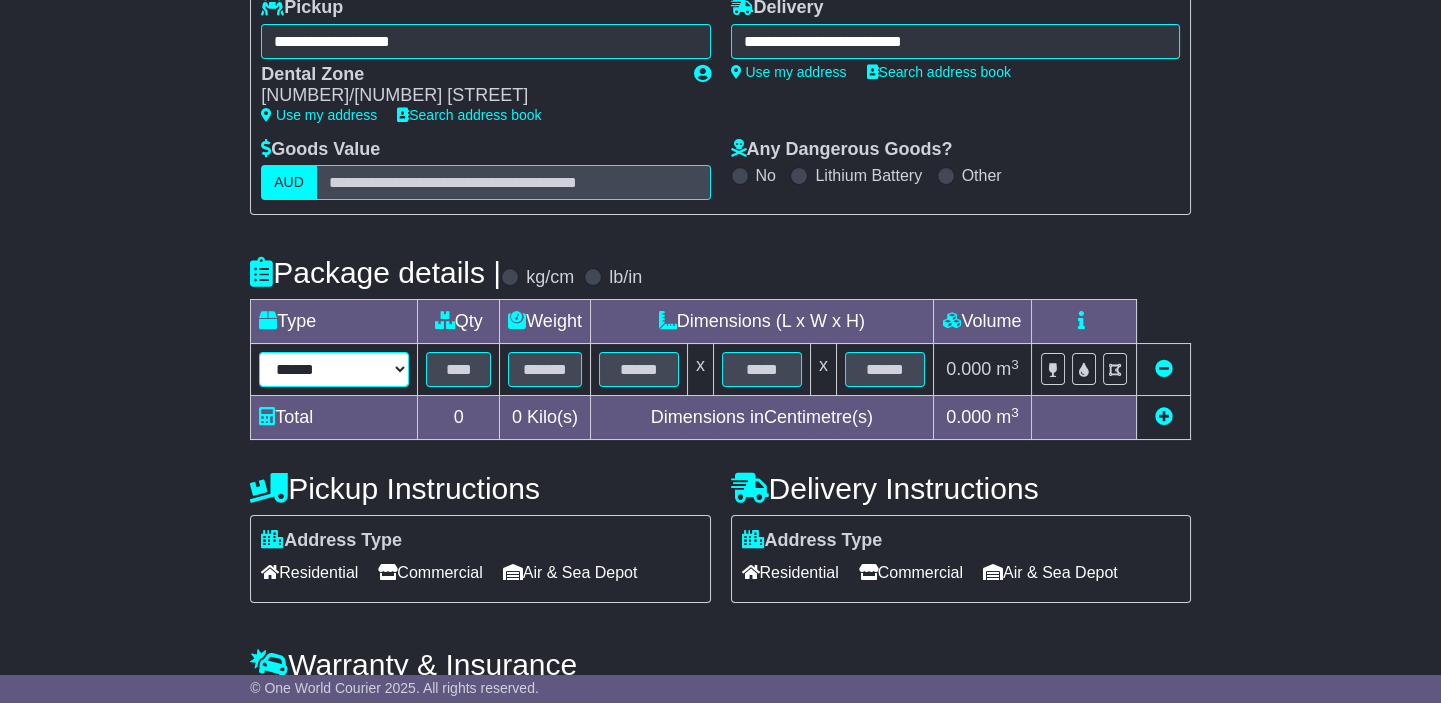 click on "****** ****** *** ******** ***** **** **** ****** *** *******" at bounding box center (334, 369) 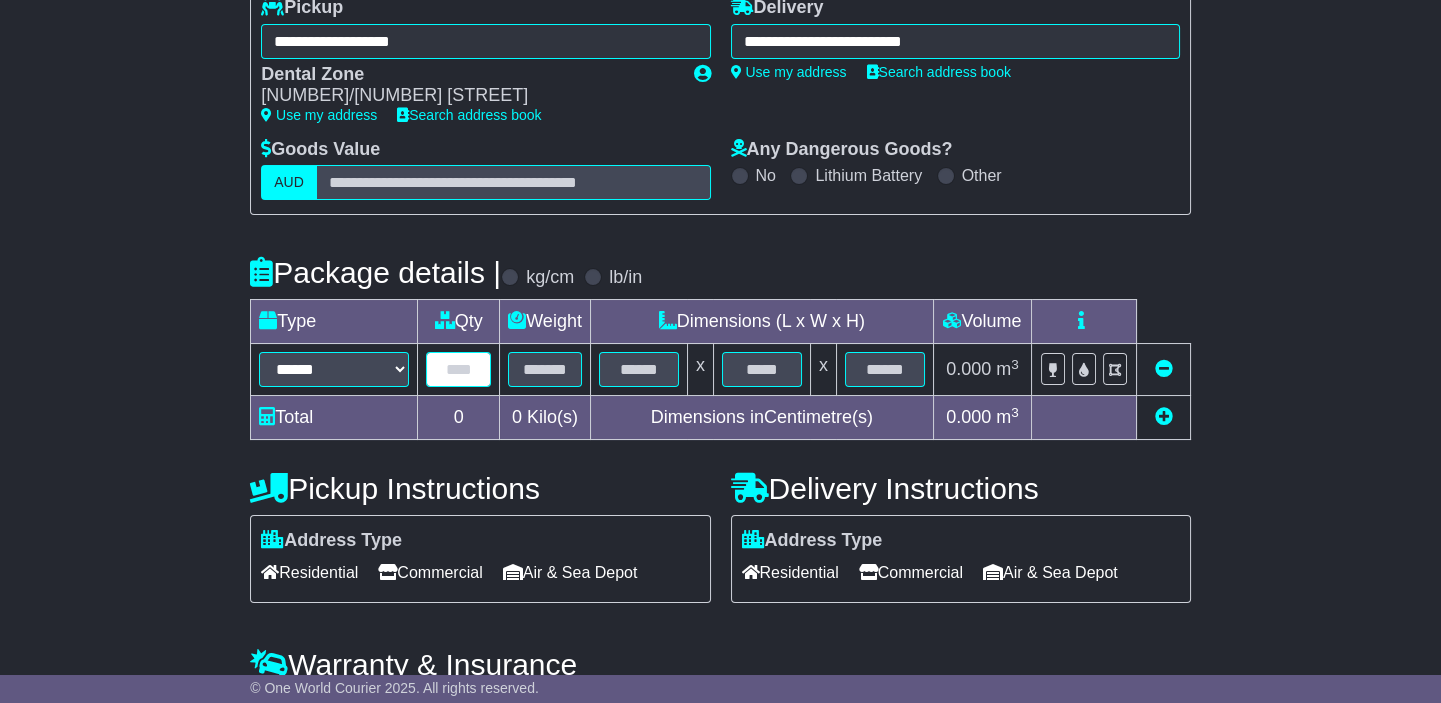 click at bounding box center [458, 369] 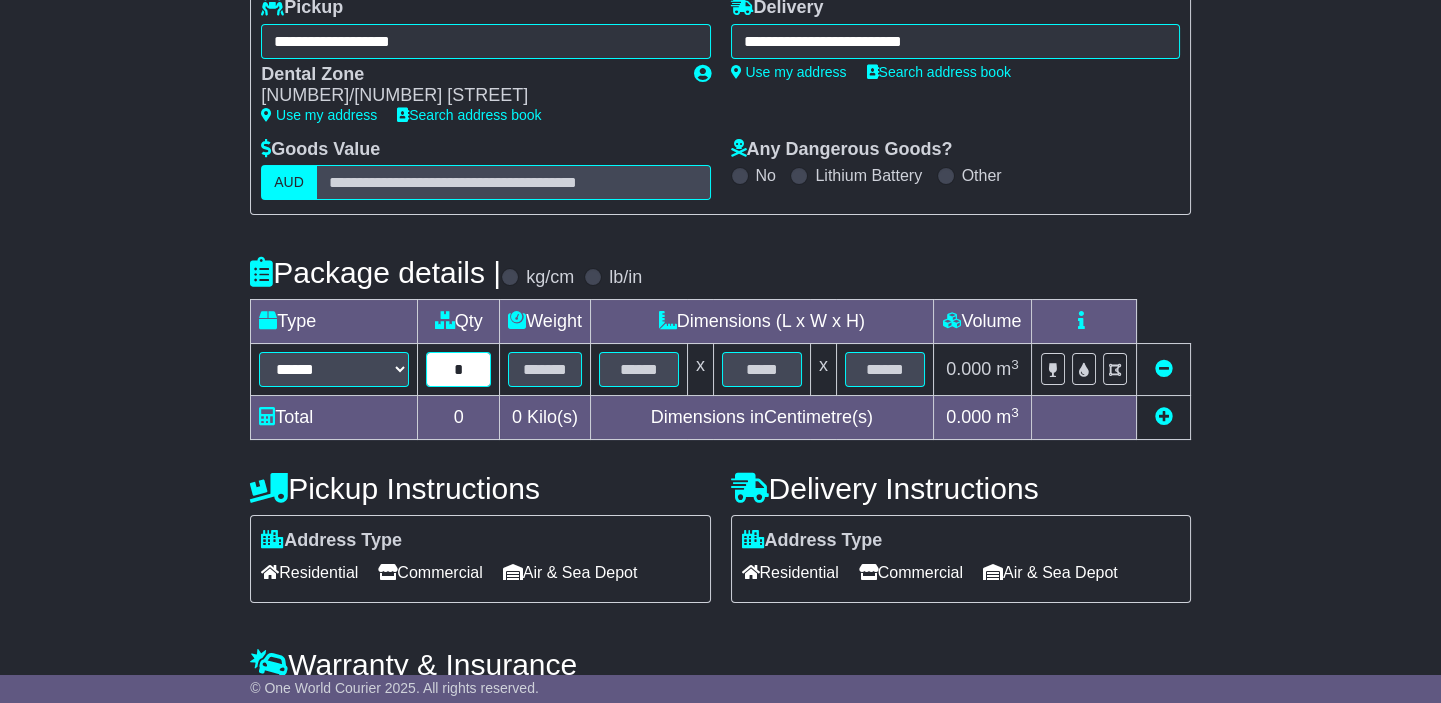 type on "*" 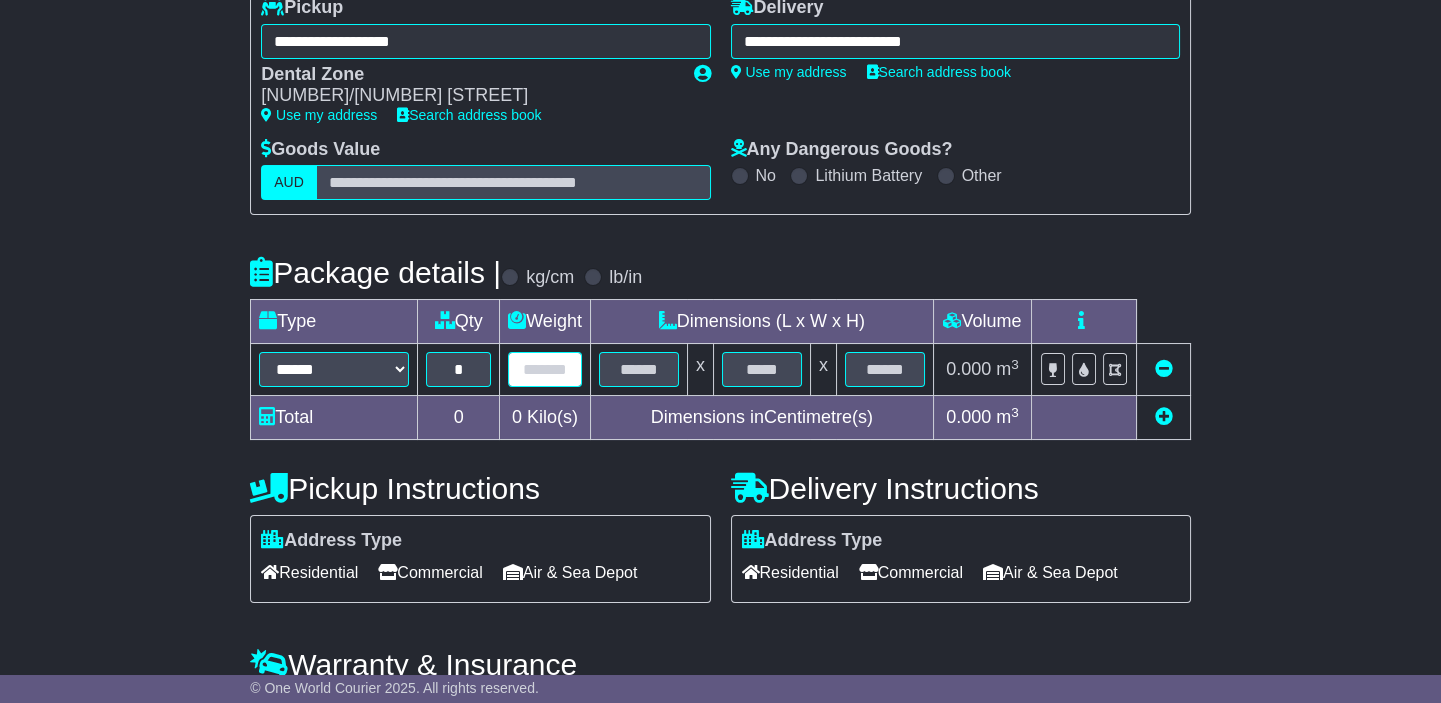 click at bounding box center [545, 369] 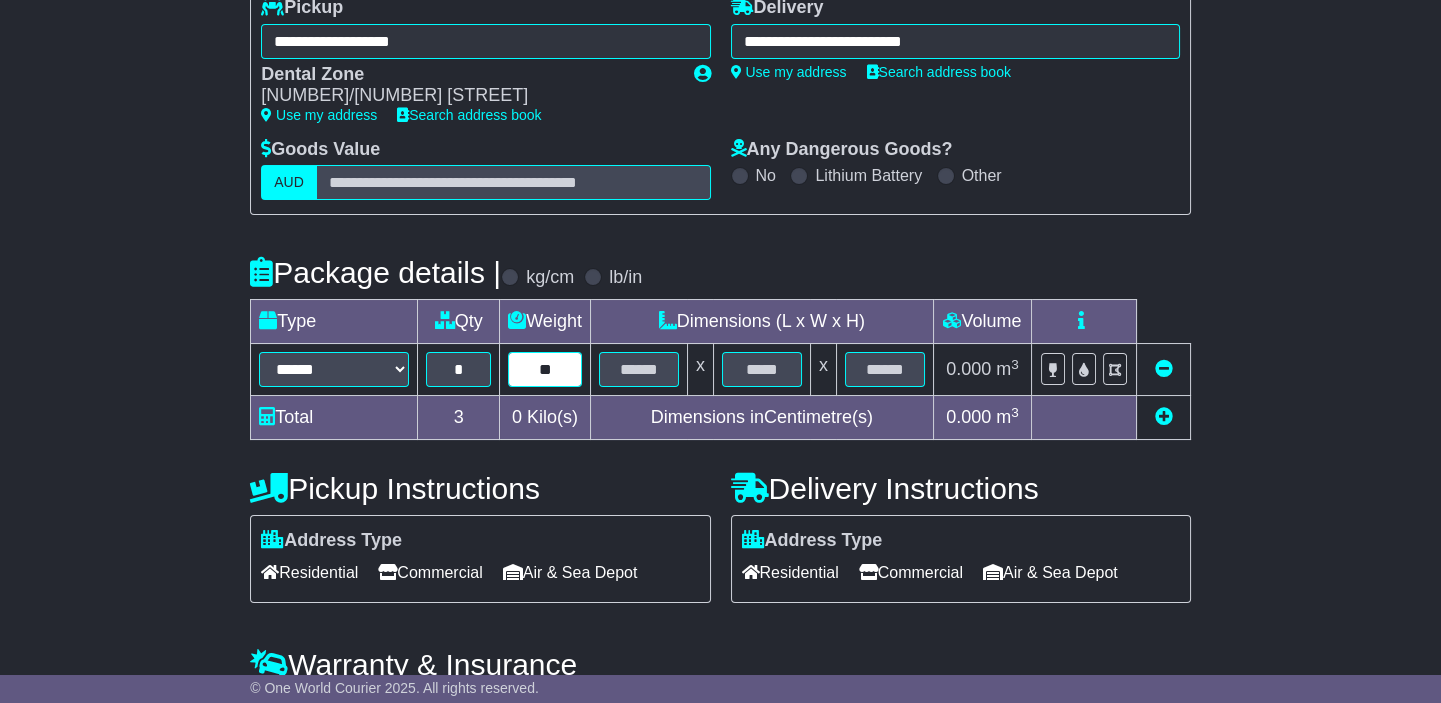 type on "**" 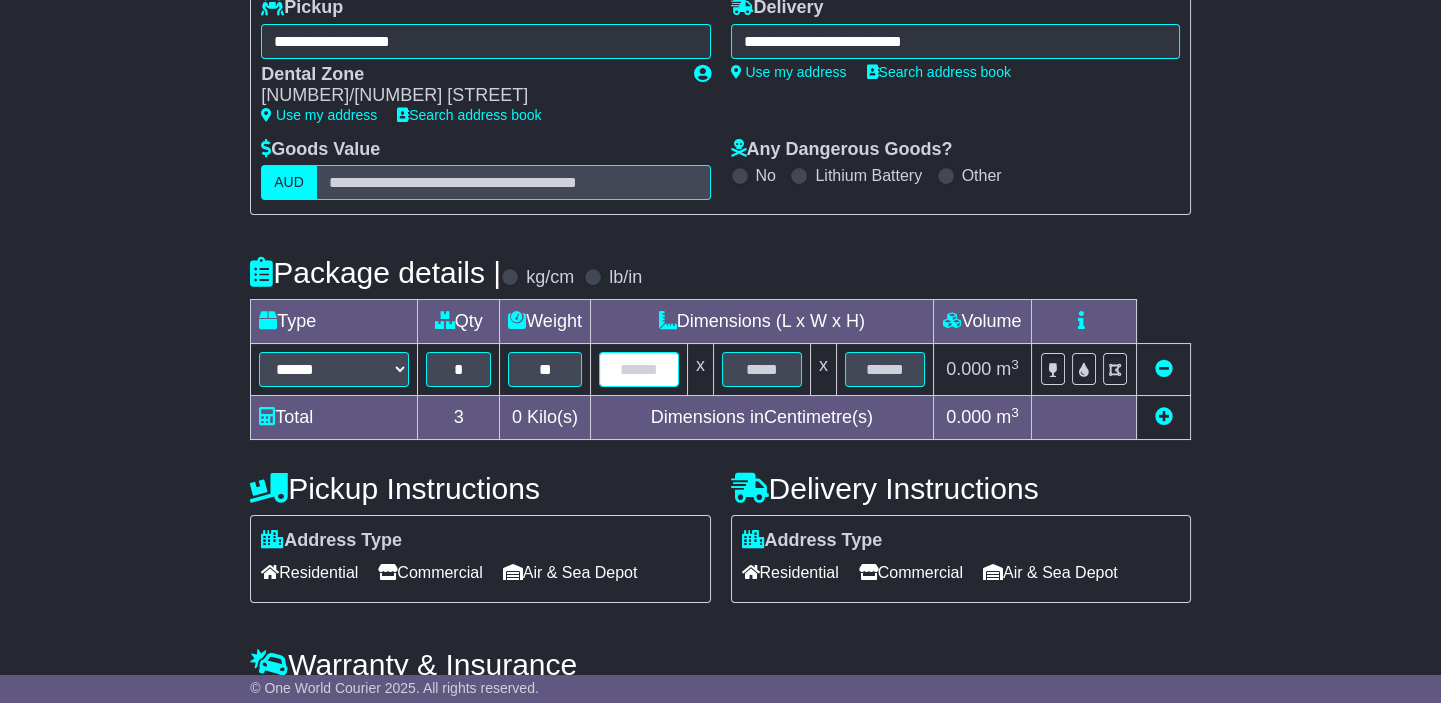 click at bounding box center (639, 369) 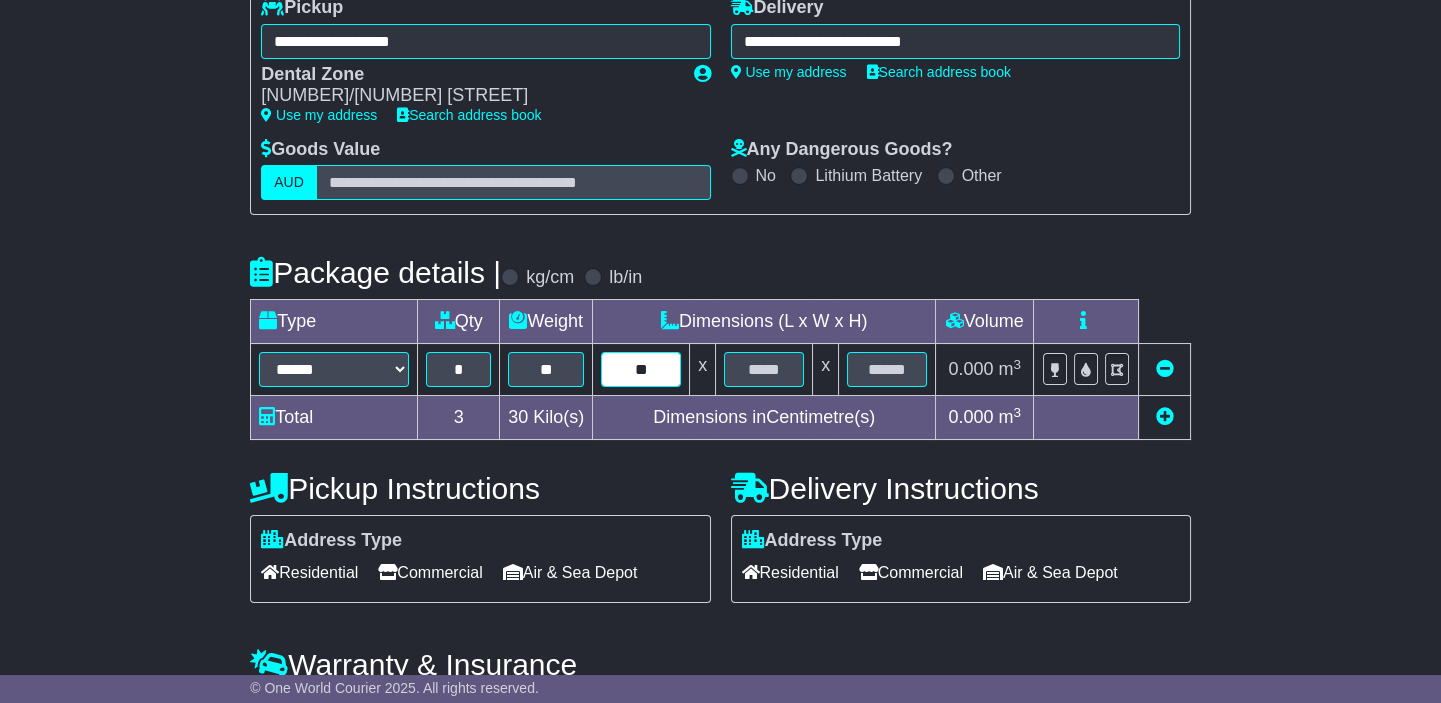 type on "**" 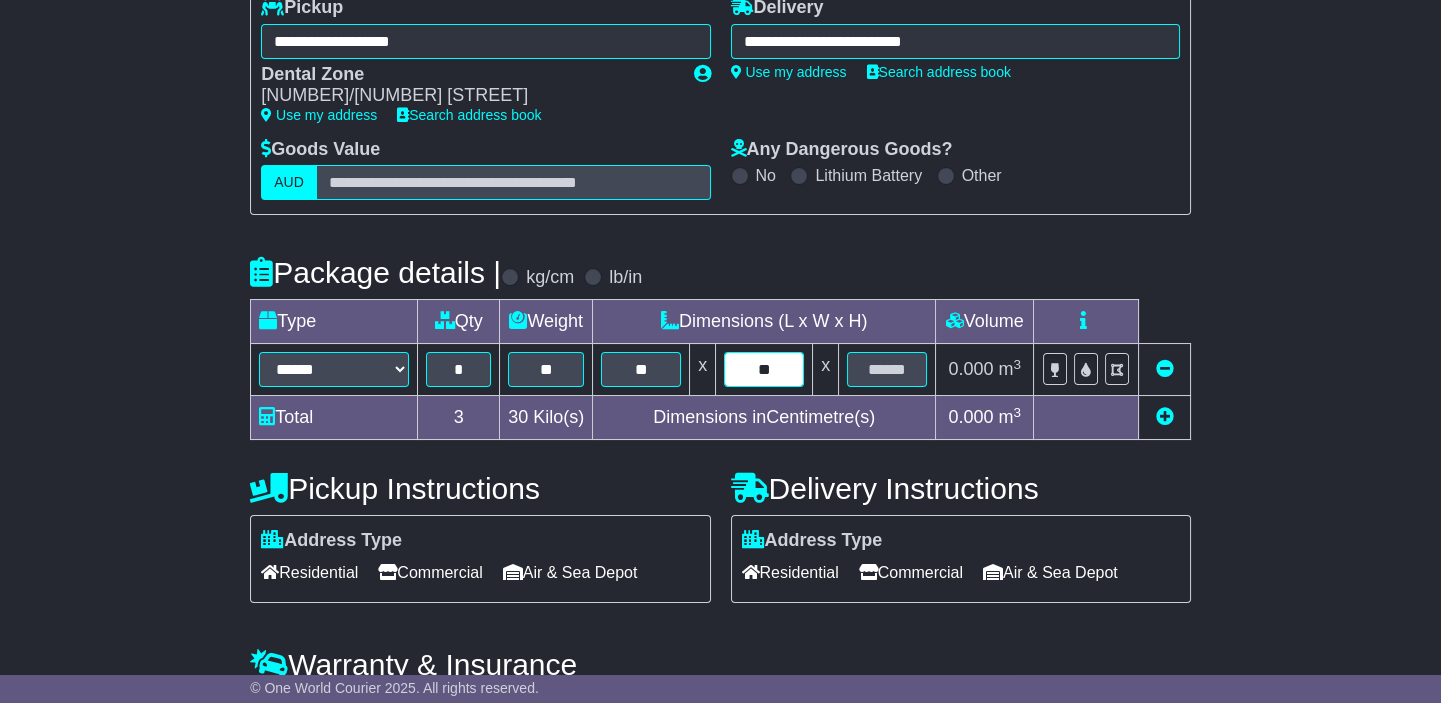 type on "**" 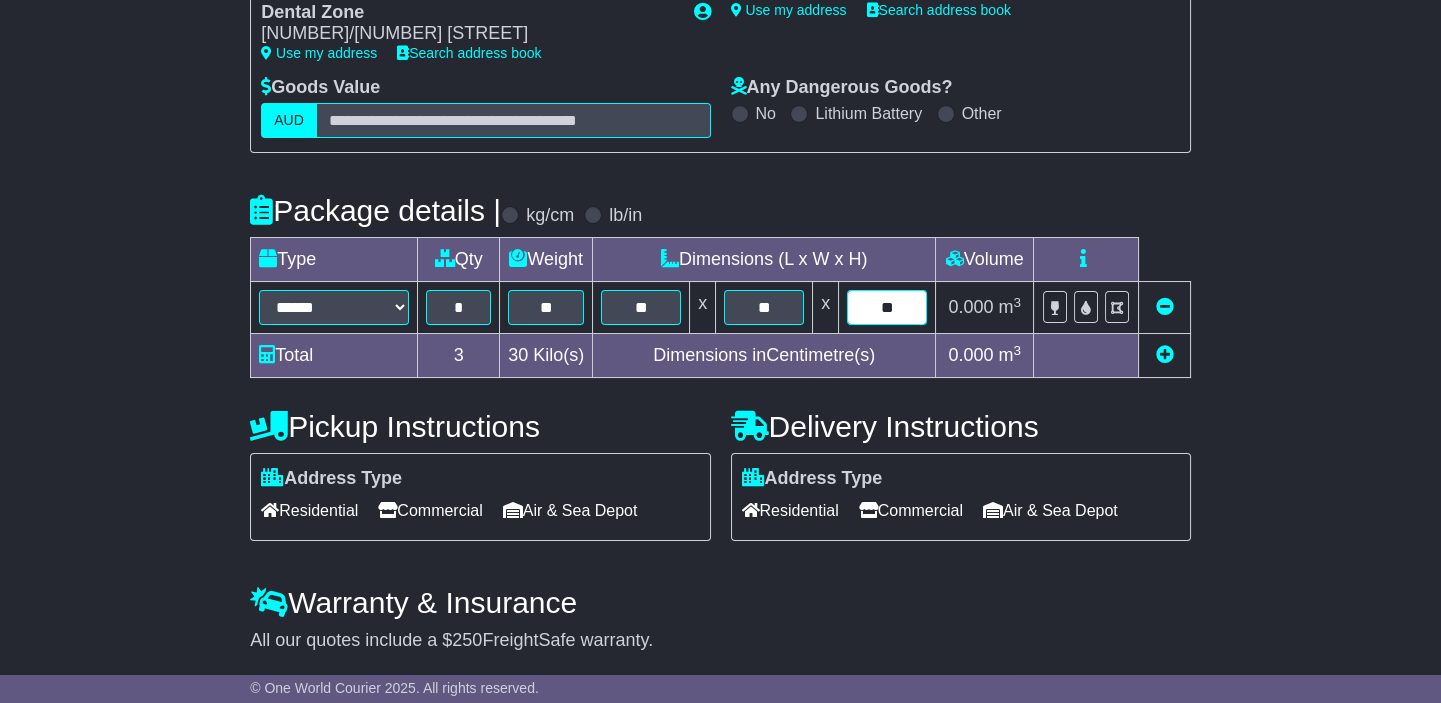 scroll, scrollTop: 396, scrollLeft: 0, axis: vertical 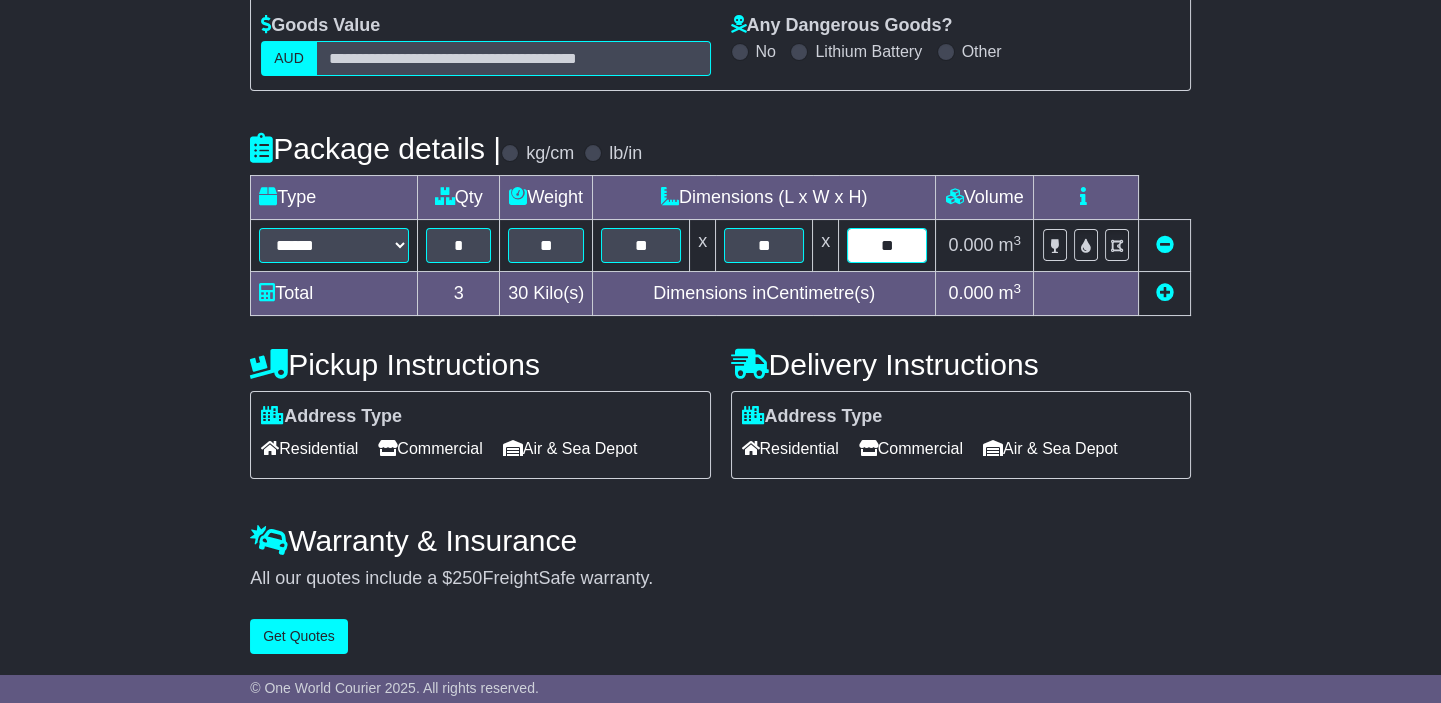 type on "**" 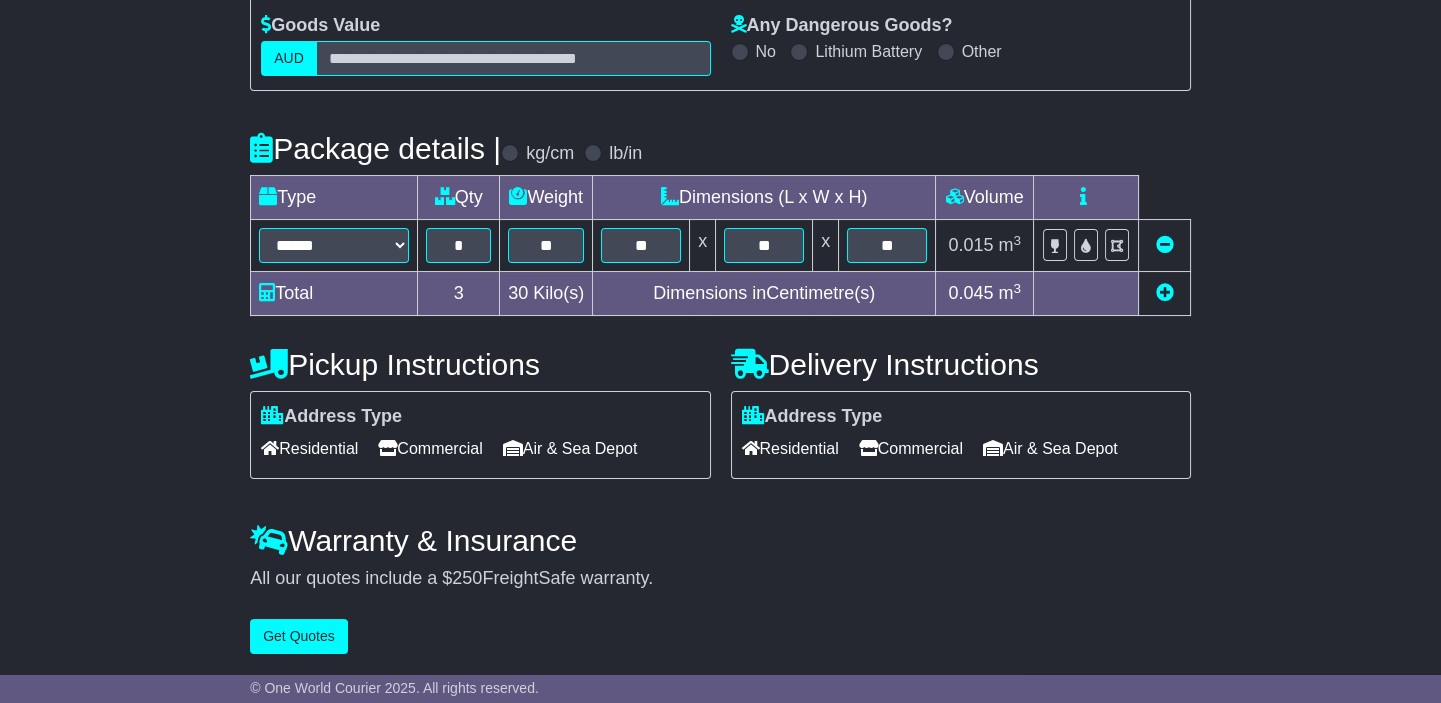 click on "Commercial" at bounding box center (911, 448) 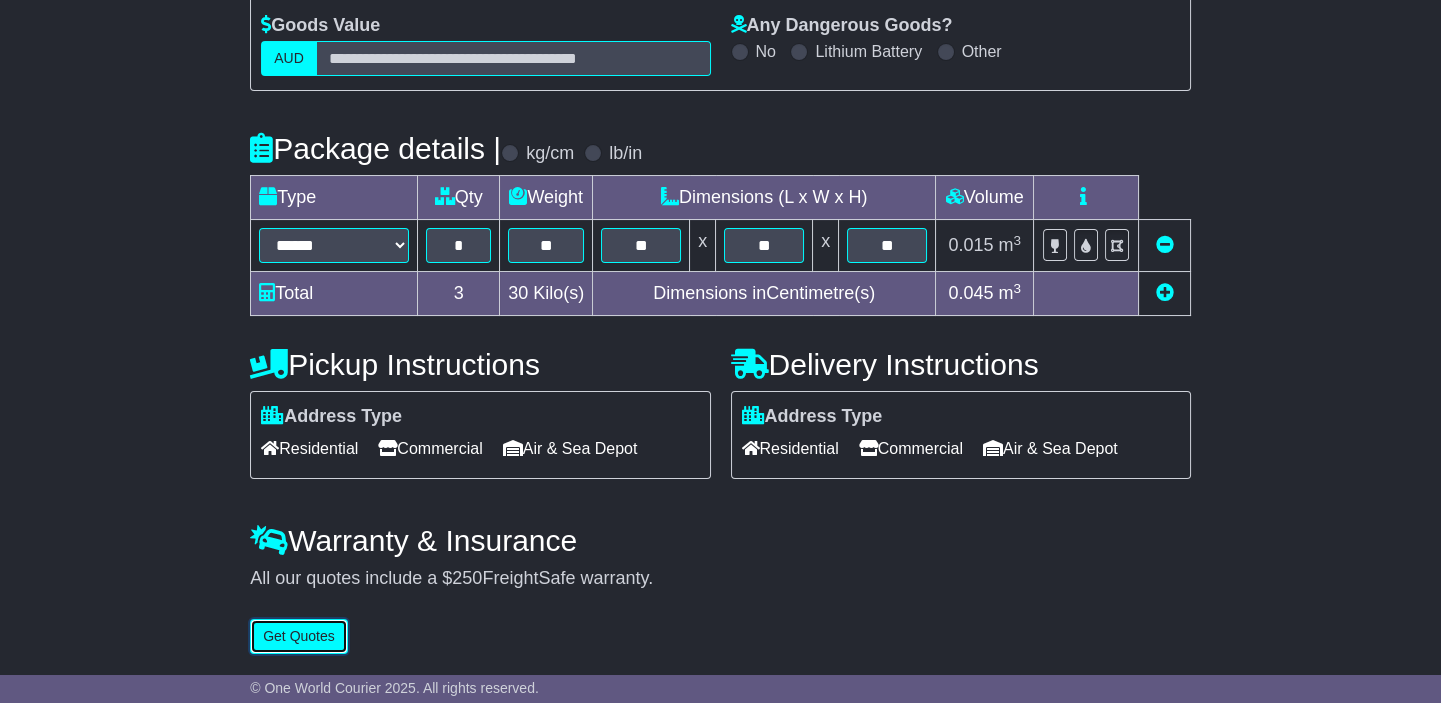 click on "Get Quotes" at bounding box center [299, 636] 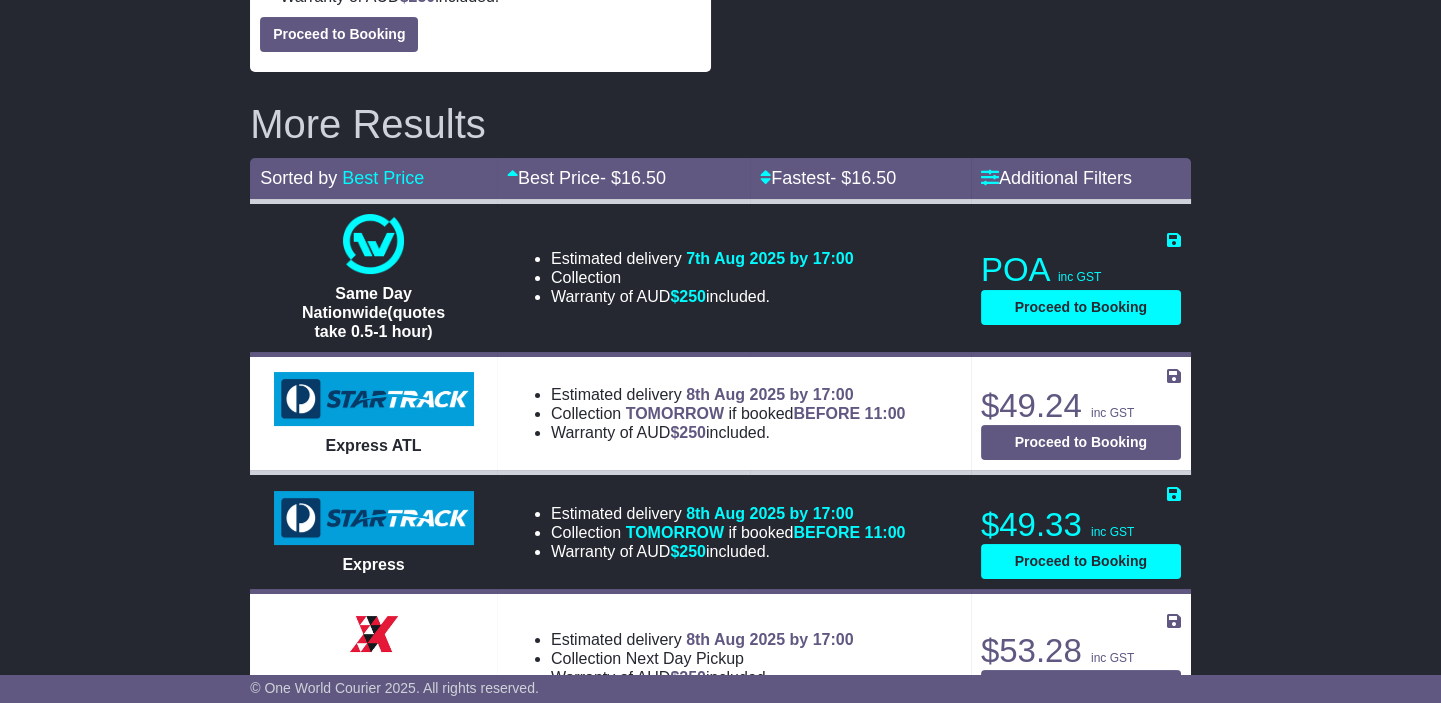 scroll, scrollTop: 636, scrollLeft: 0, axis: vertical 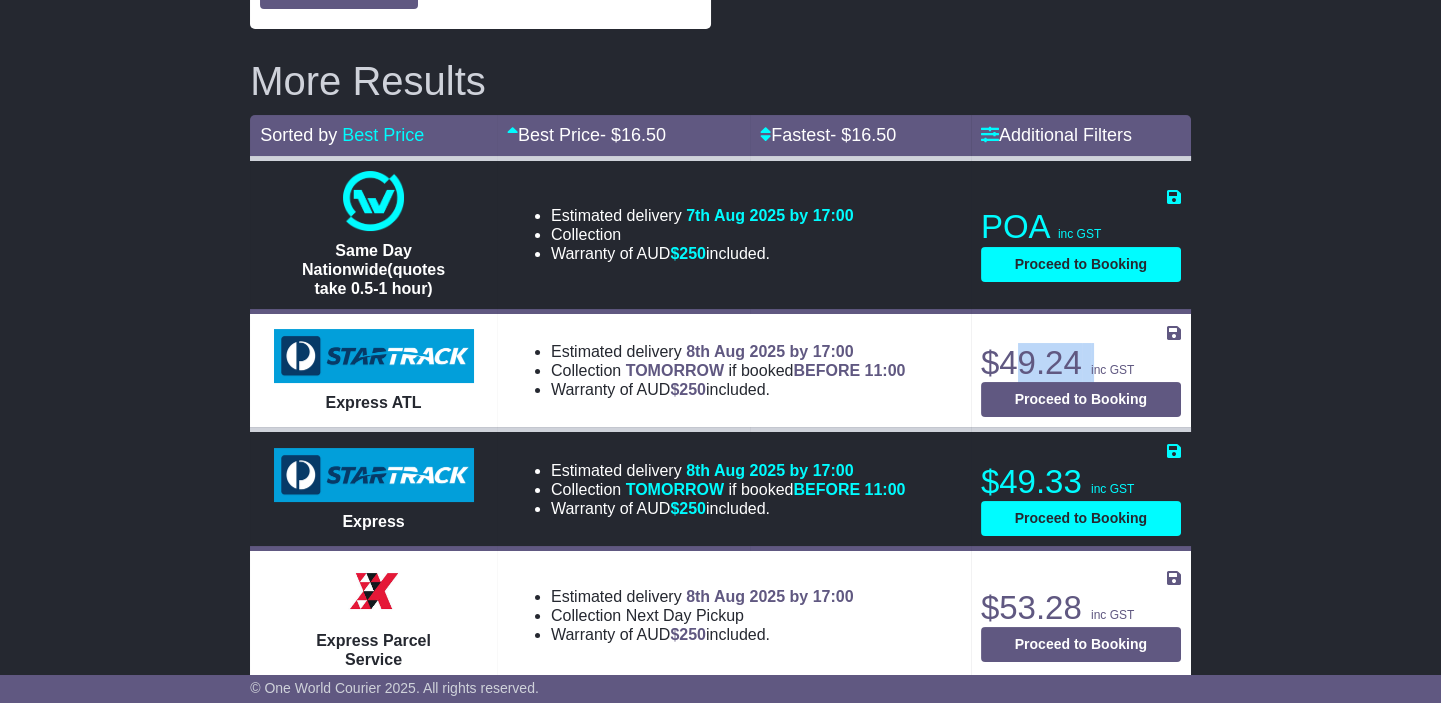 drag, startPoint x: 1029, startPoint y: 370, endPoint x: 949, endPoint y: 395, distance: 83.81527 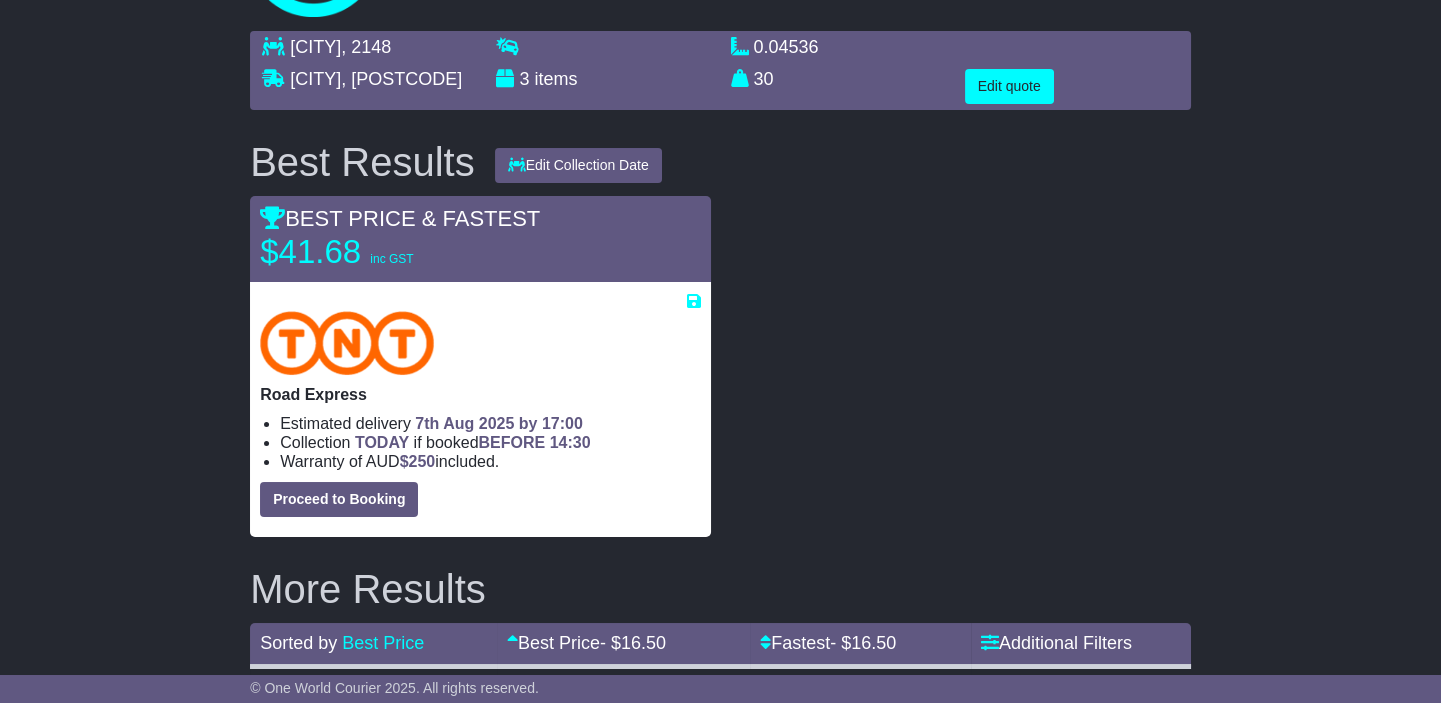 scroll, scrollTop: 0, scrollLeft: 0, axis: both 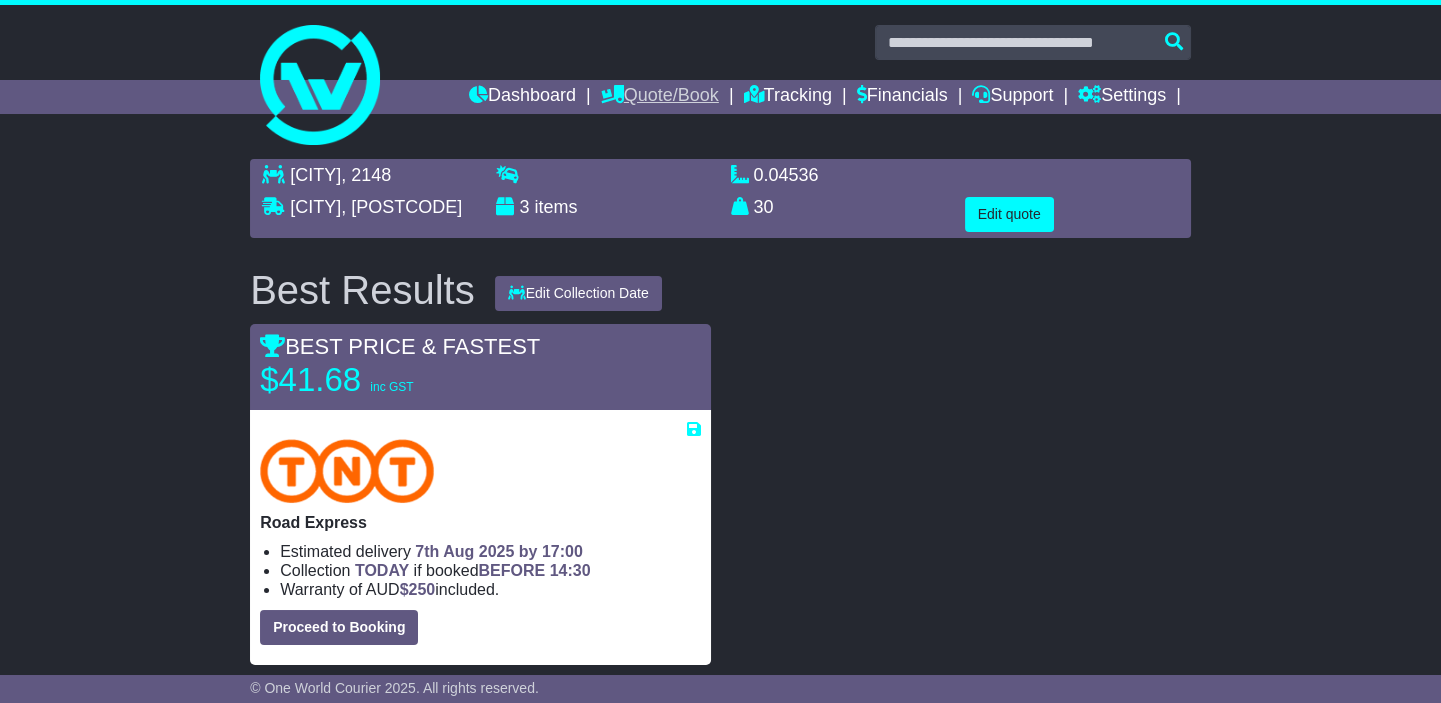 click on "Quote/Book" at bounding box center [660, 97] 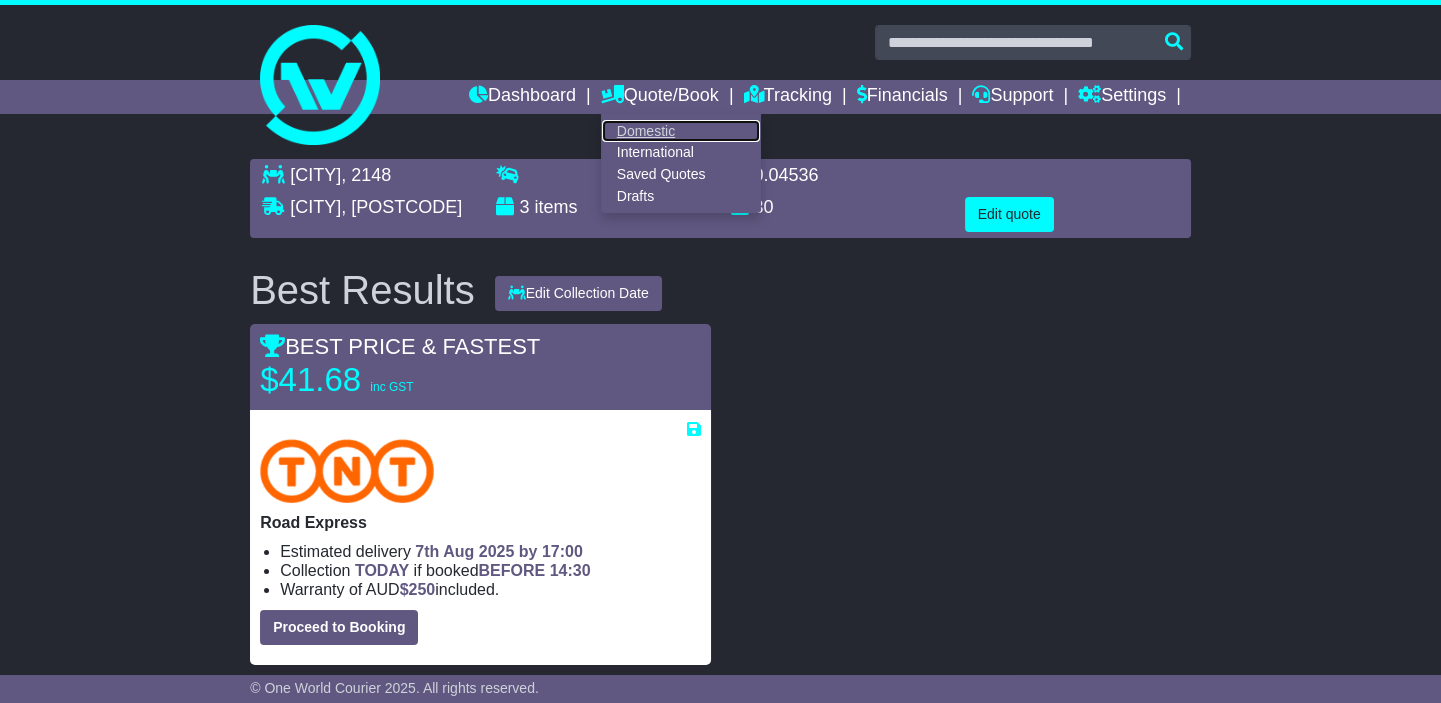 click on "Domestic" at bounding box center (681, 131) 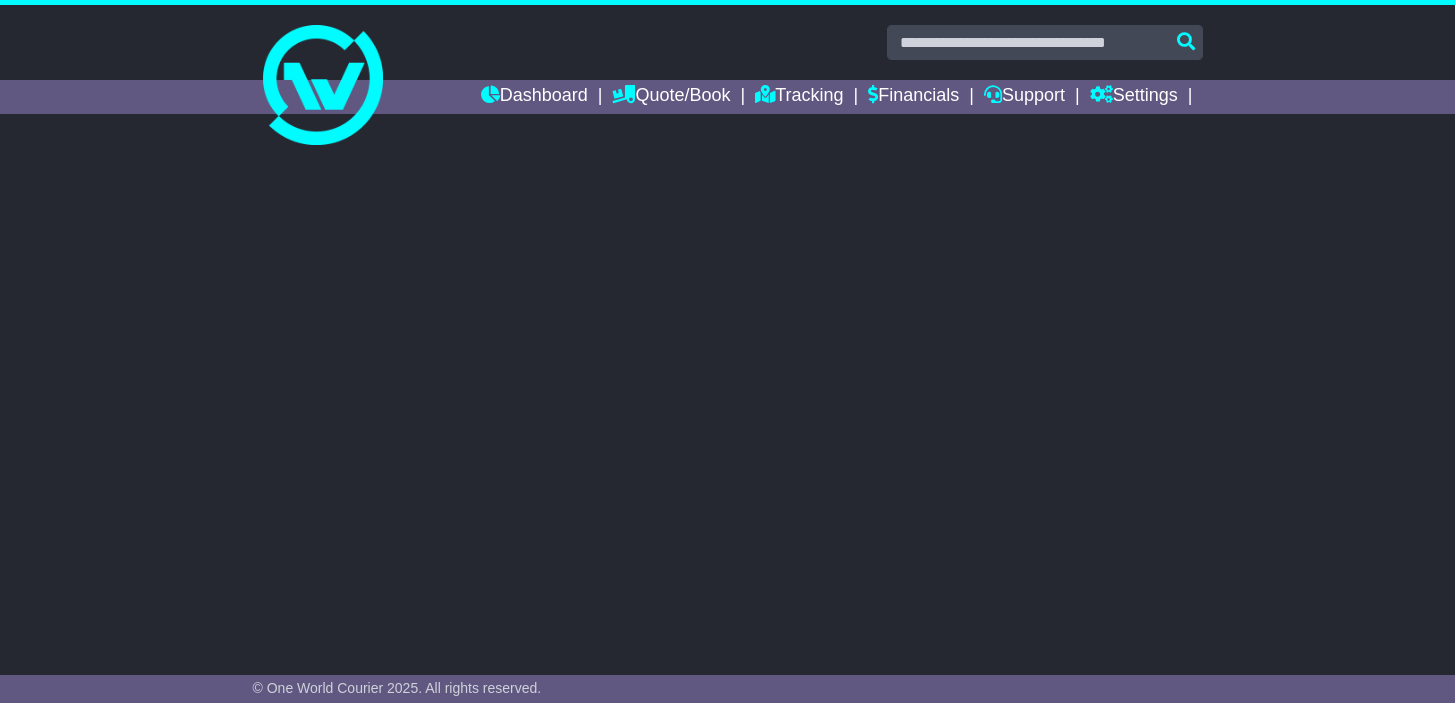 scroll, scrollTop: 0, scrollLeft: 0, axis: both 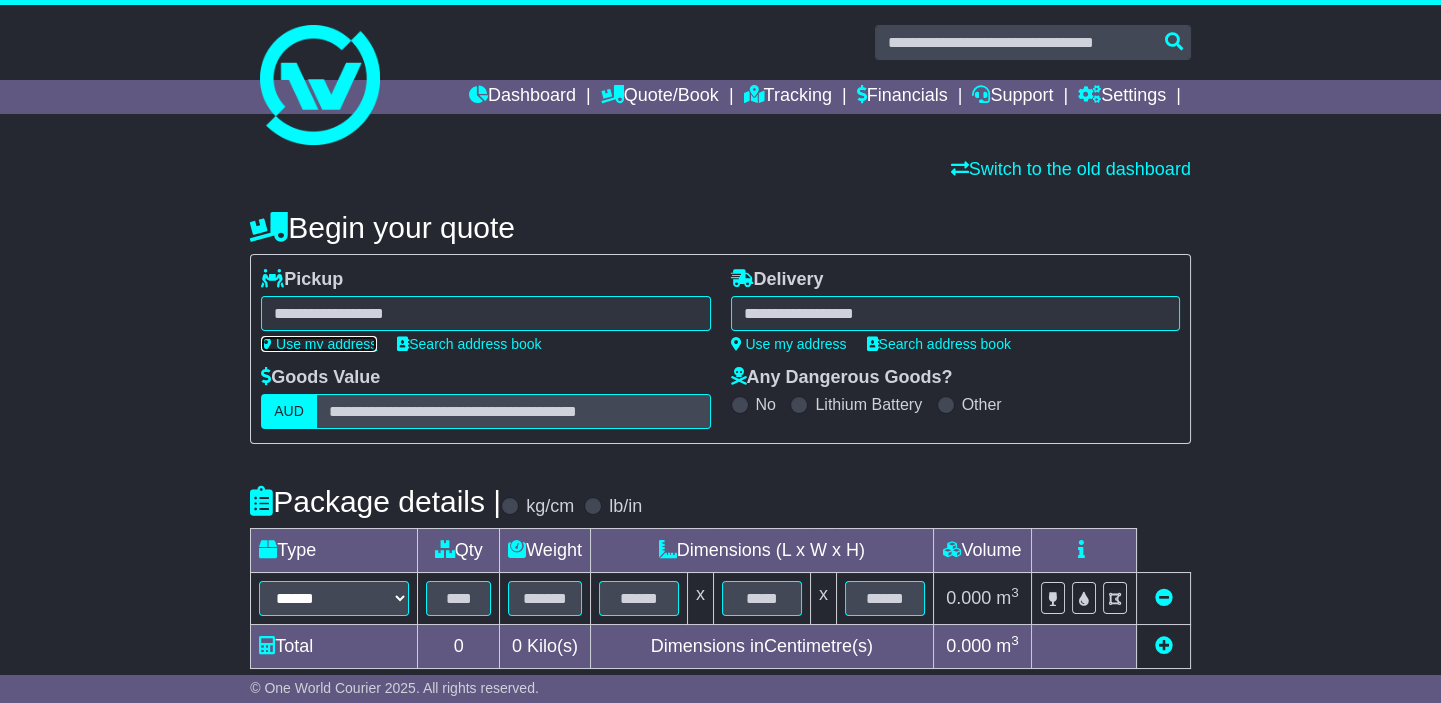 click on "Use my address" at bounding box center [319, 344] 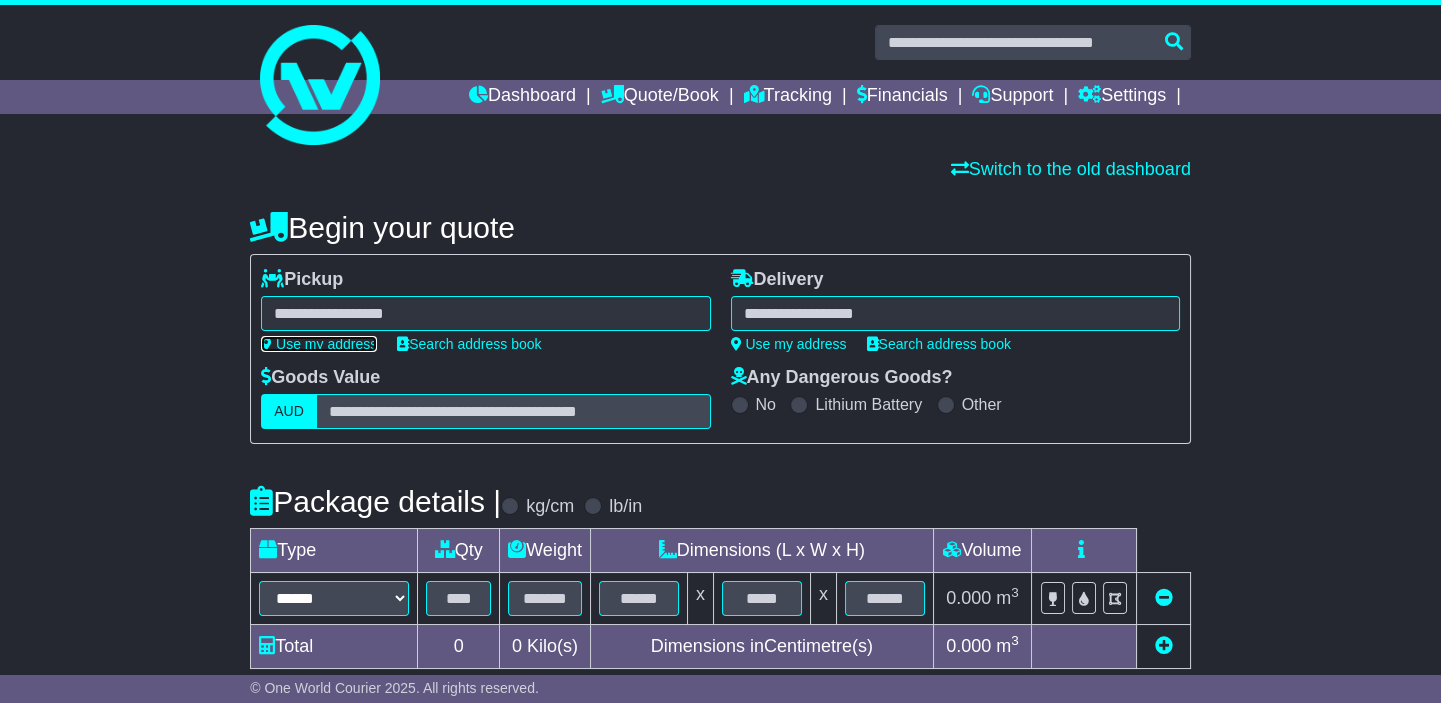 type on "**********" 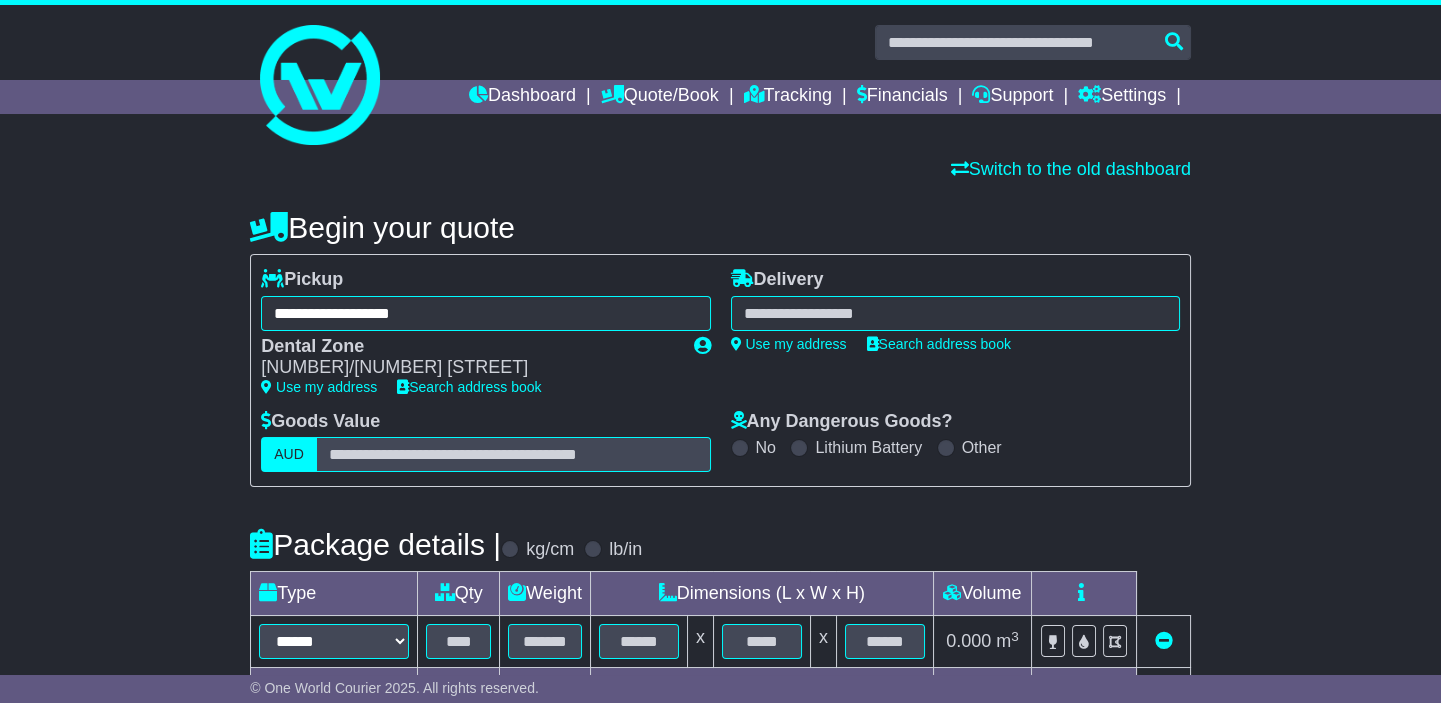 click at bounding box center [955, 313] 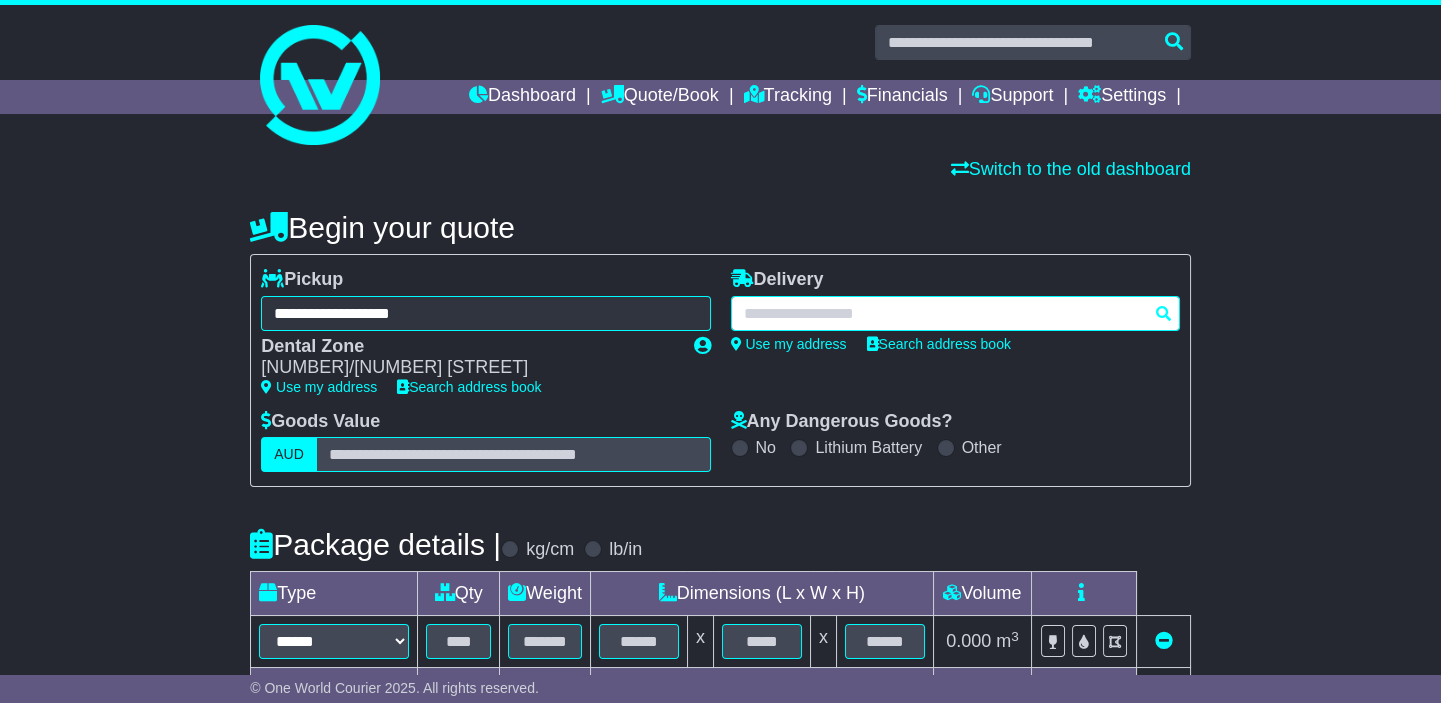 click at bounding box center [955, 313] 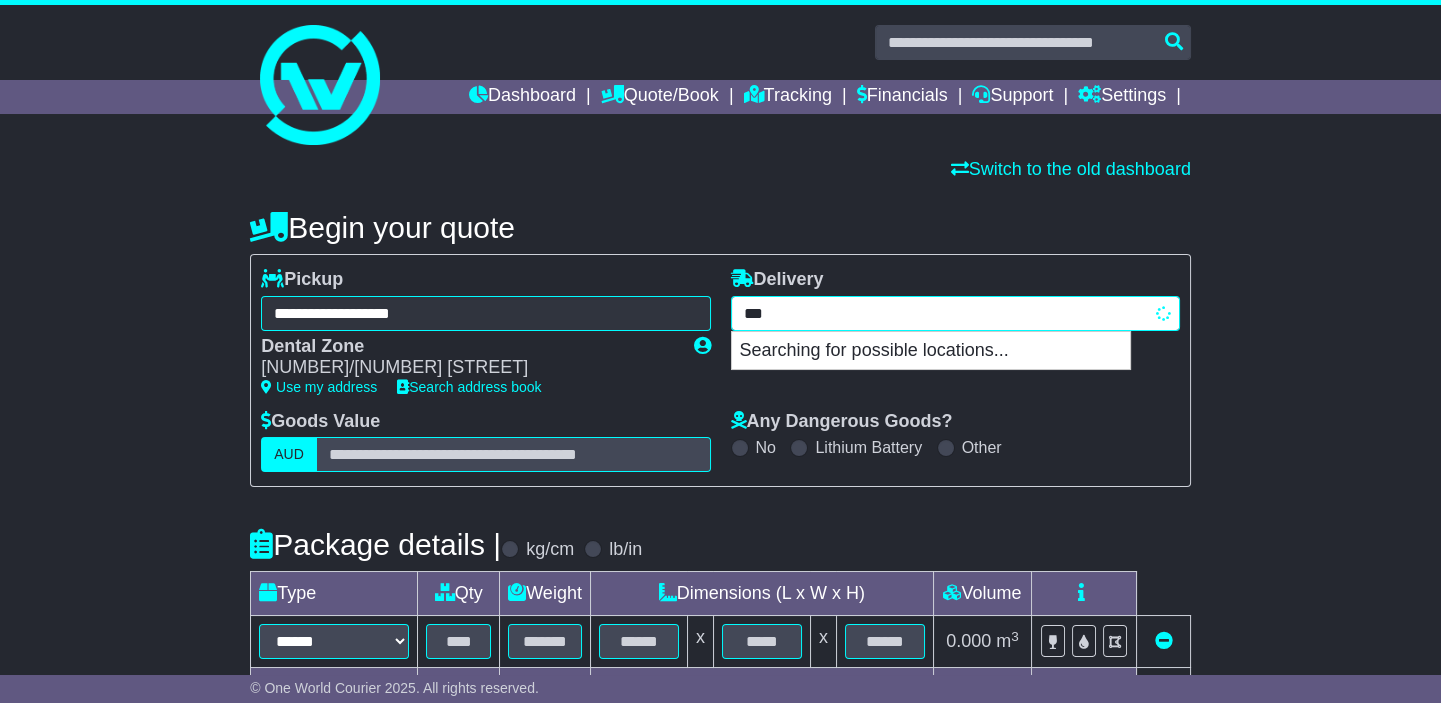type on "****" 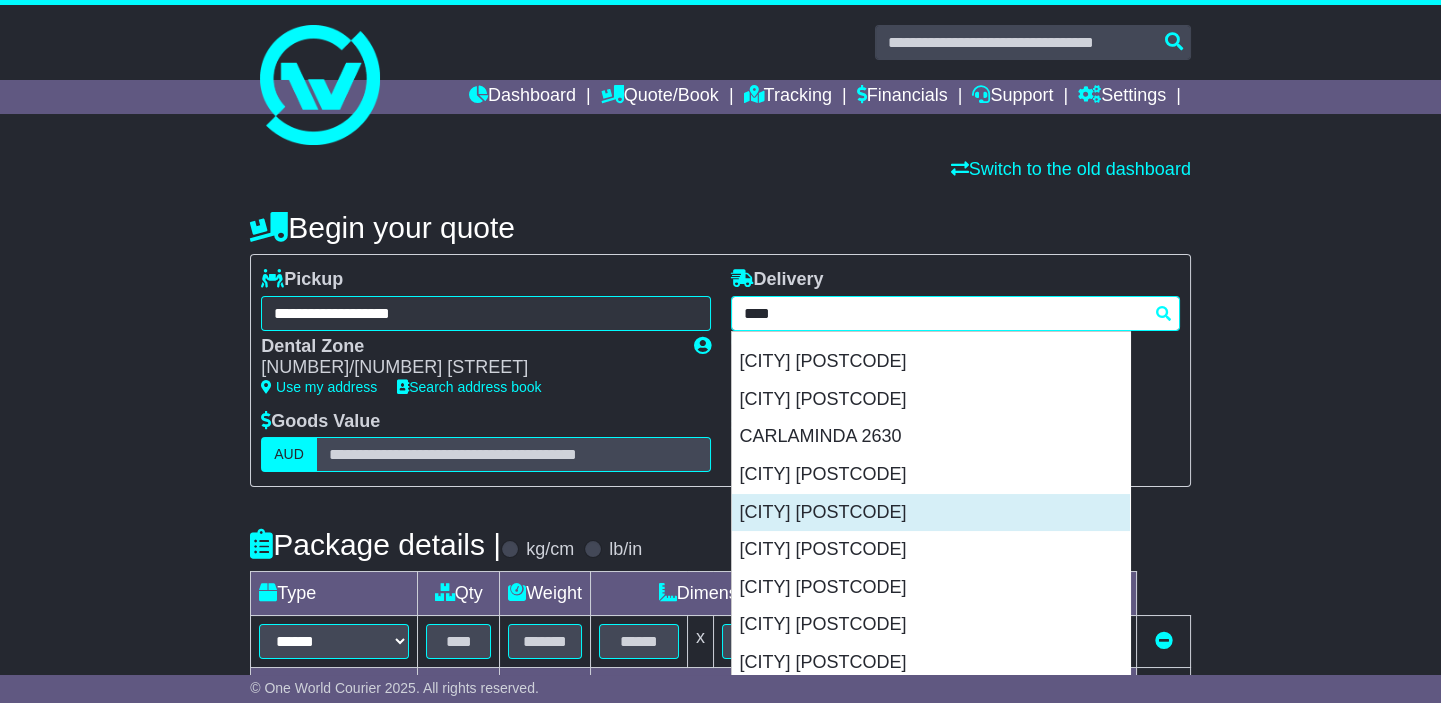scroll, scrollTop: 272, scrollLeft: 0, axis: vertical 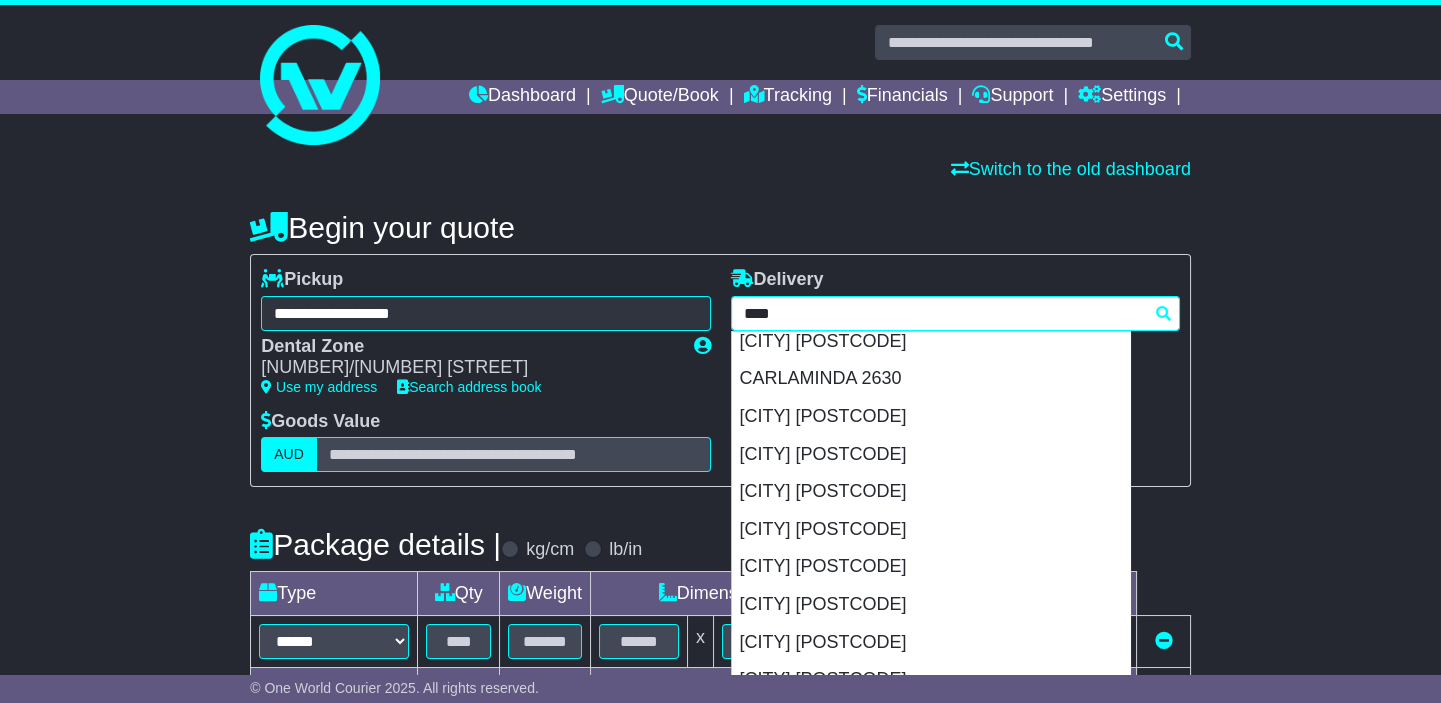 click on "COOMA 2630" at bounding box center (931, 492) 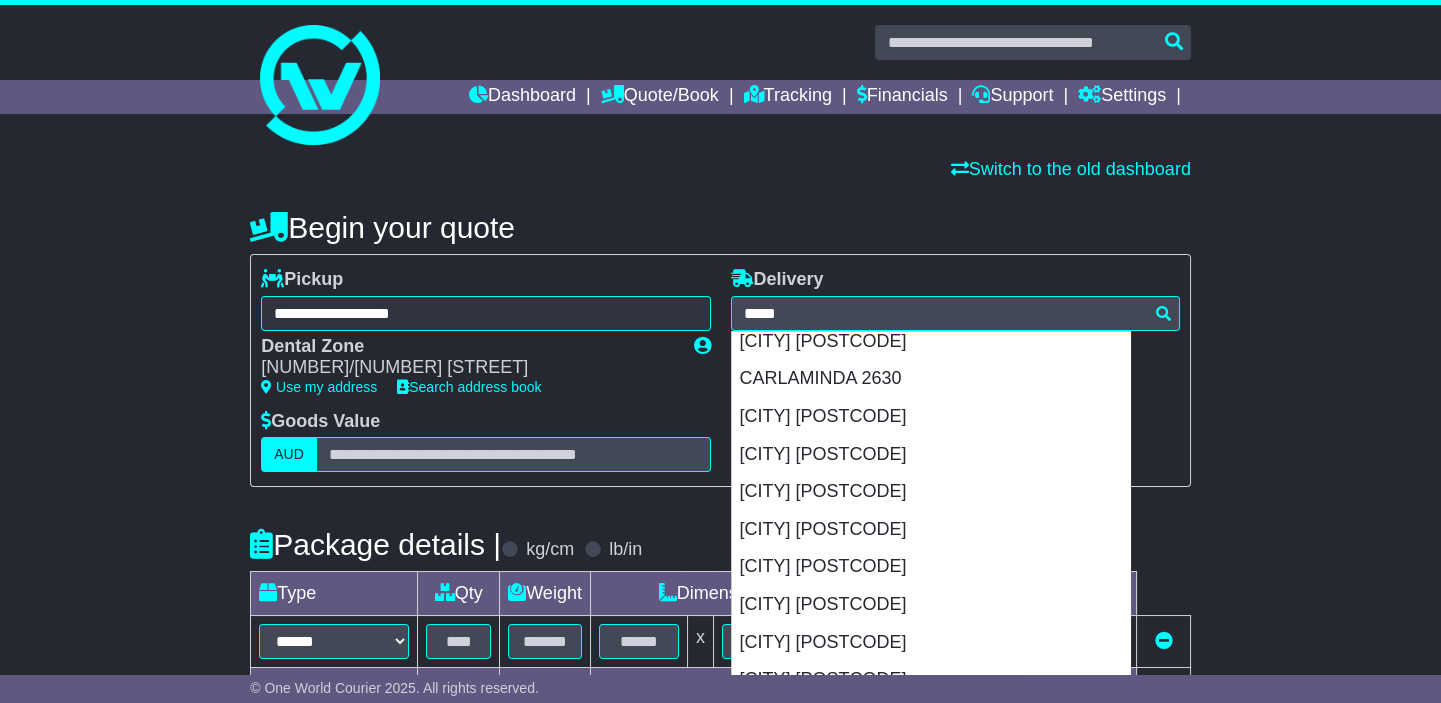 type on "**********" 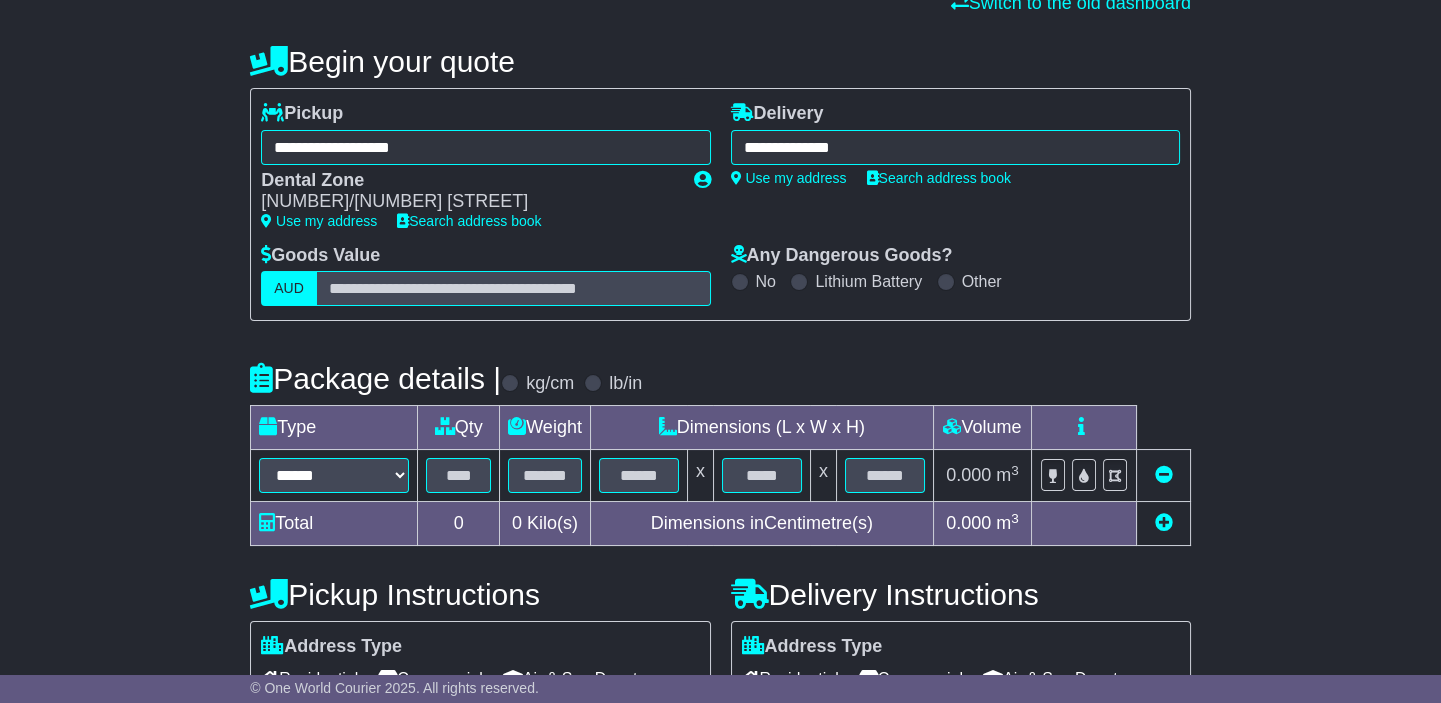 scroll, scrollTop: 181, scrollLeft: 0, axis: vertical 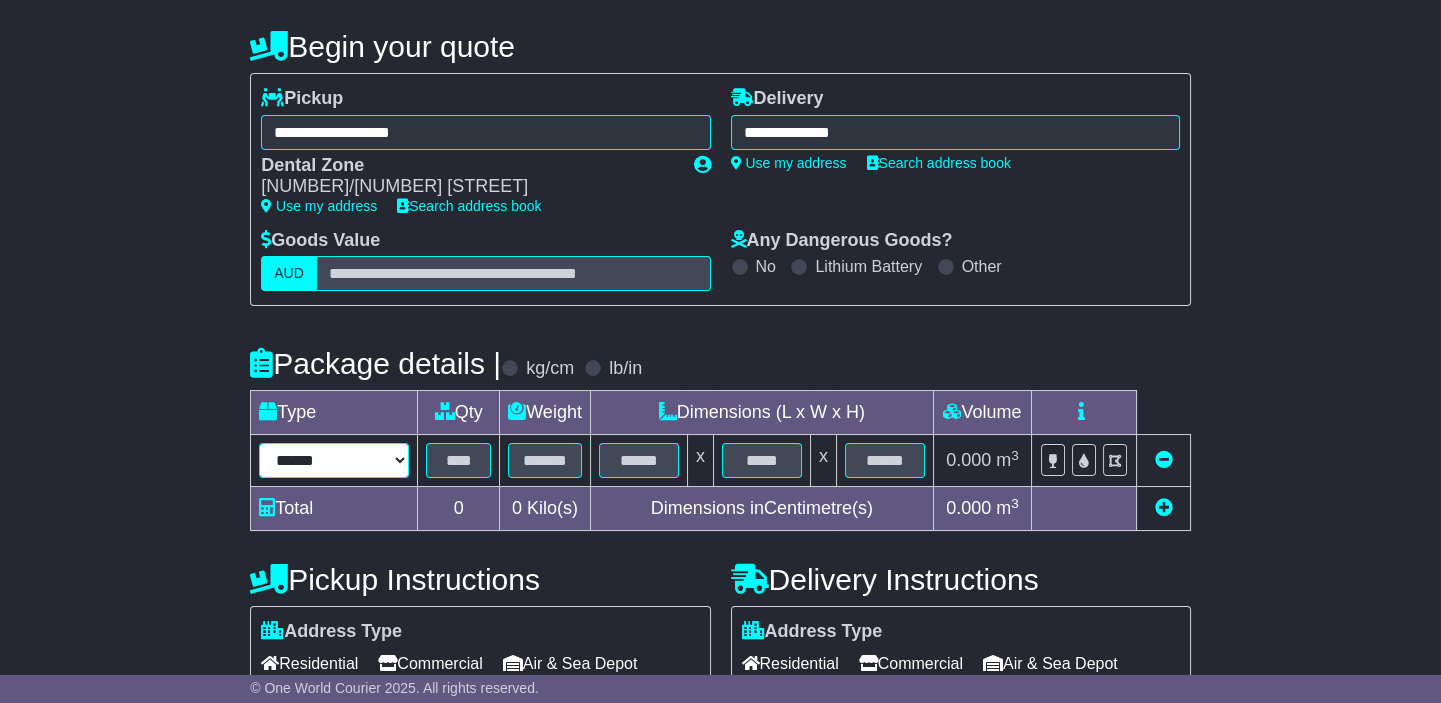 click on "****** ****** *** ******** ***** **** **** ****** *** *******" at bounding box center [334, 460] 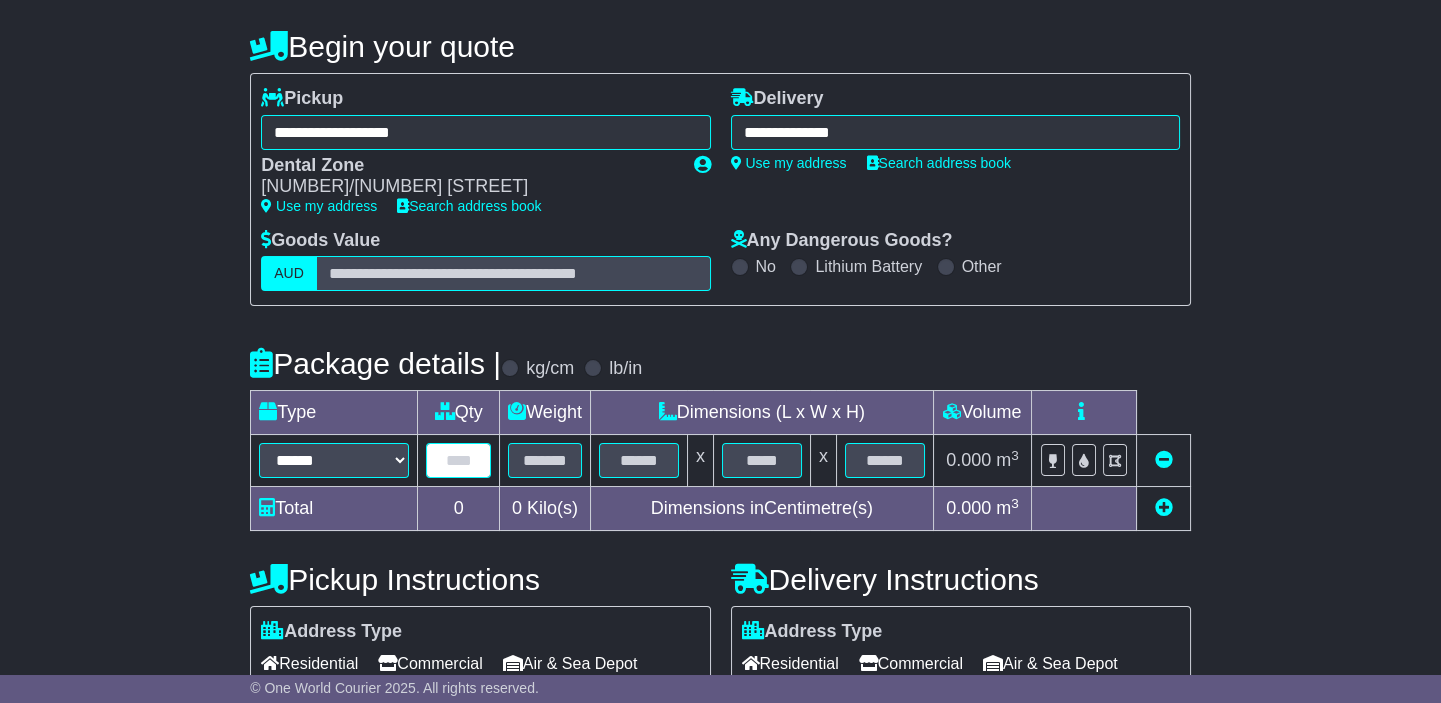 drag, startPoint x: 459, startPoint y: 473, endPoint x: 461, endPoint y: 457, distance: 16.124516 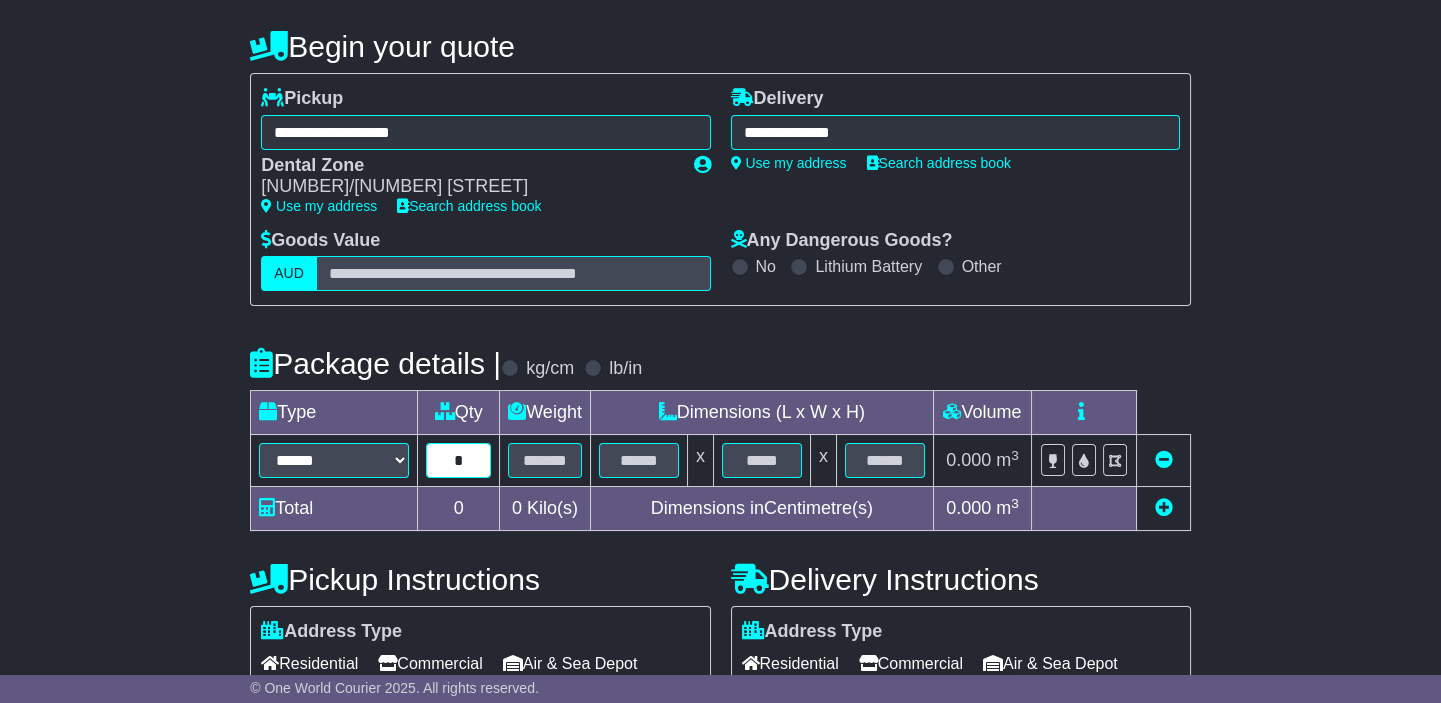 type on "*" 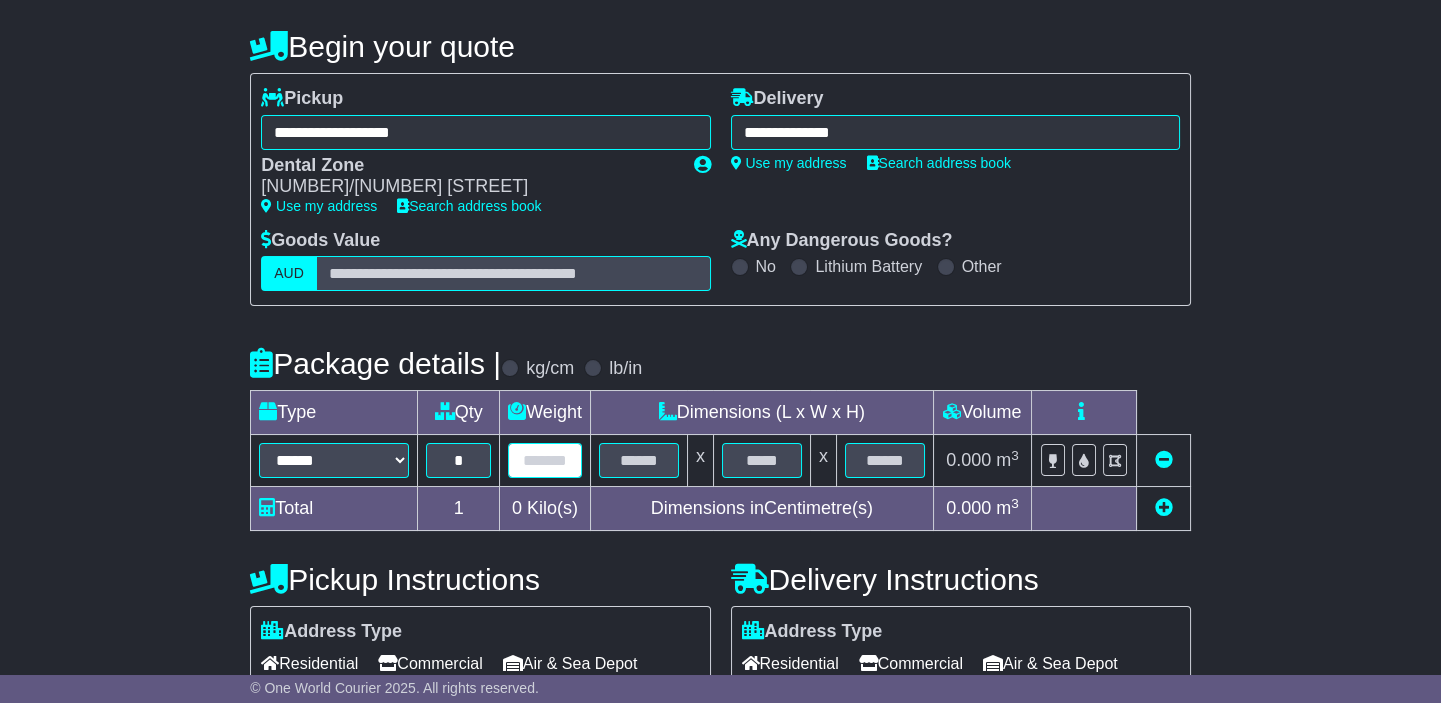 click at bounding box center (545, 460) 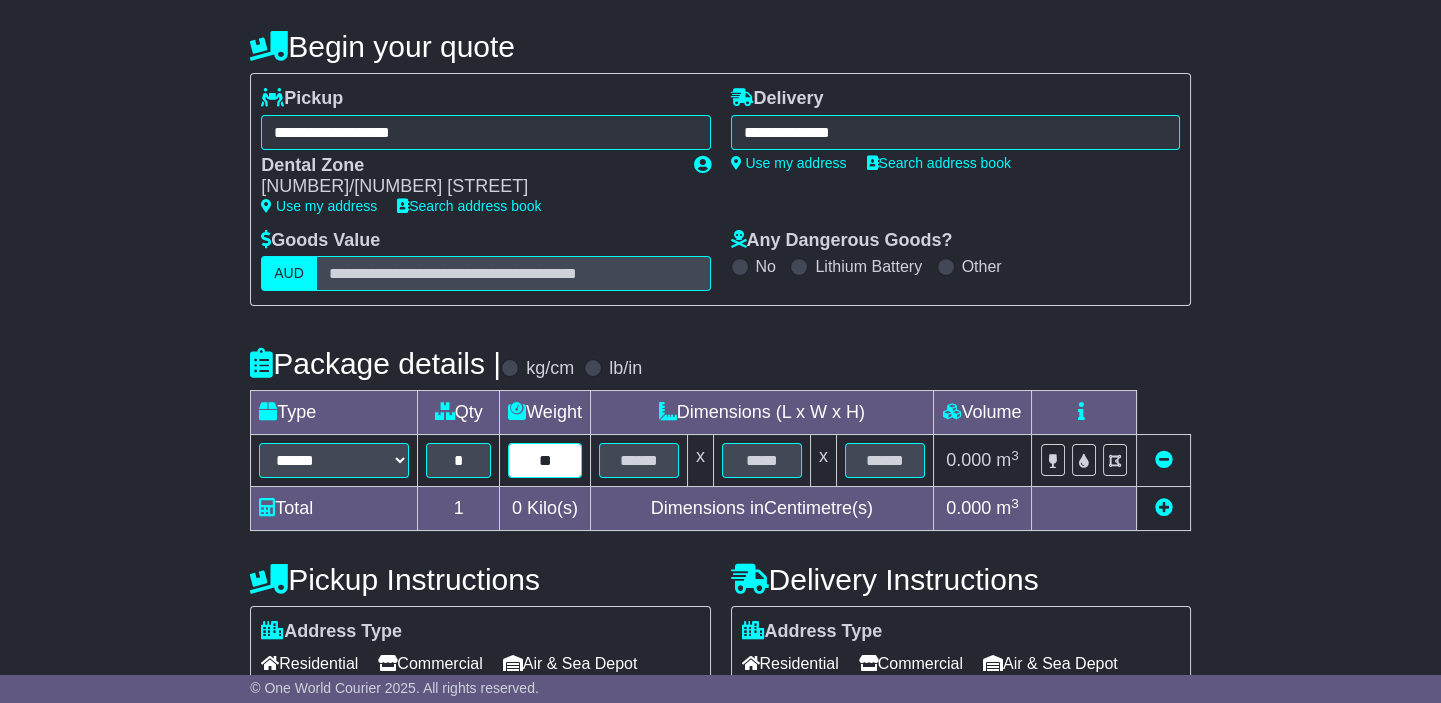 type on "**" 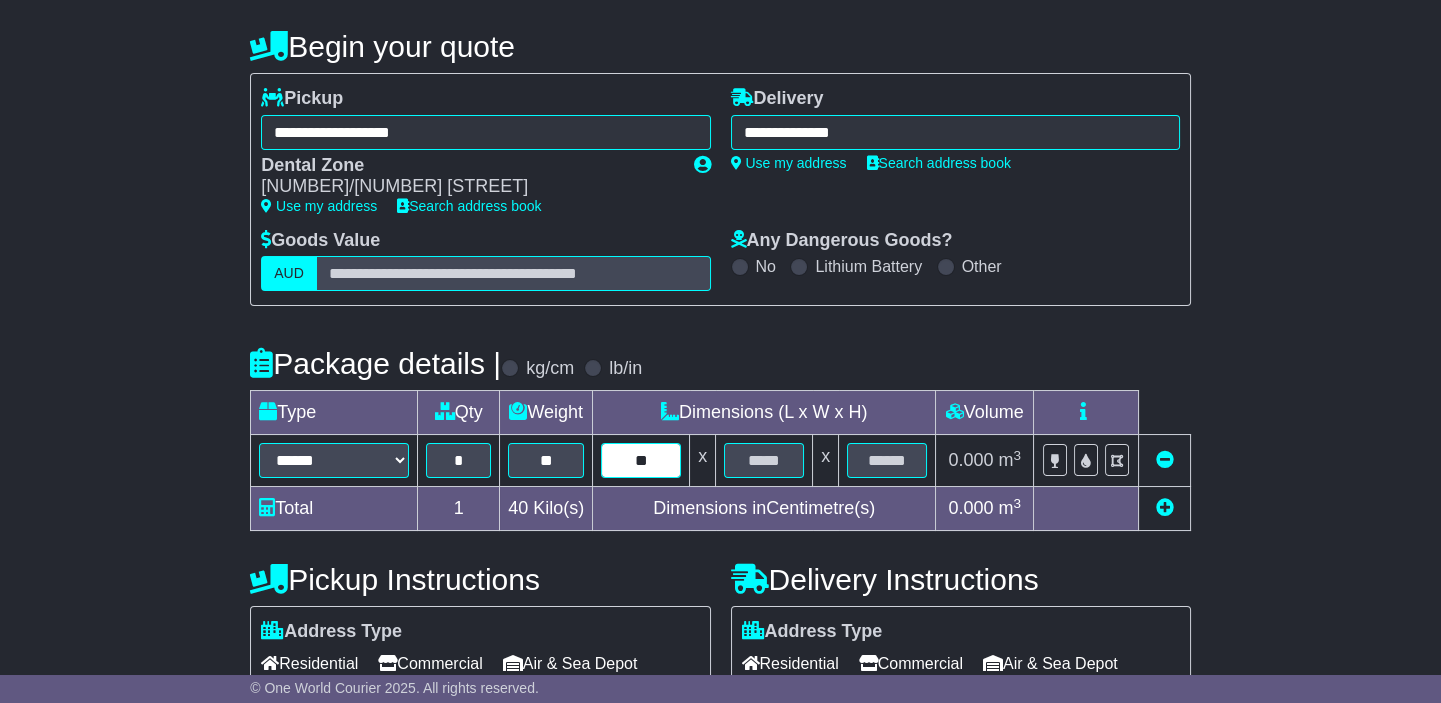 type on "**" 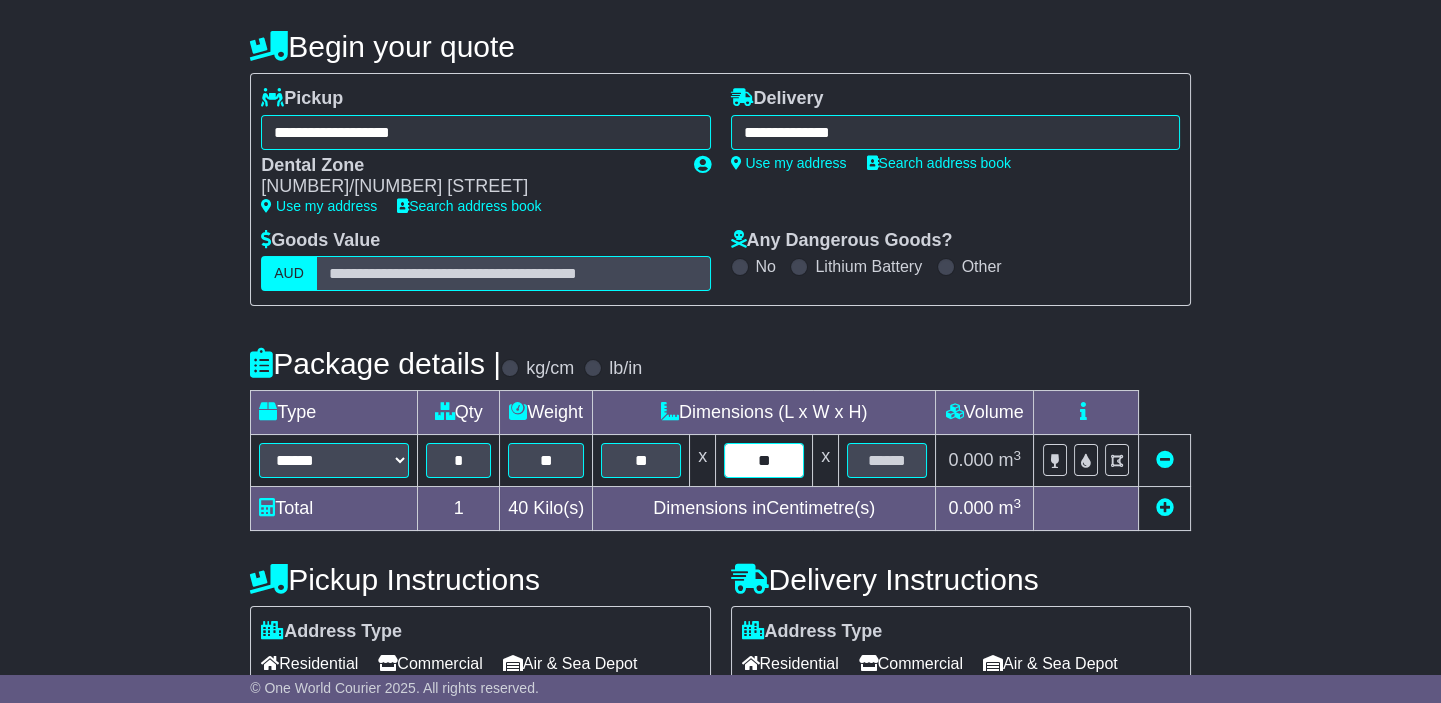 type on "**" 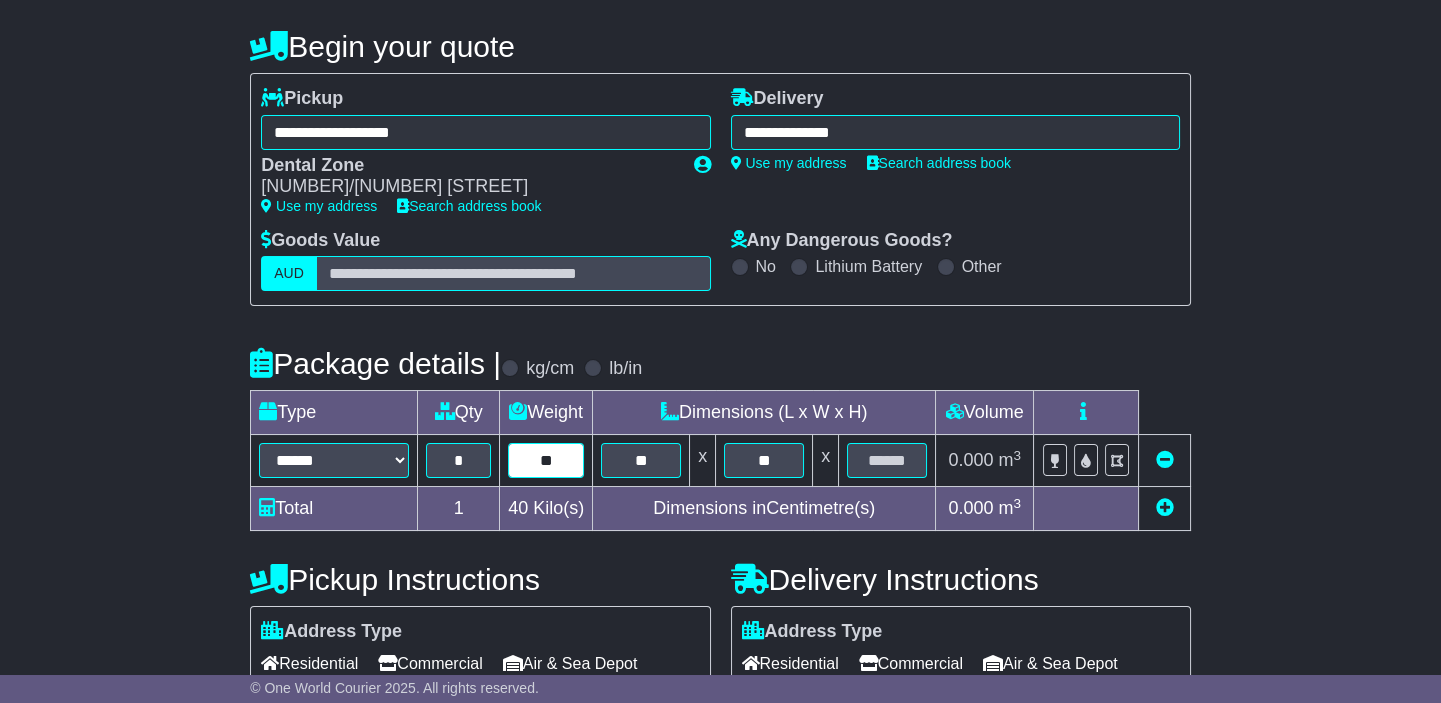 click on "**" at bounding box center [546, 460] 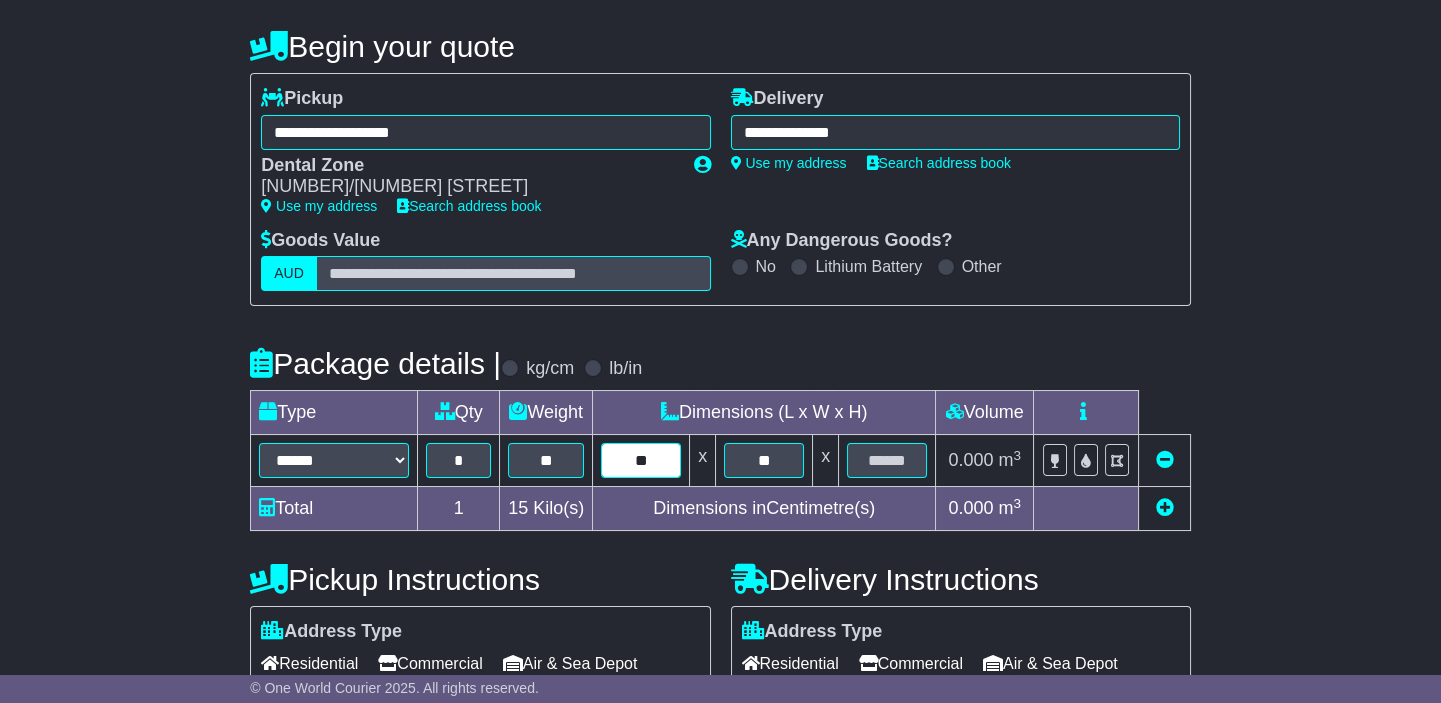 type on "**" 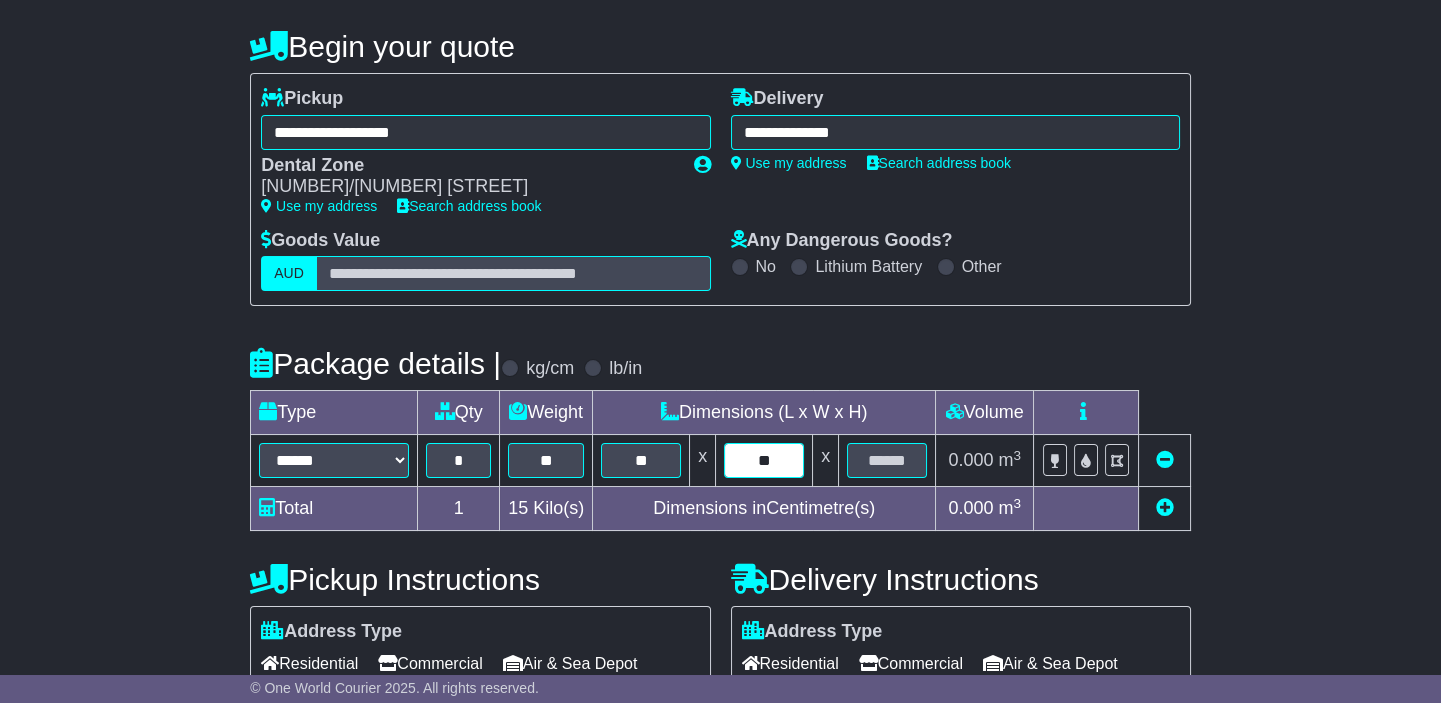 type on "**" 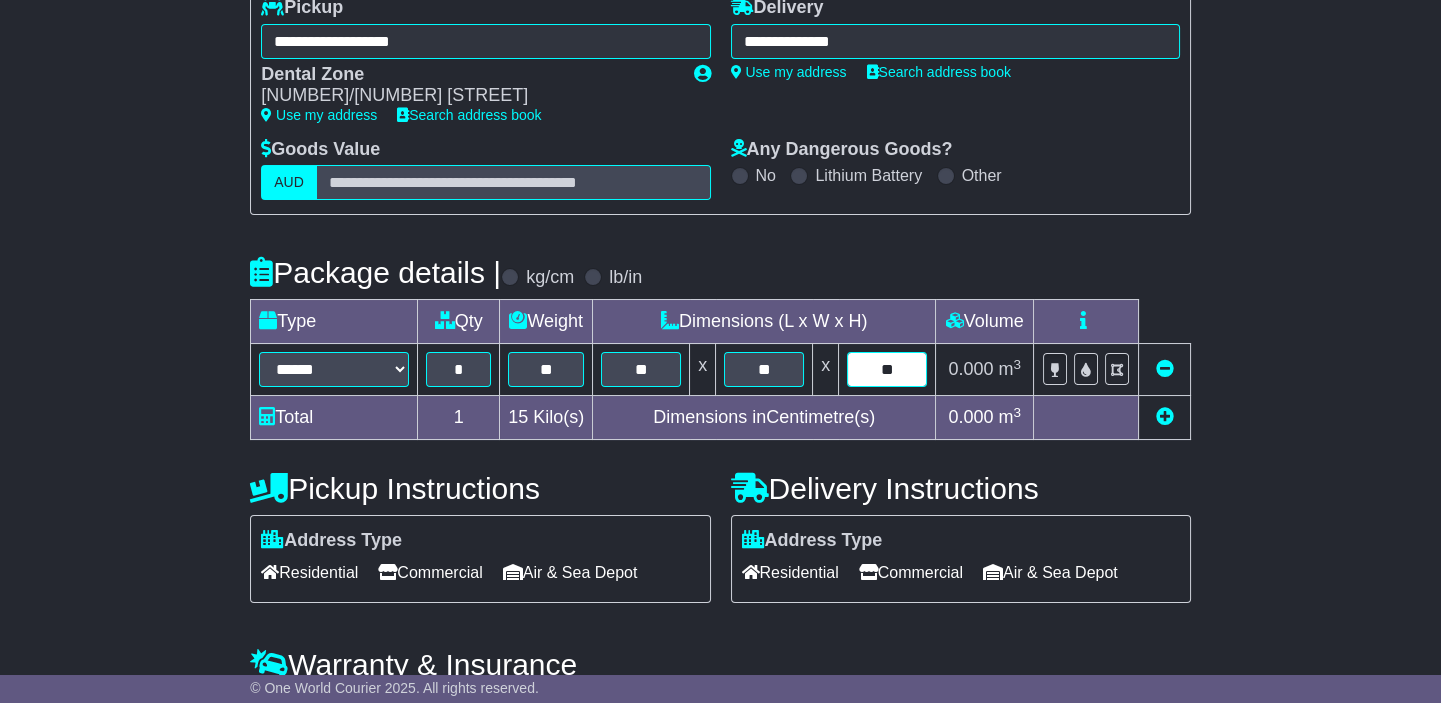 type on "**" 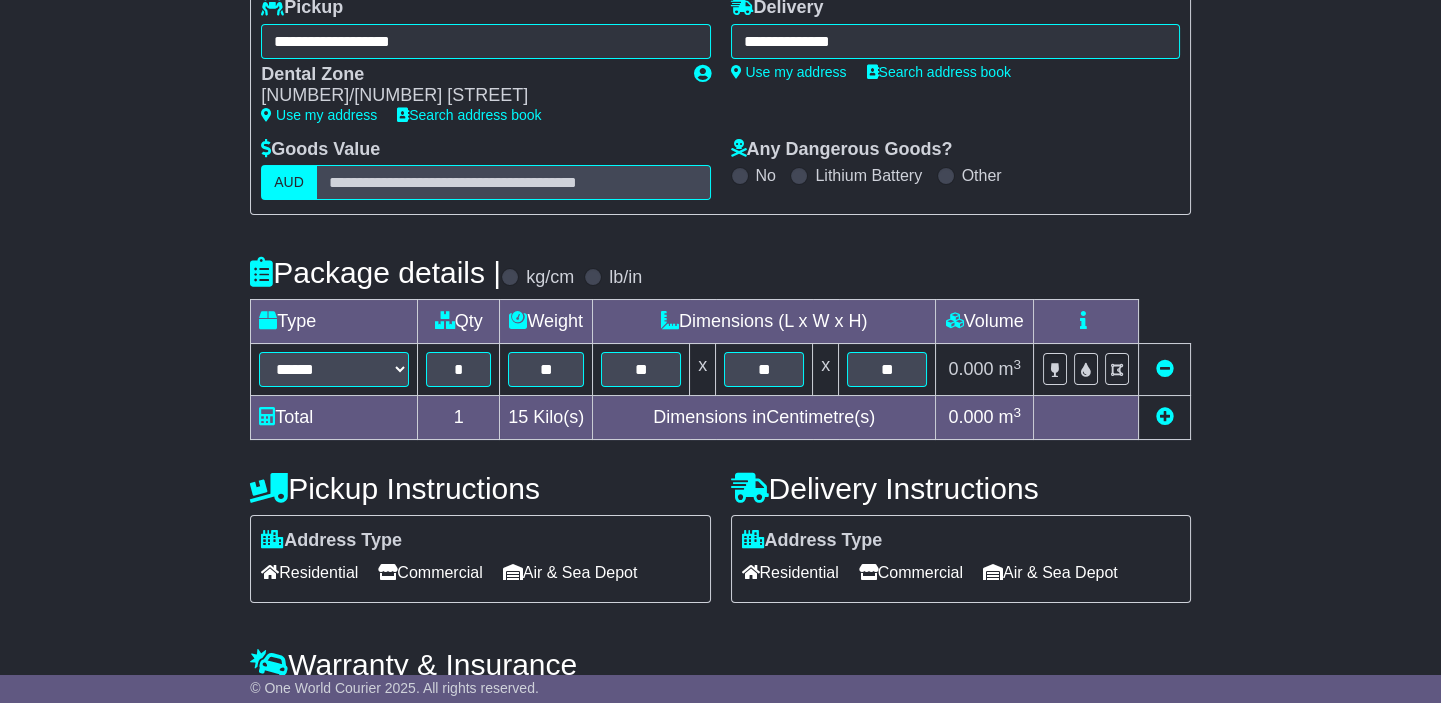 click on "Commercial" at bounding box center [911, 572] 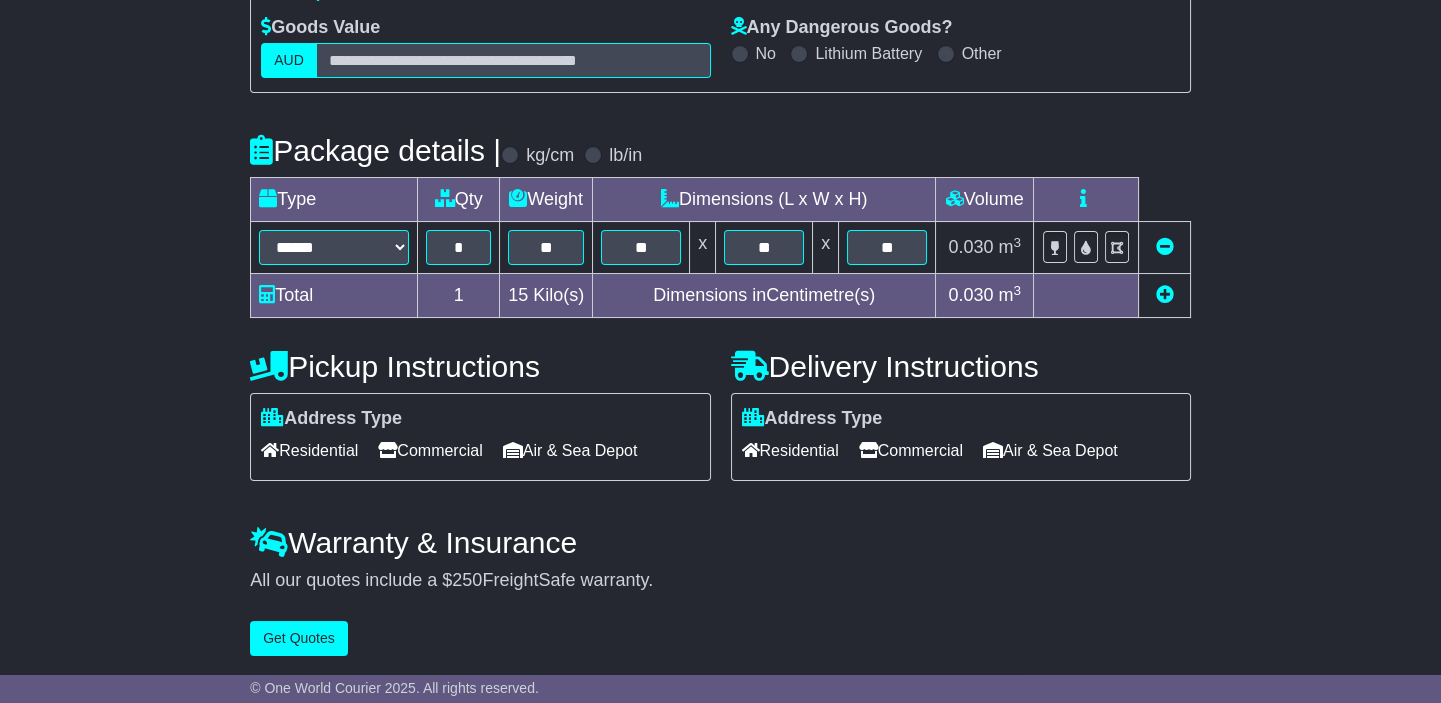 scroll, scrollTop: 398, scrollLeft: 0, axis: vertical 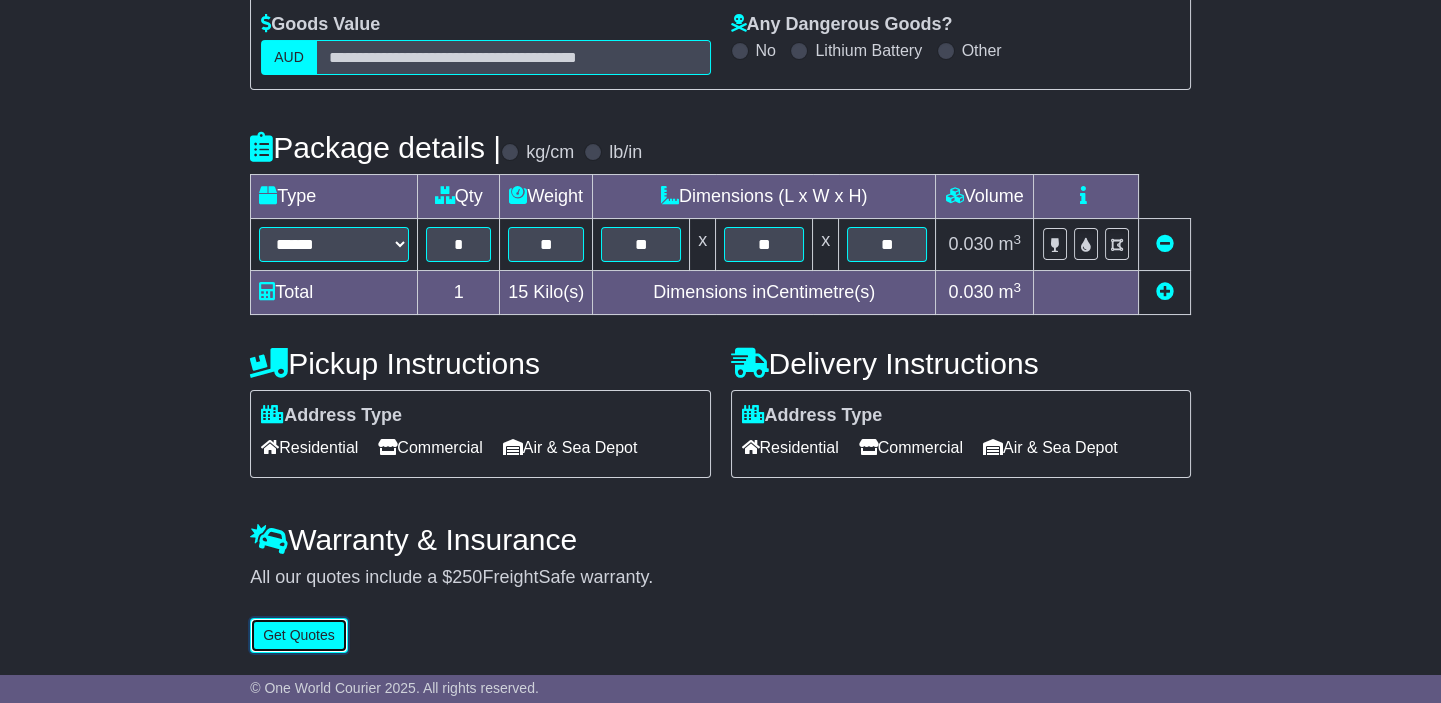 click on "Get Quotes" at bounding box center [299, 635] 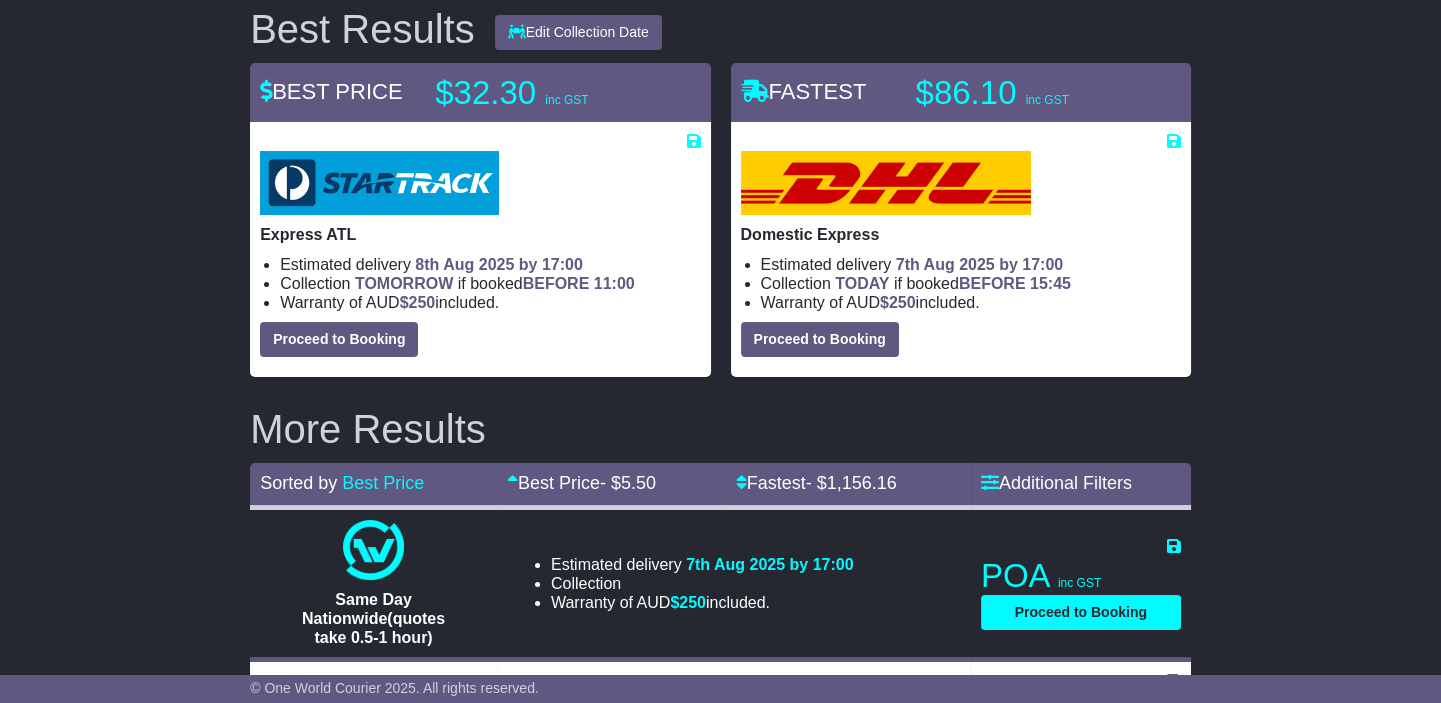 scroll, scrollTop: 272, scrollLeft: 0, axis: vertical 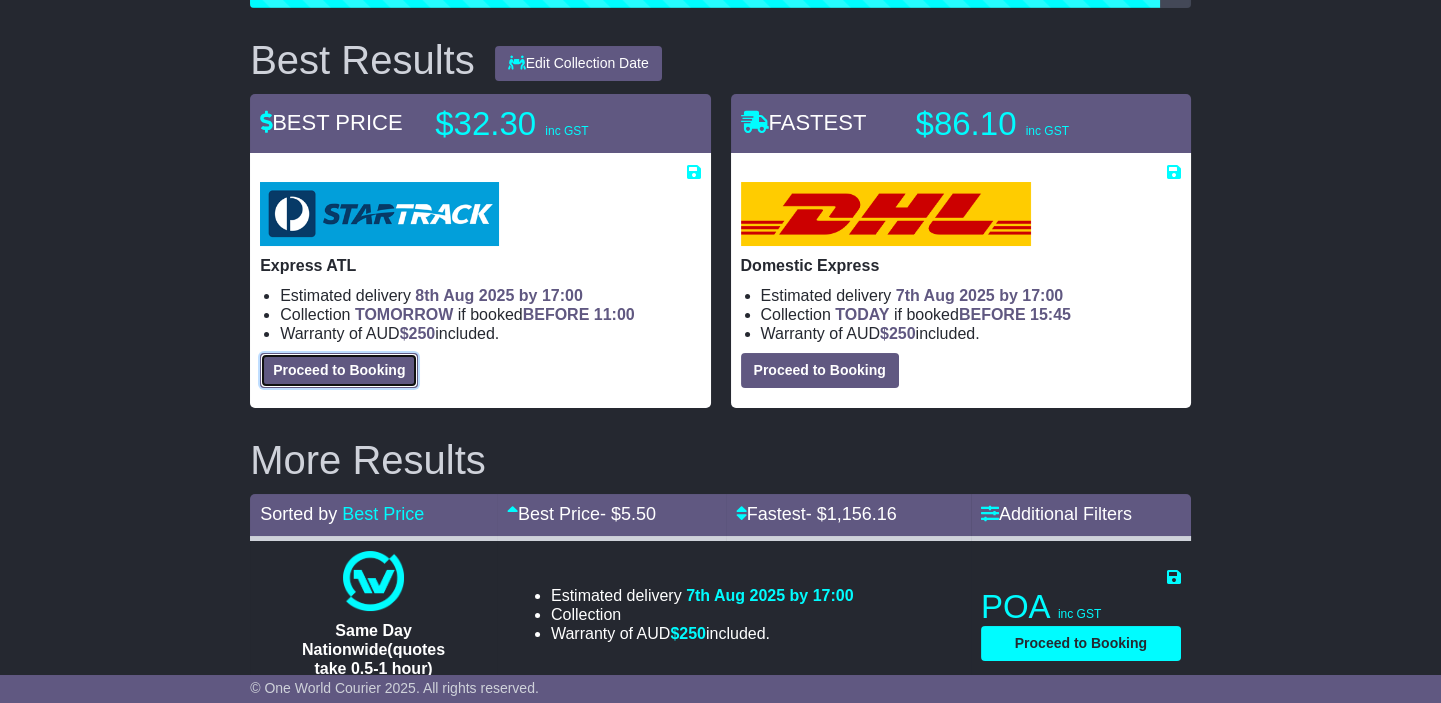 click on "Proceed to Booking" at bounding box center (339, 370) 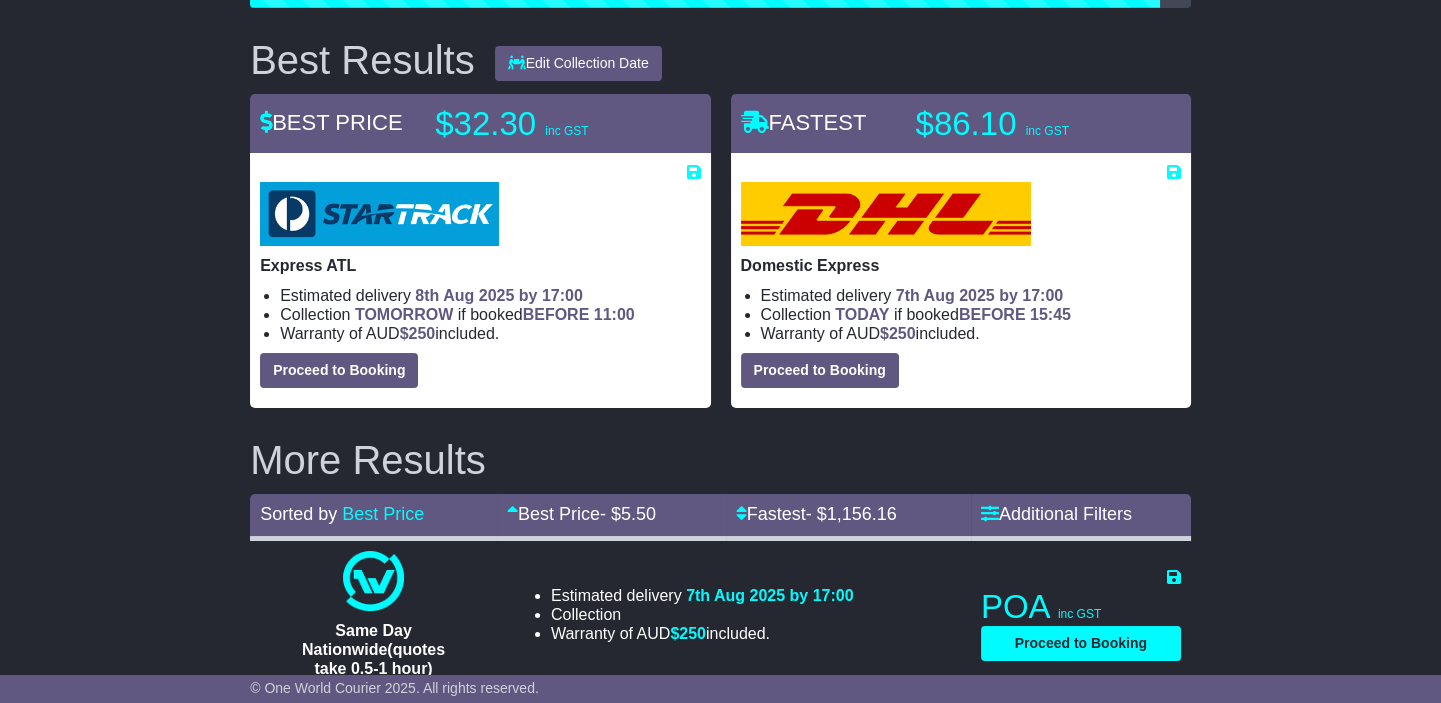 select on "*****" 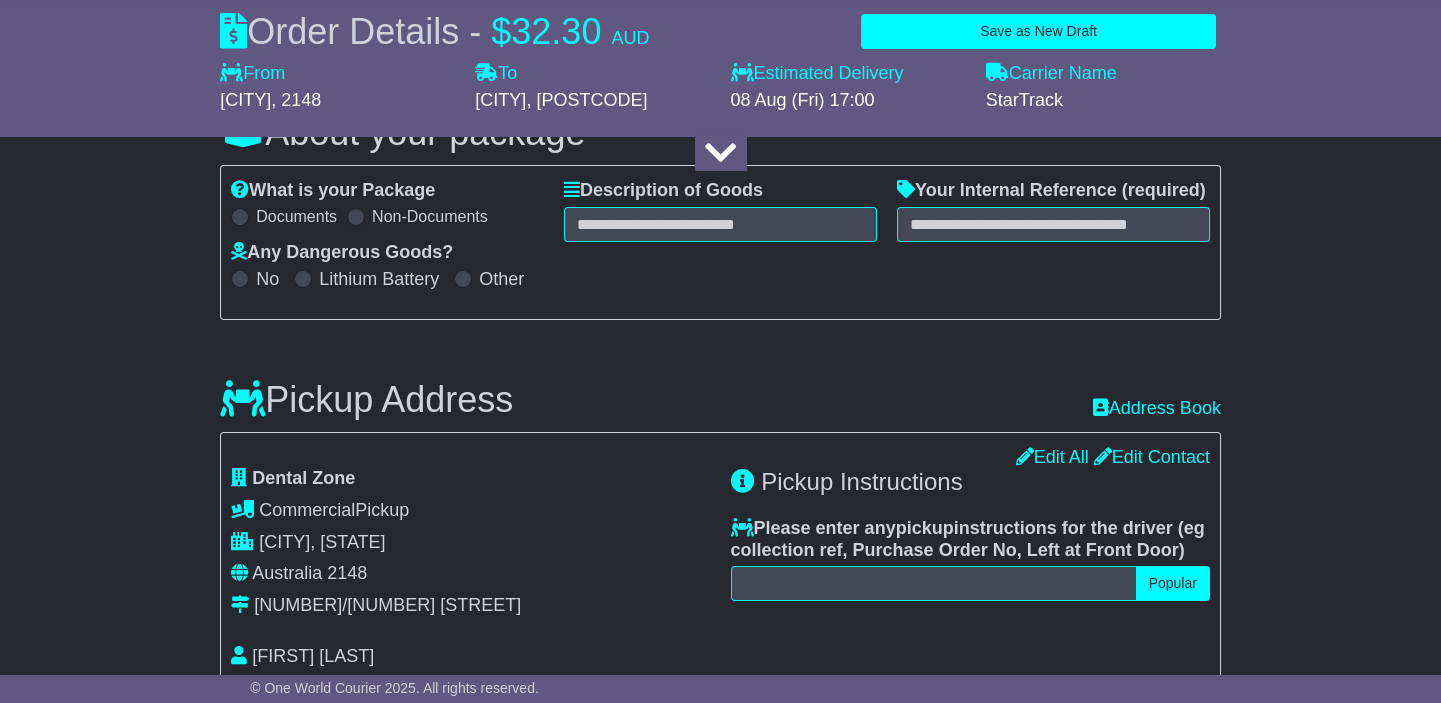 select 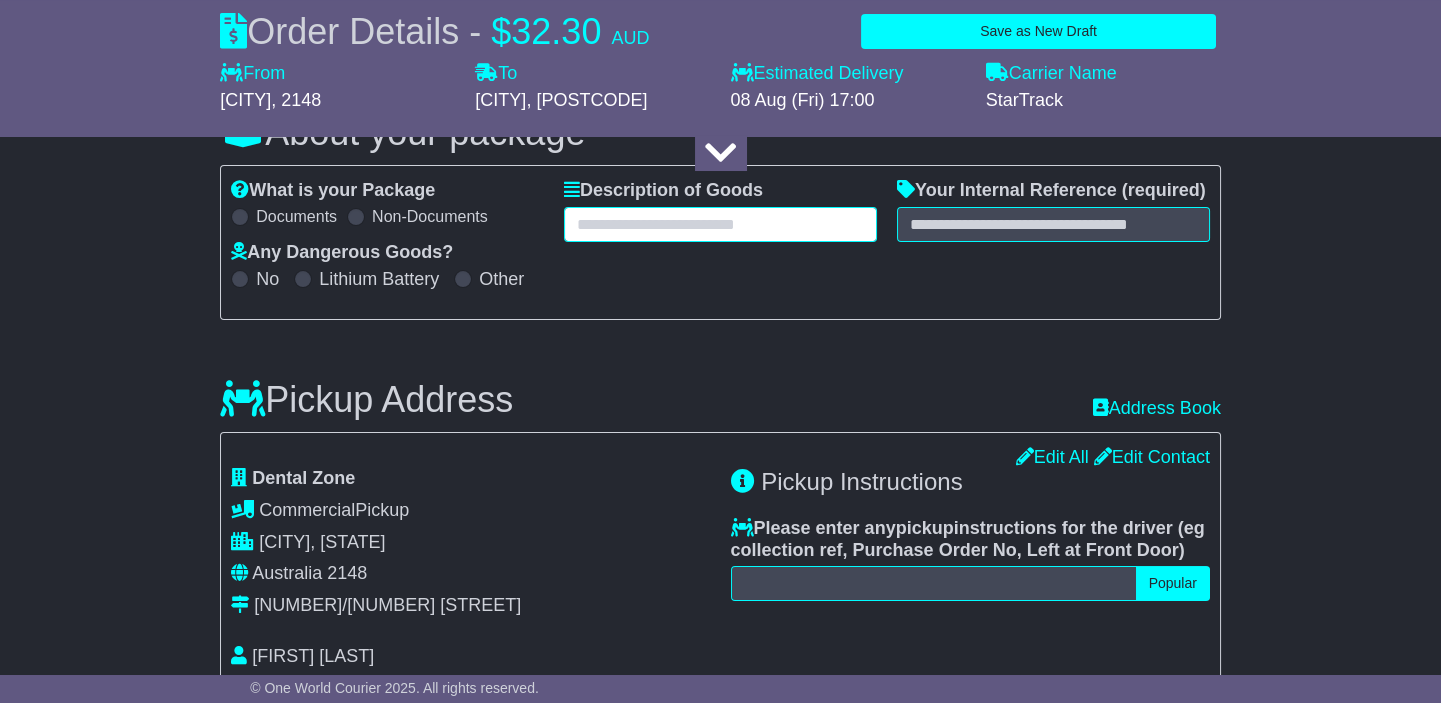 click at bounding box center [720, 224] 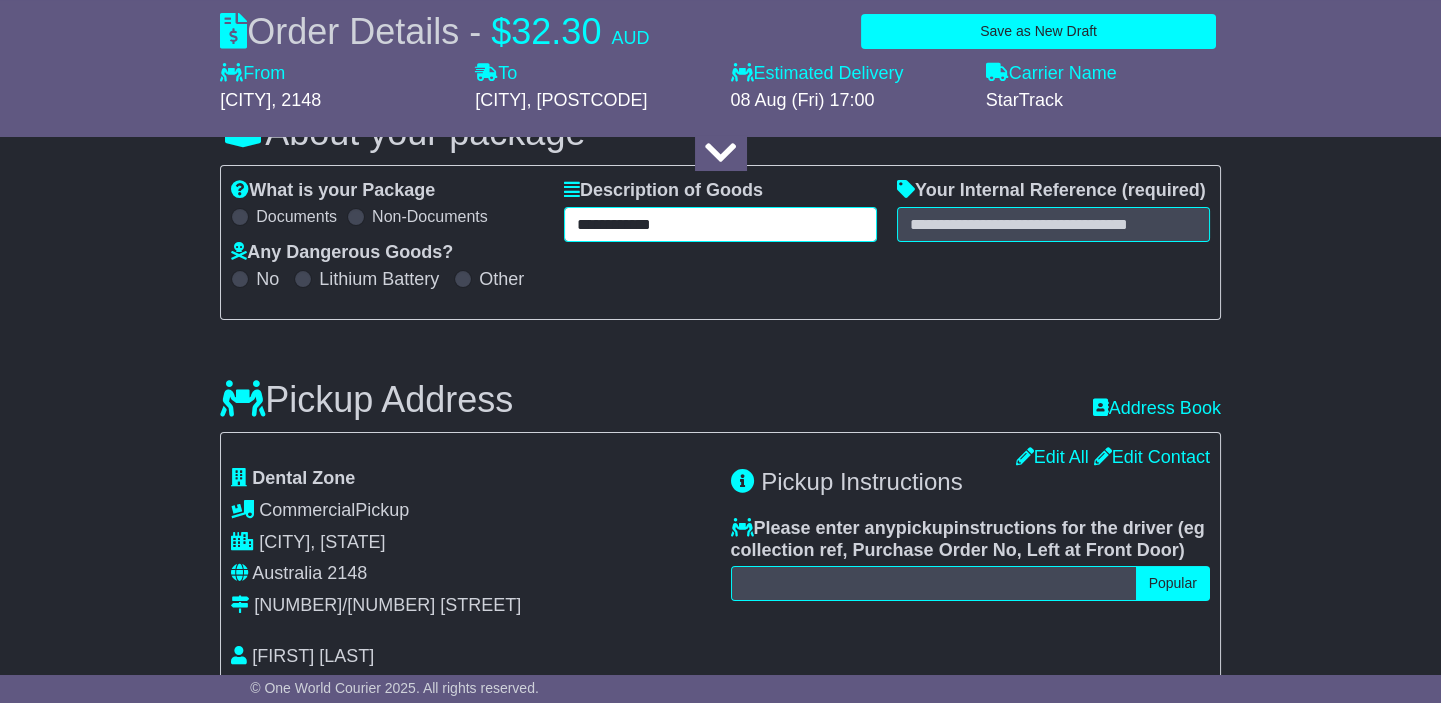 type on "**********" 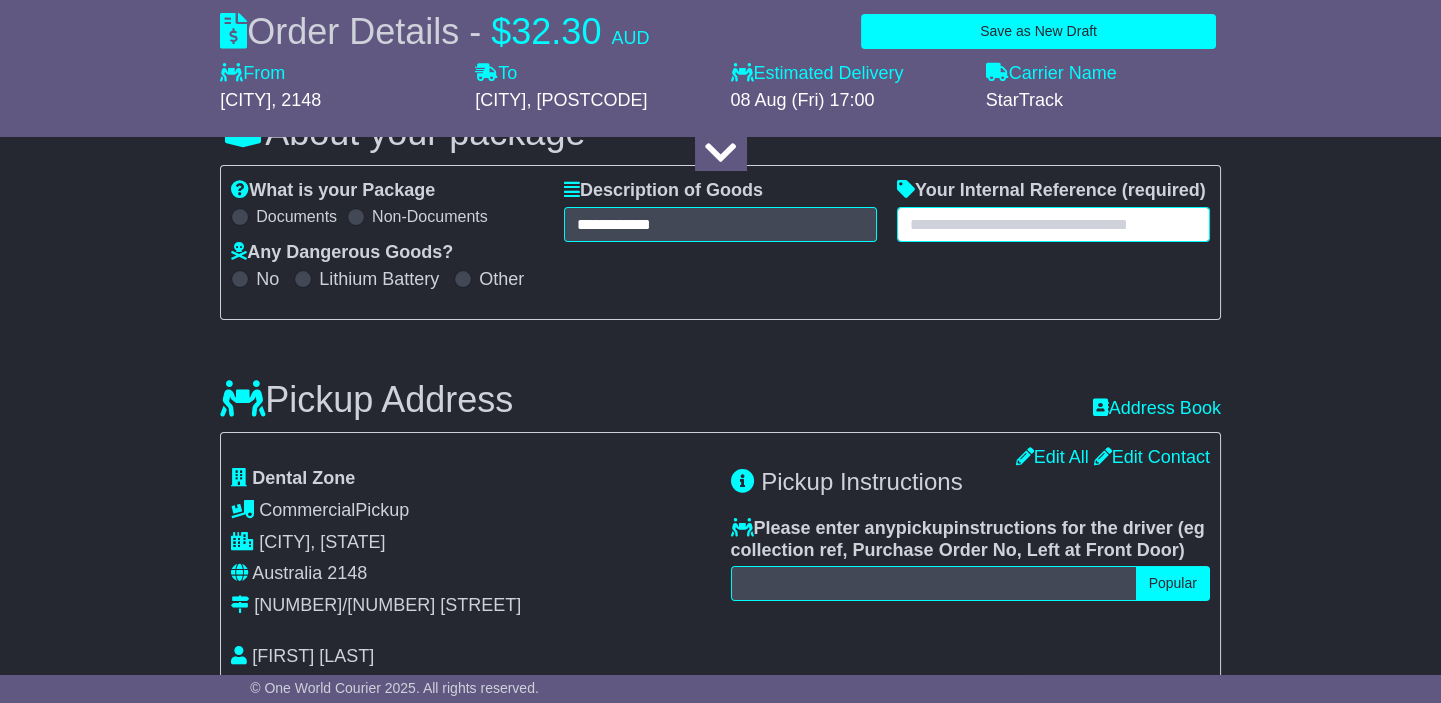 click at bounding box center (1053, 224) 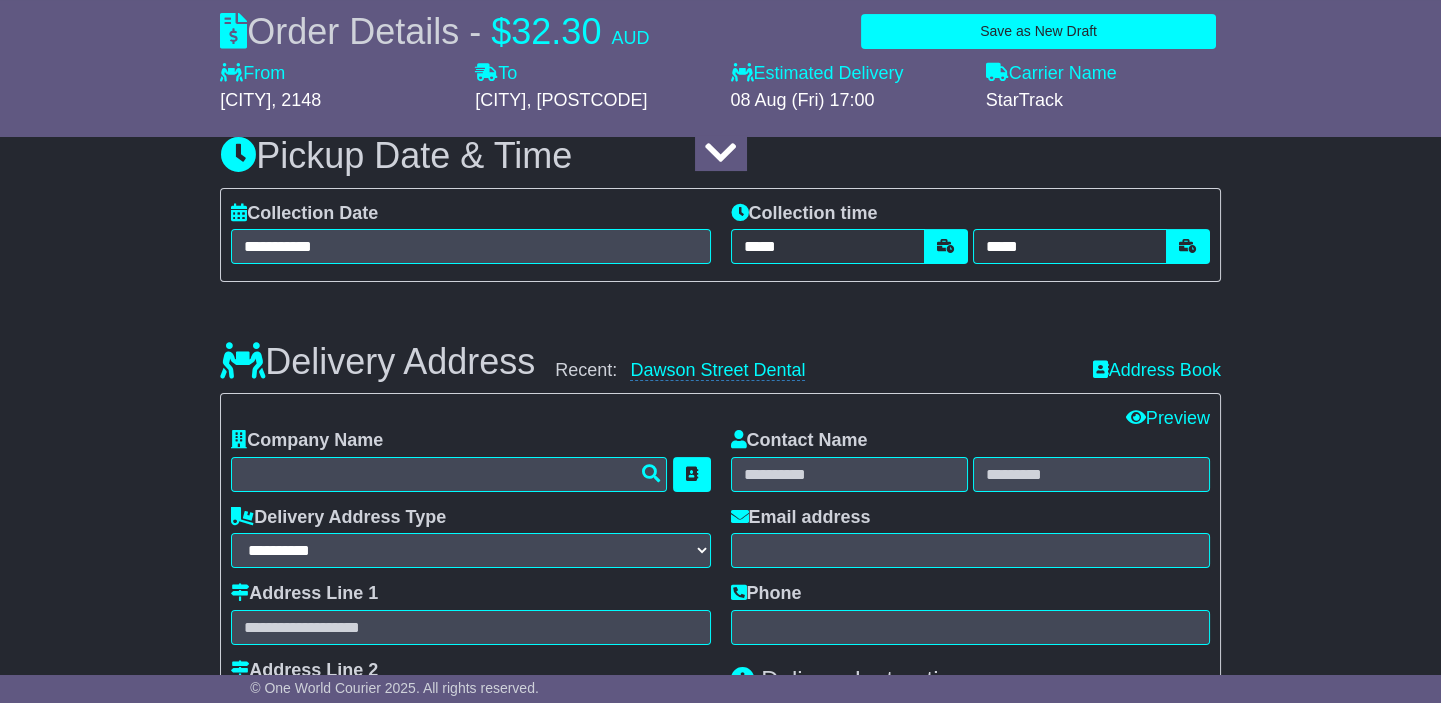 scroll, scrollTop: 1000, scrollLeft: 0, axis: vertical 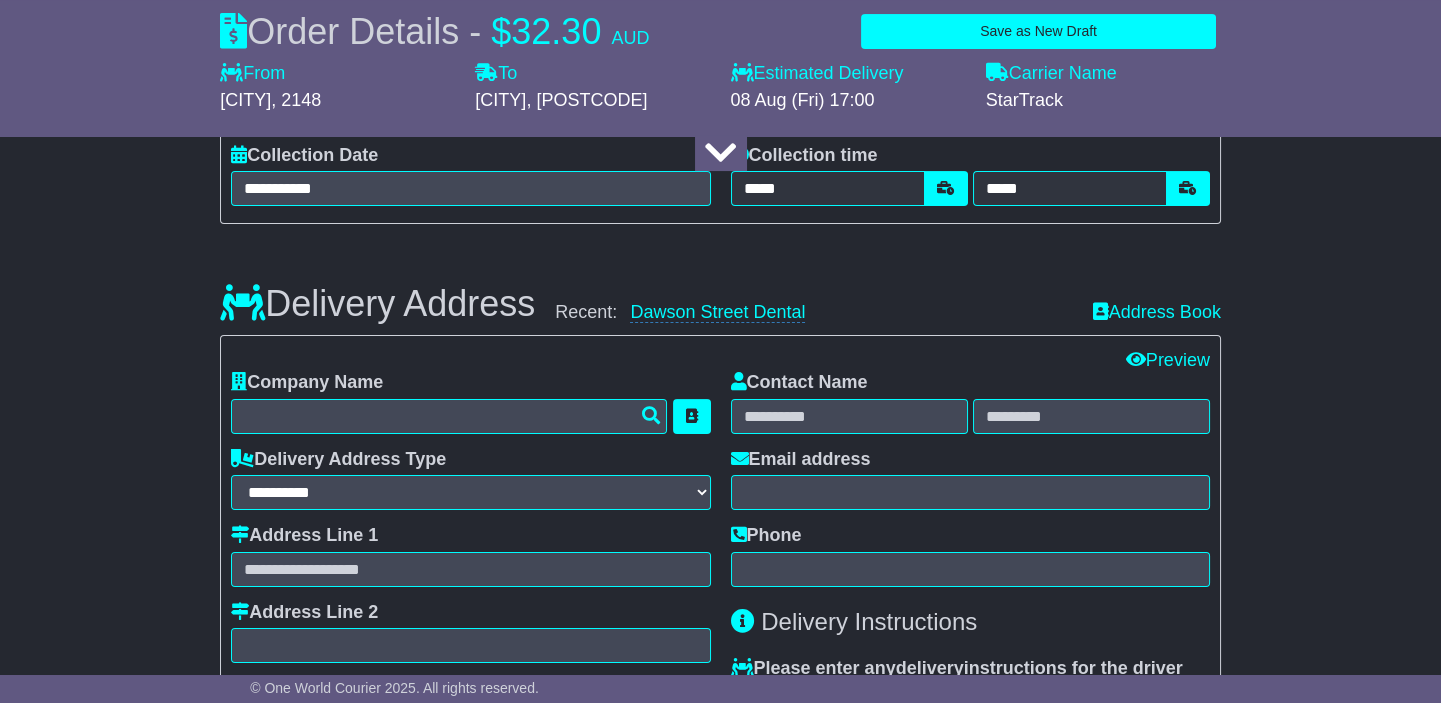 type on "*****" 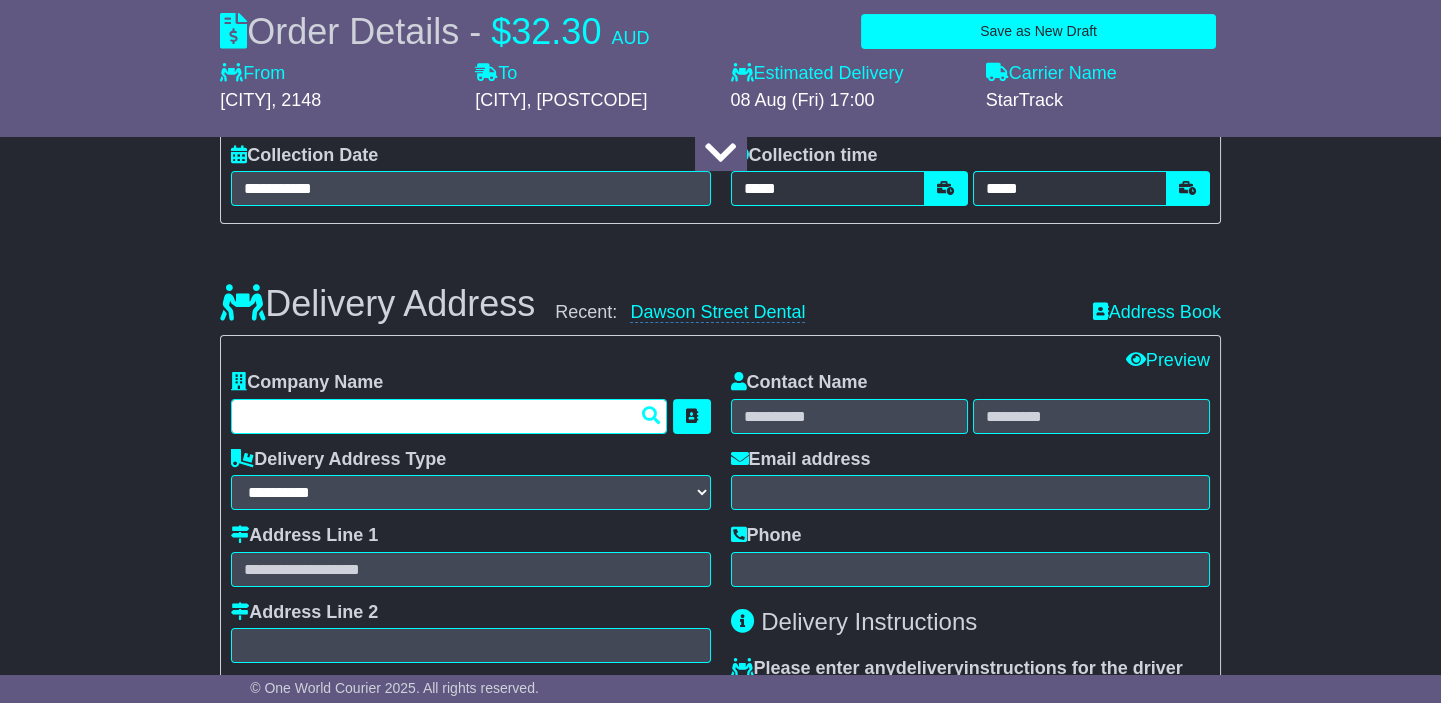 click at bounding box center (449, 416) 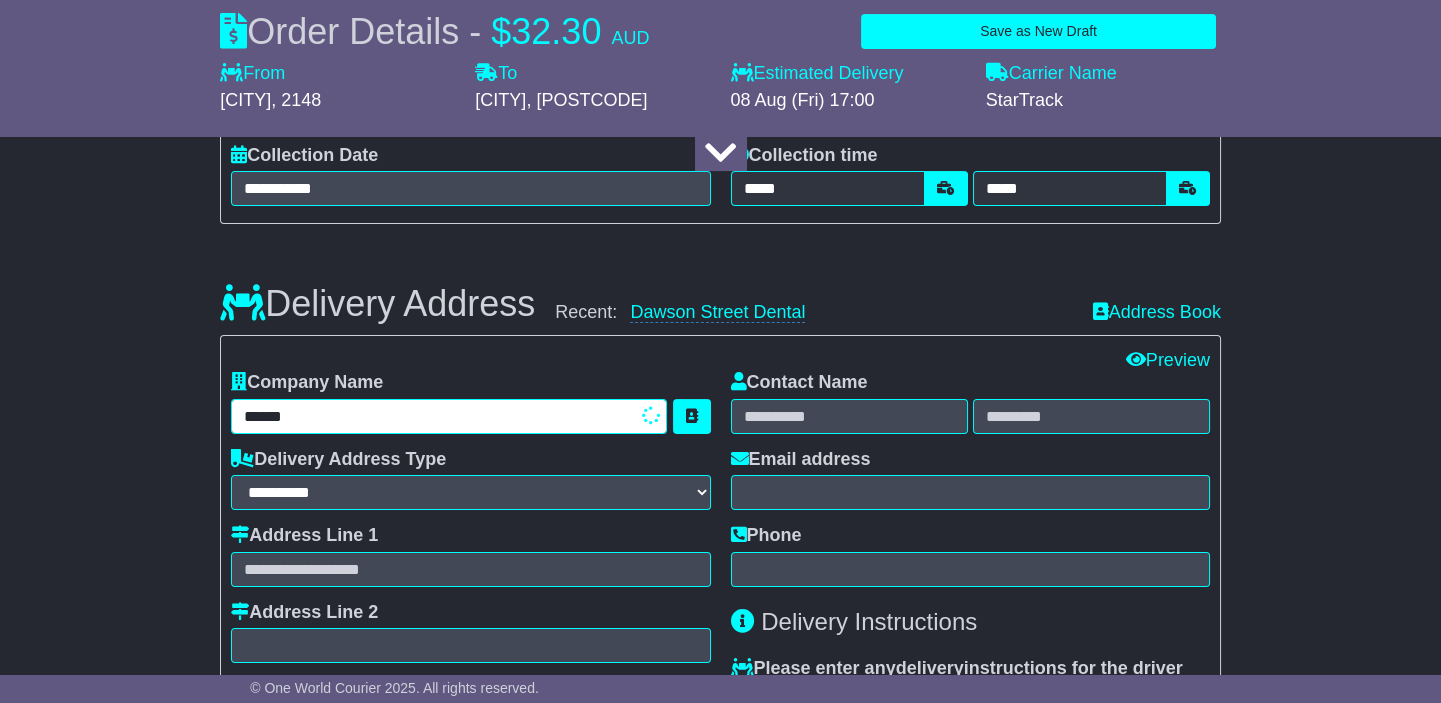 type on "******" 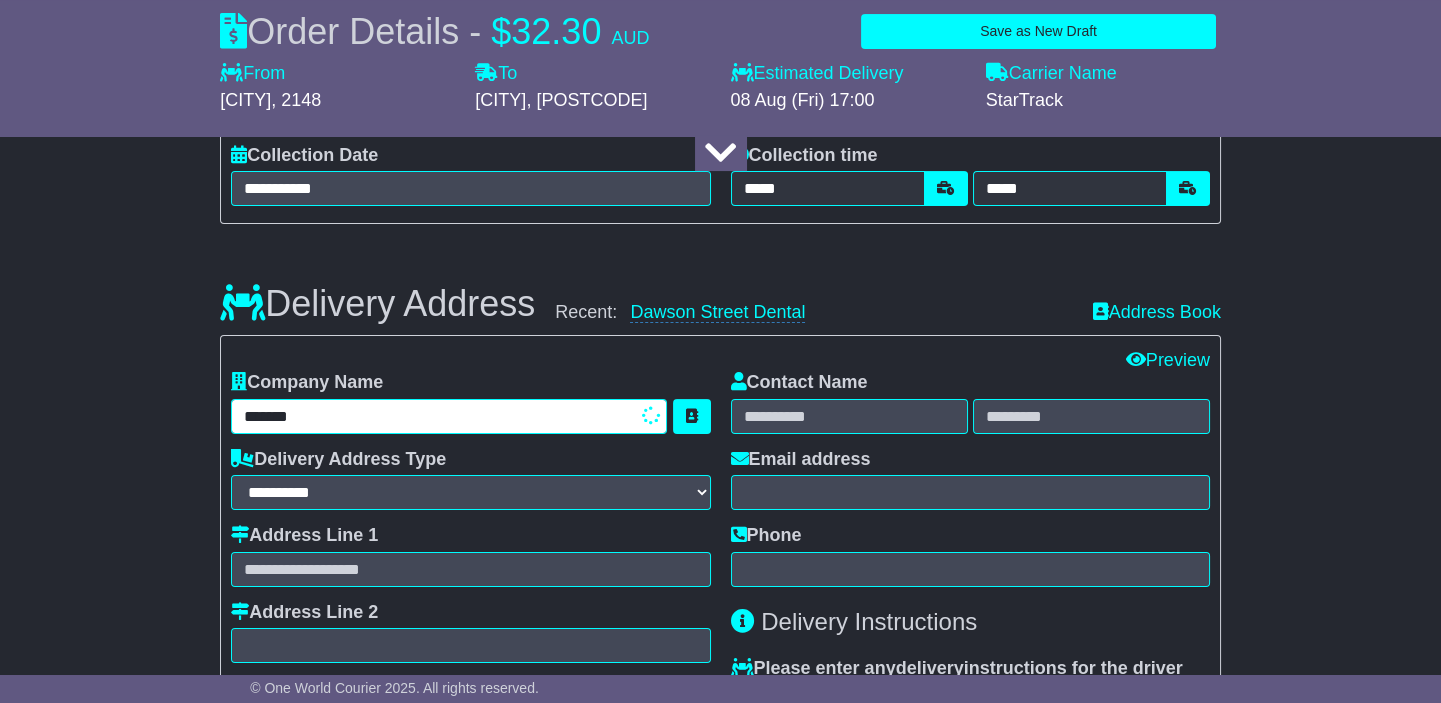 type on "**********" 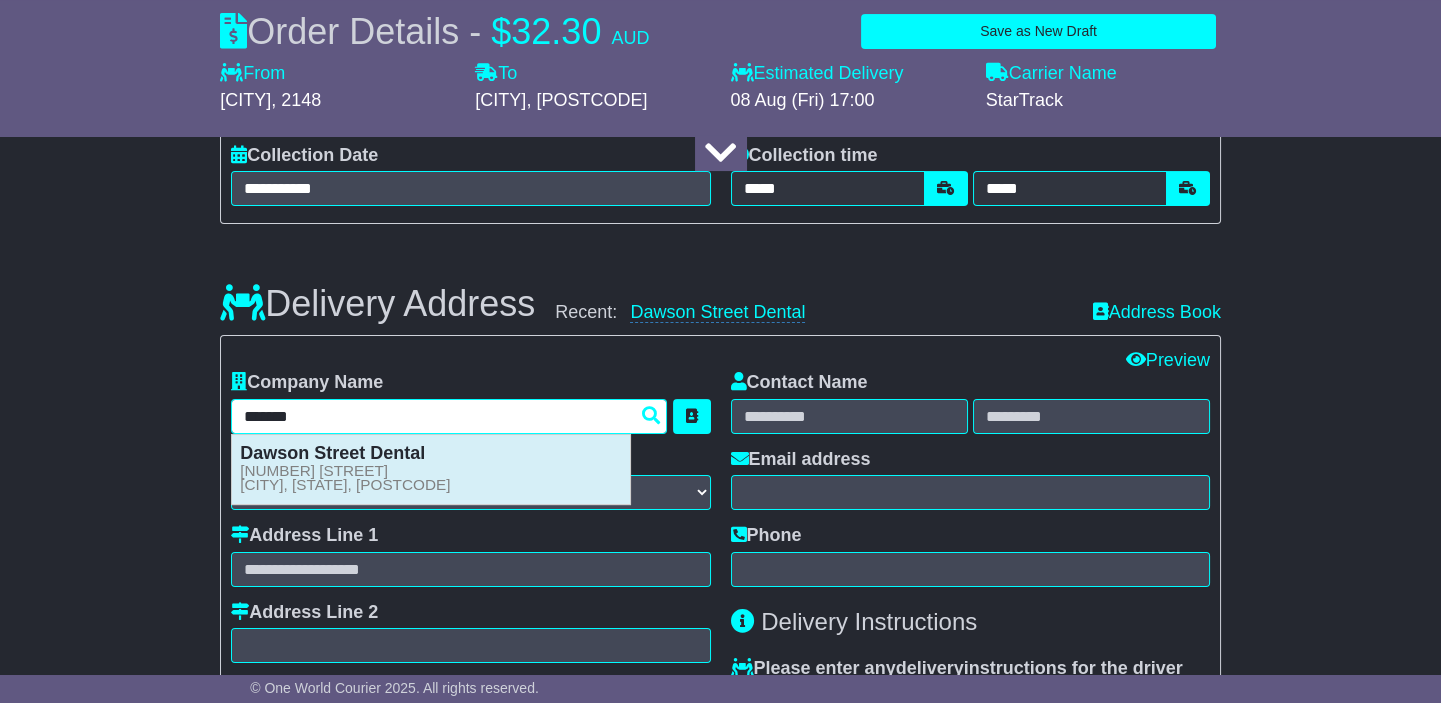 drag, startPoint x: 540, startPoint y: 449, endPoint x: 628, endPoint y: 412, distance: 95.462036 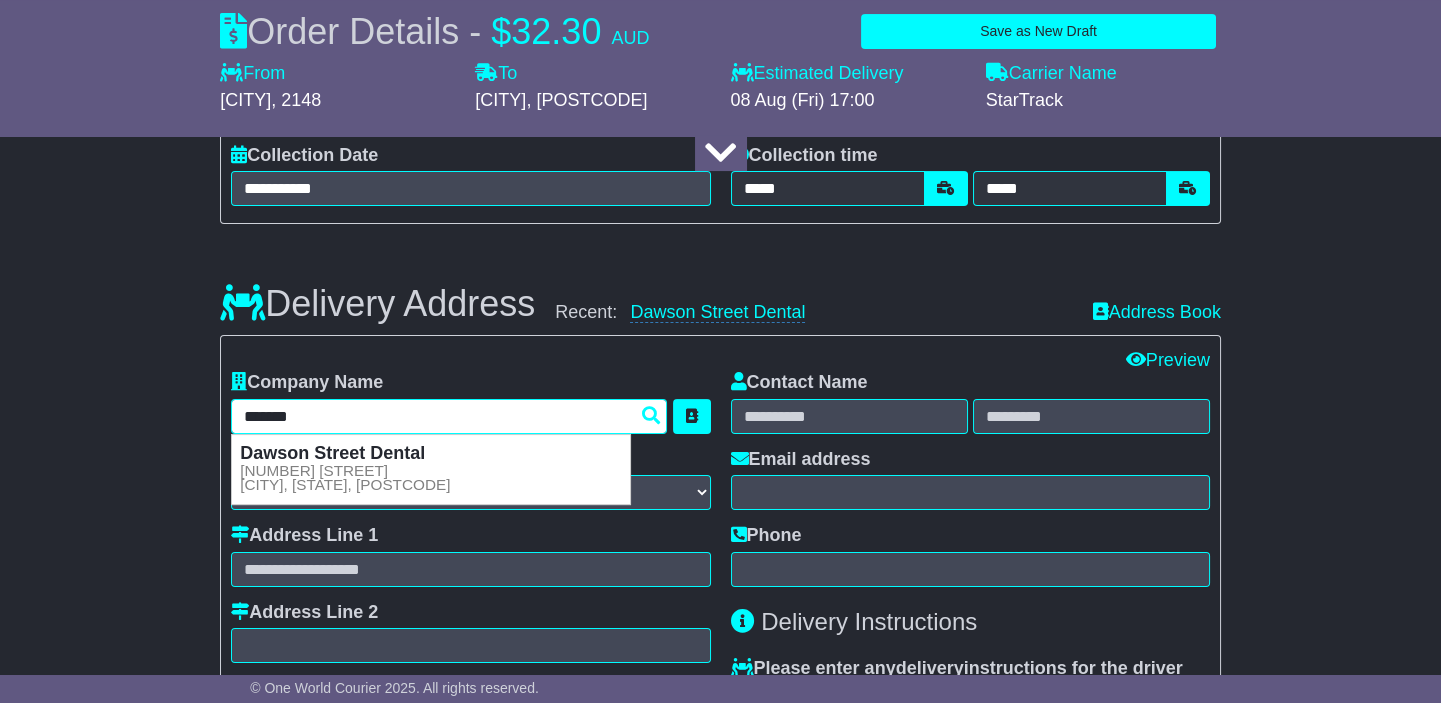 type on "**********" 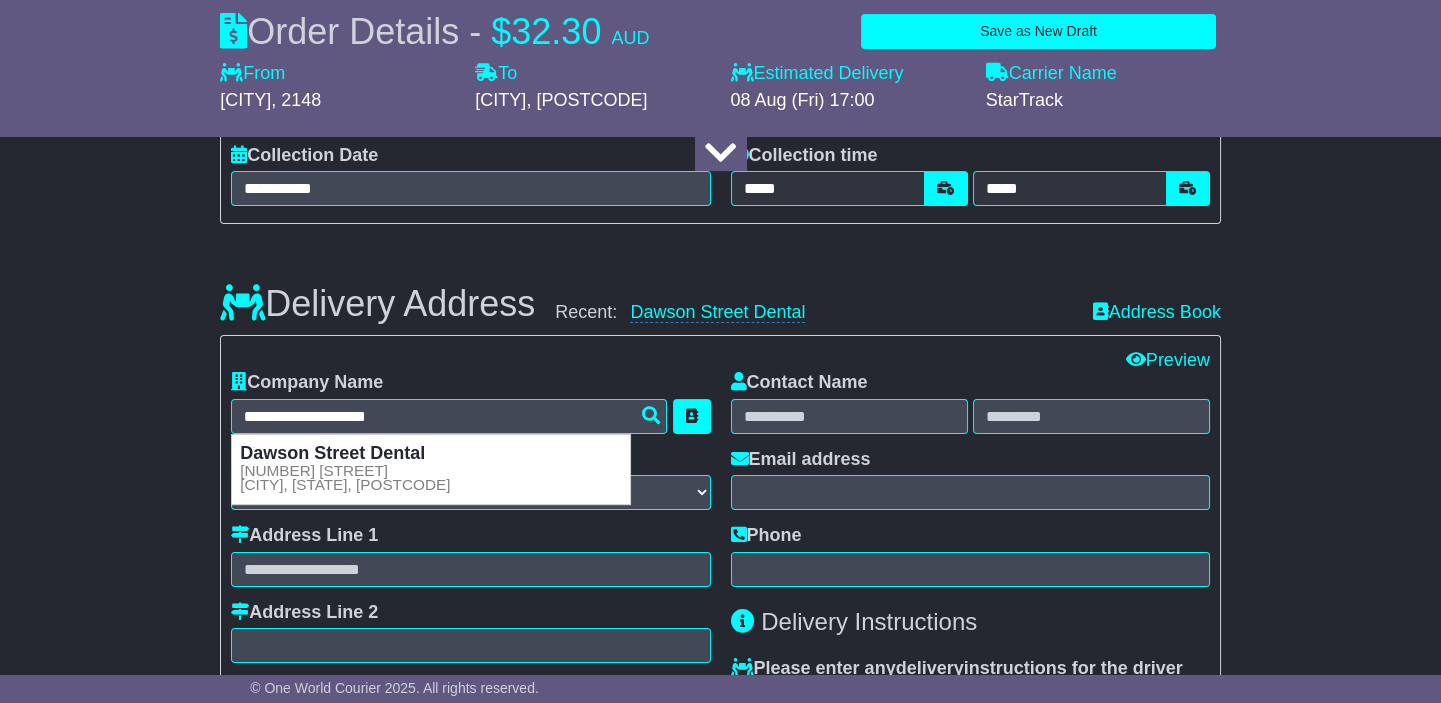 type 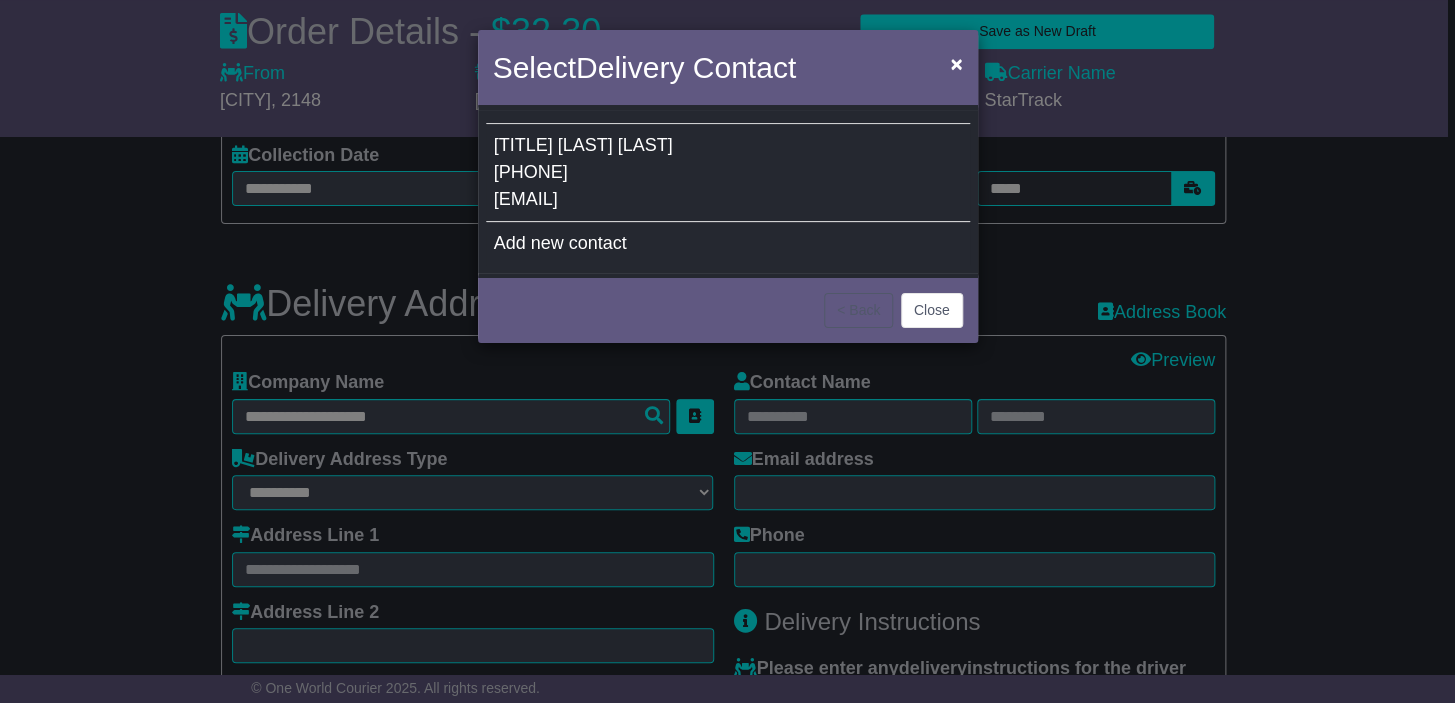 click on "Dr Tendai   Magadzire
0264522060
dawsonstreetdental@gmail.com
Add new contact" at bounding box center [728, 191] 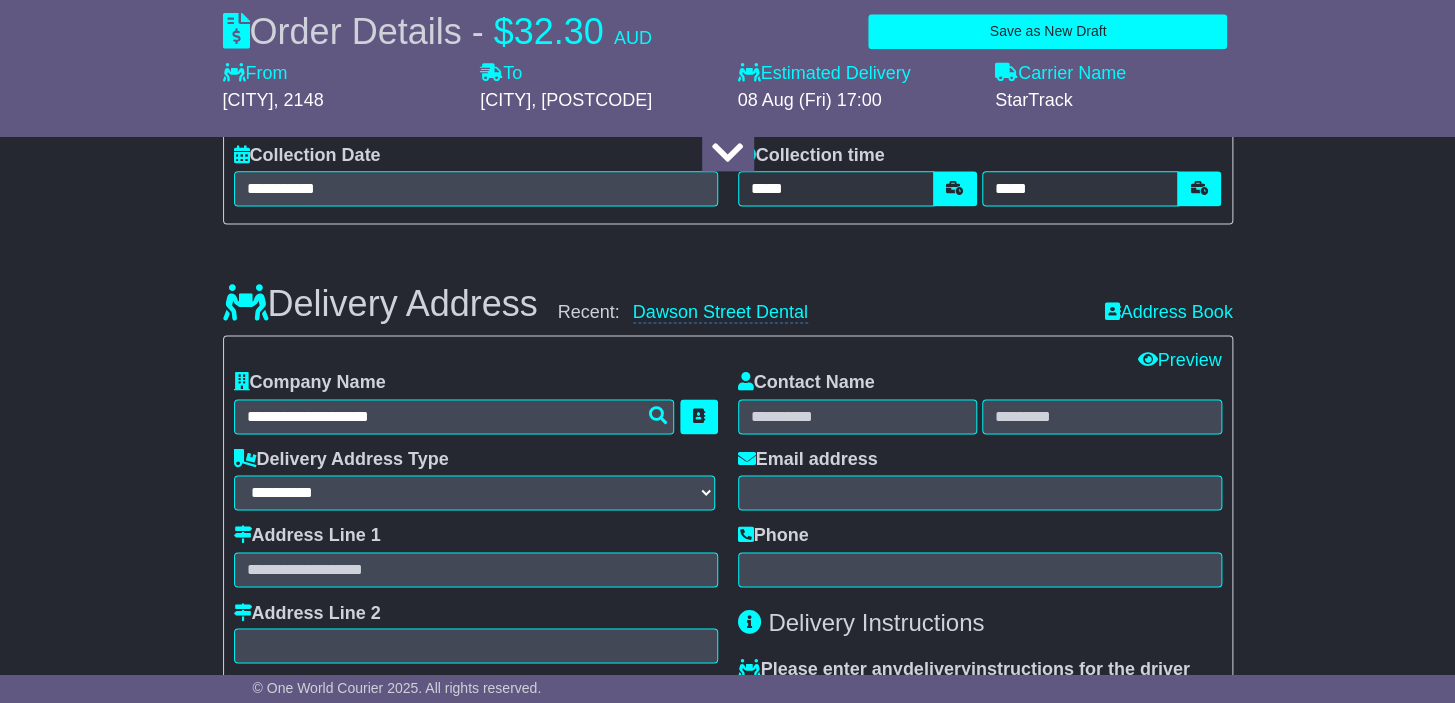 type on "**********" 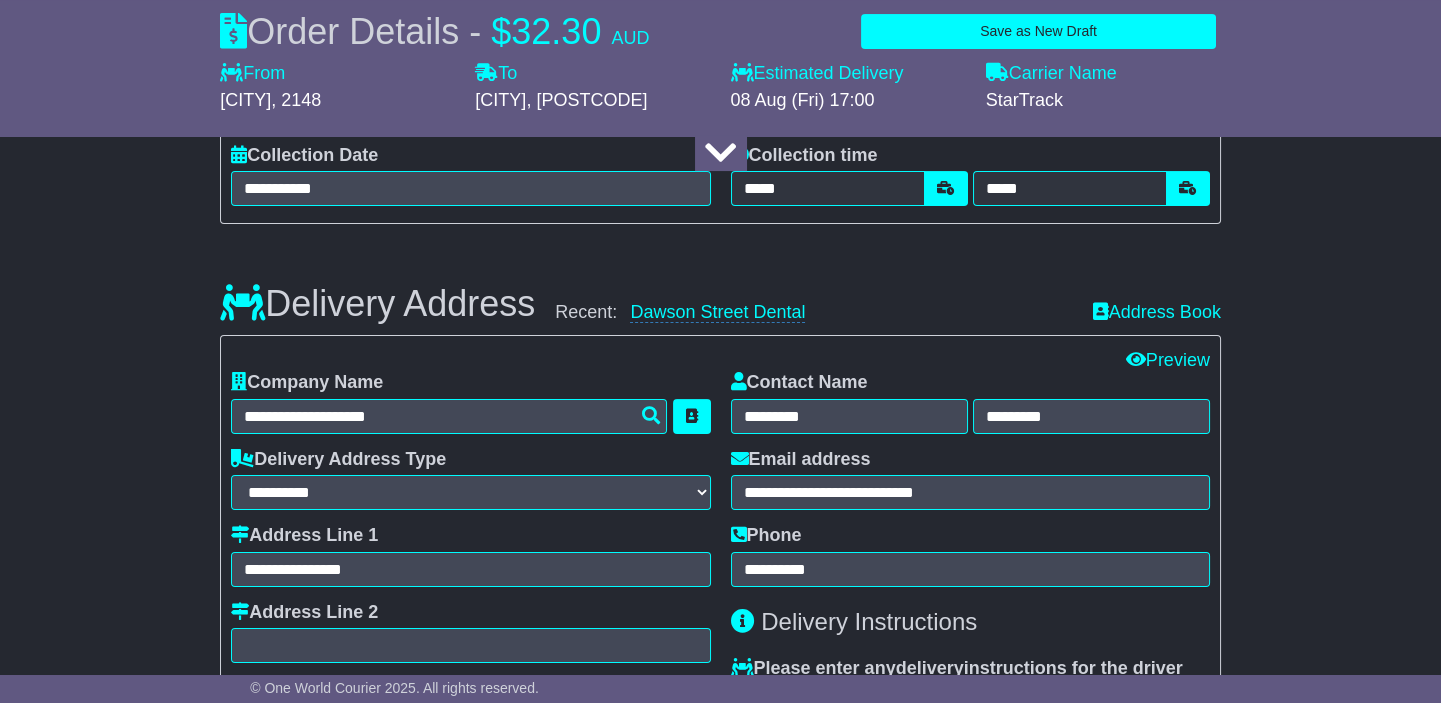 click on "Delivery Address
Recent:
Dawson Street Dental
Address Book" at bounding box center (720, 289) 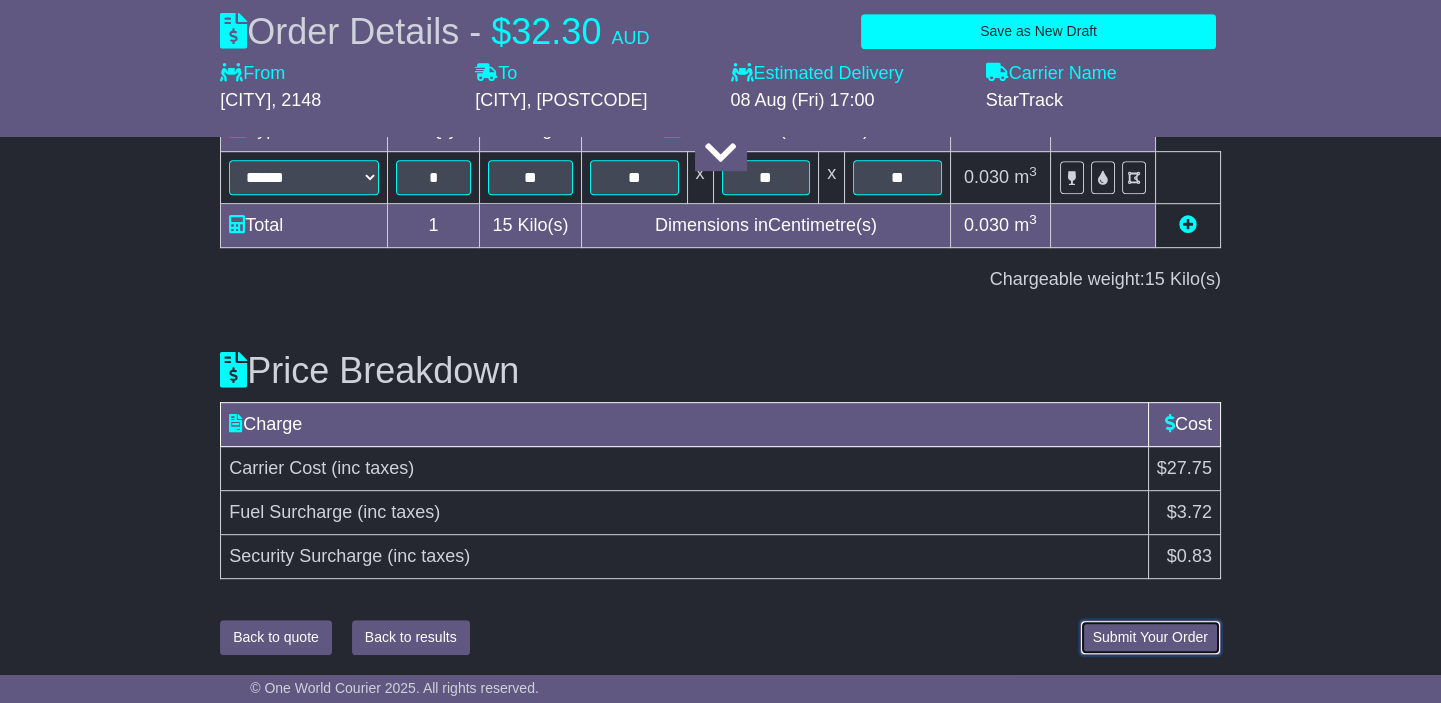 click on "Submit Your Order" at bounding box center [1150, 637] 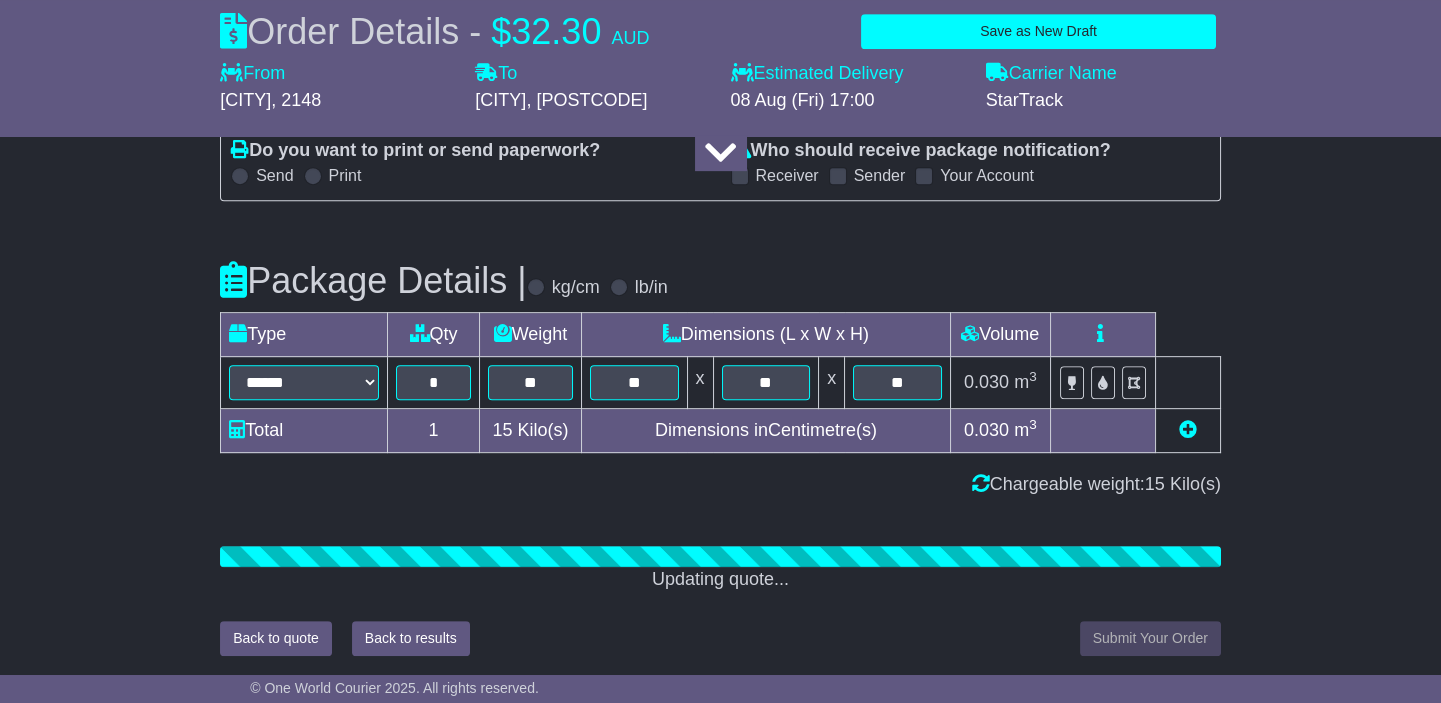 scroll, scrollTop: 2278, scrollLeft: 0, axis: vertical 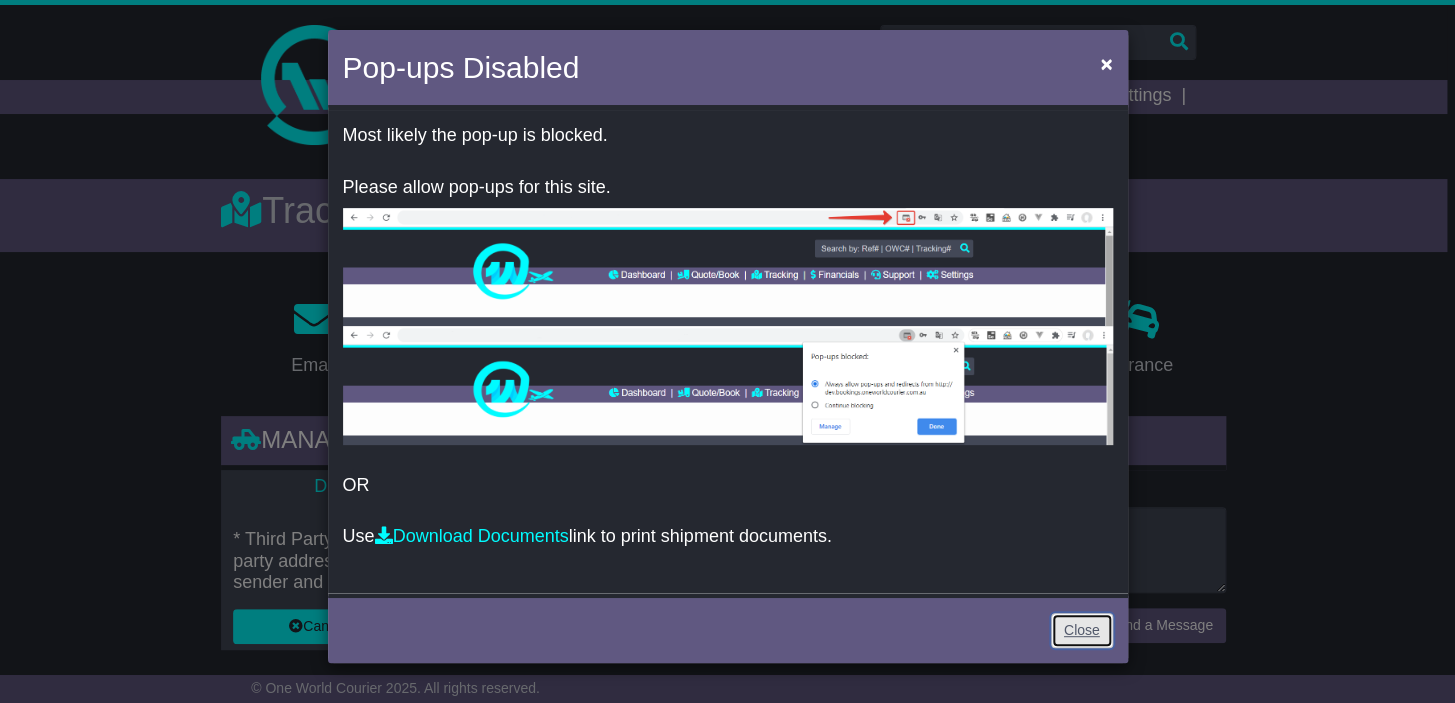 click on "Close" at bounding box center (1082, 630) 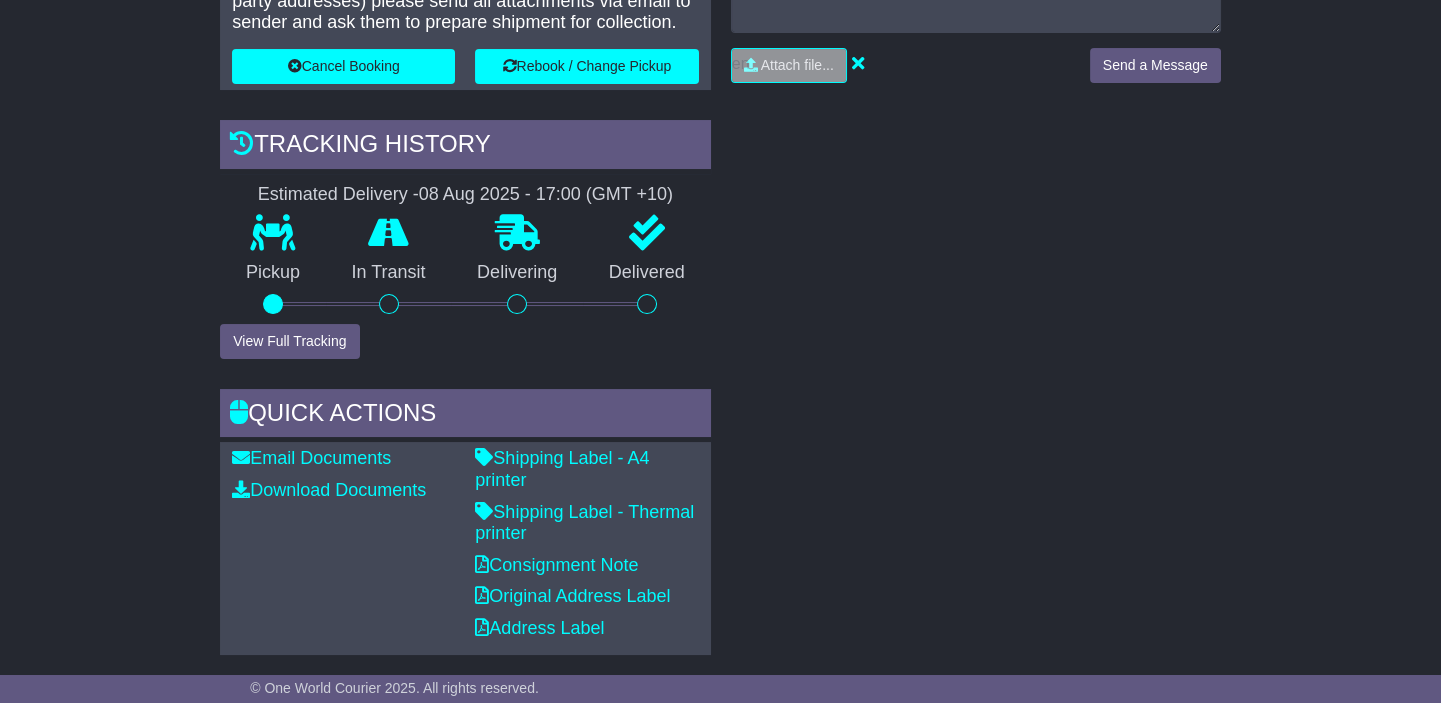 scroll, scrollTop: 535, scrollLeft: 0, axis: vertical 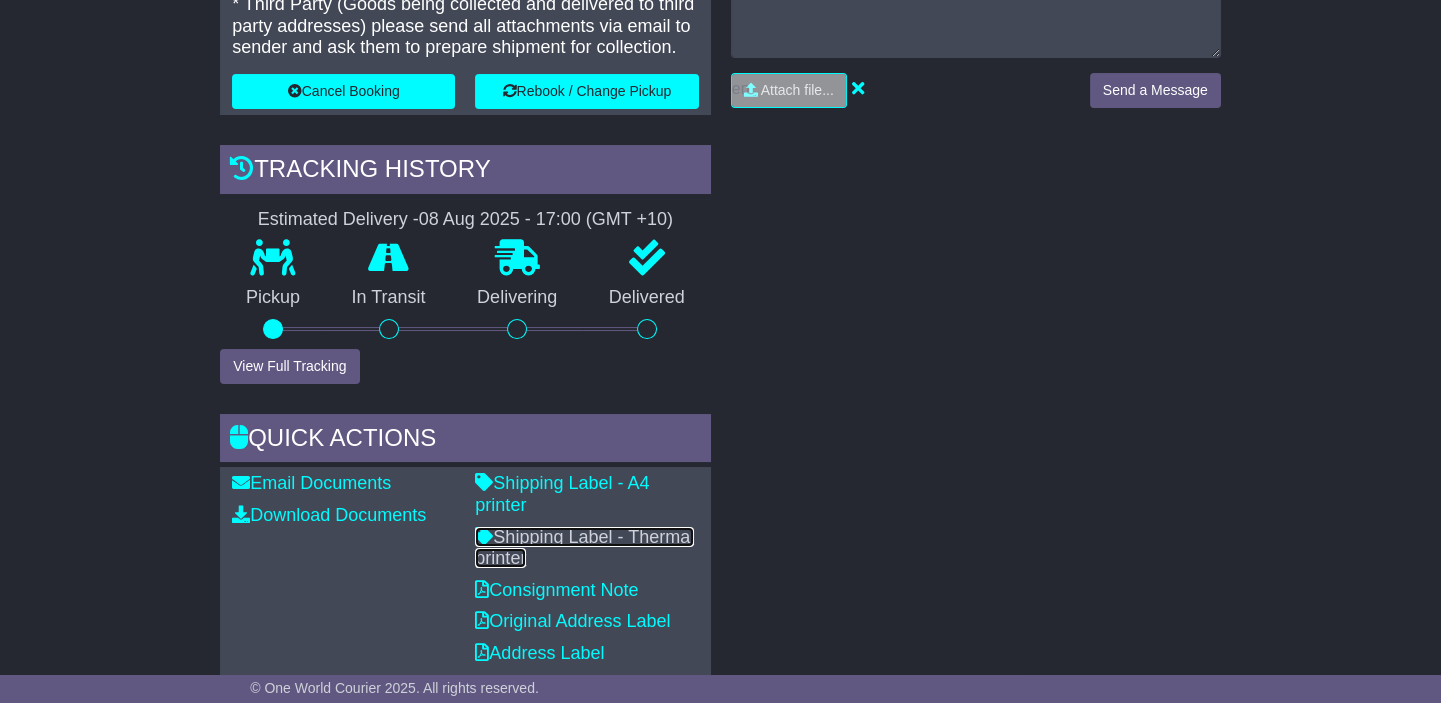 click on "Shipping Label - Thermal printer" at bounding box center (584, 548) 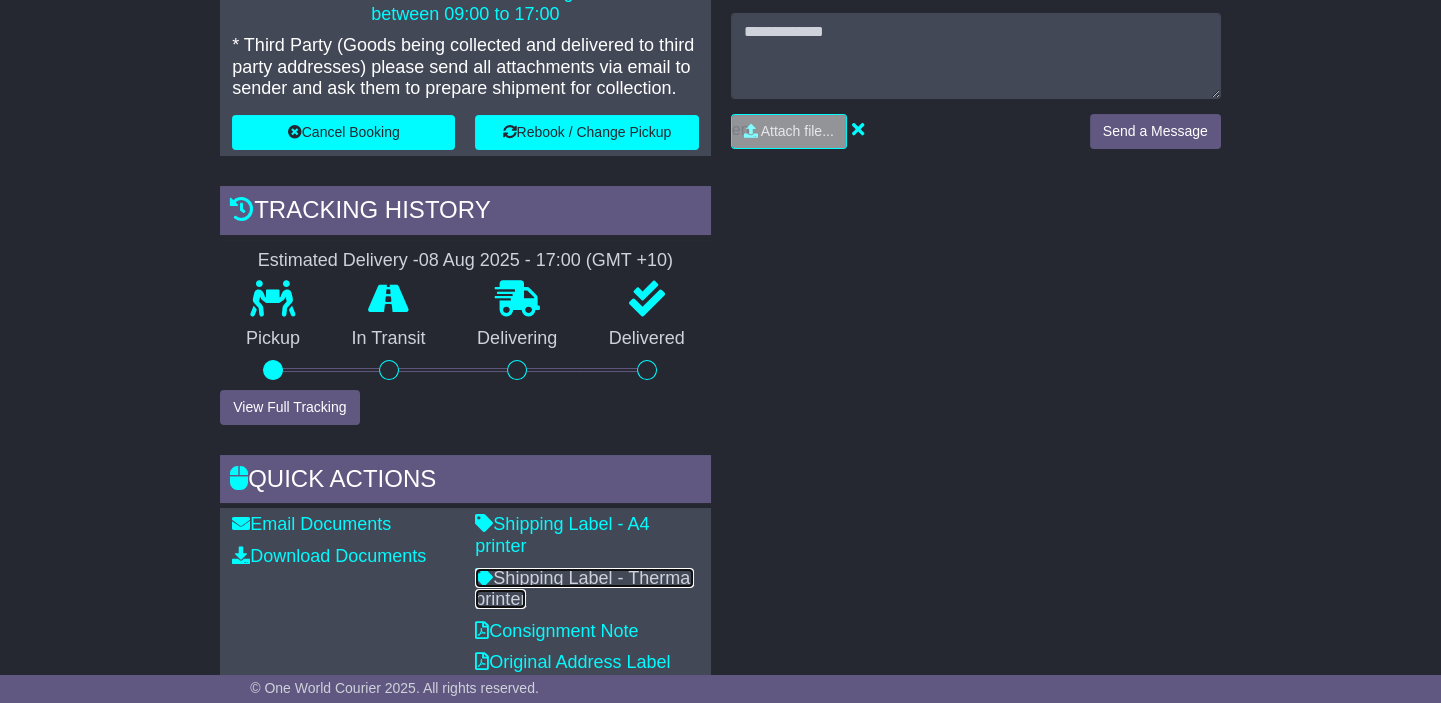 scroll, scrollTop: 535, scrollLeft: 0, axis: vertical 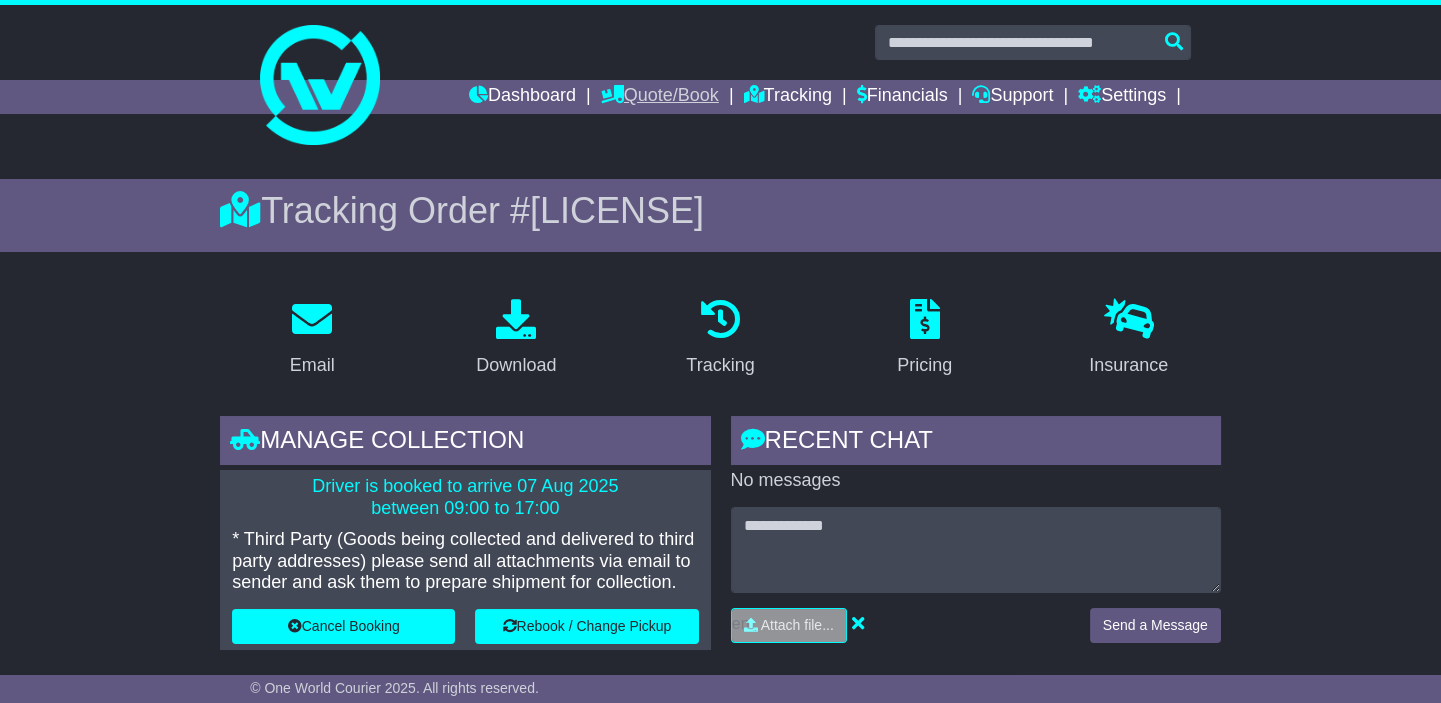 click on "Quote/Book" at bounding box center (660, 97) 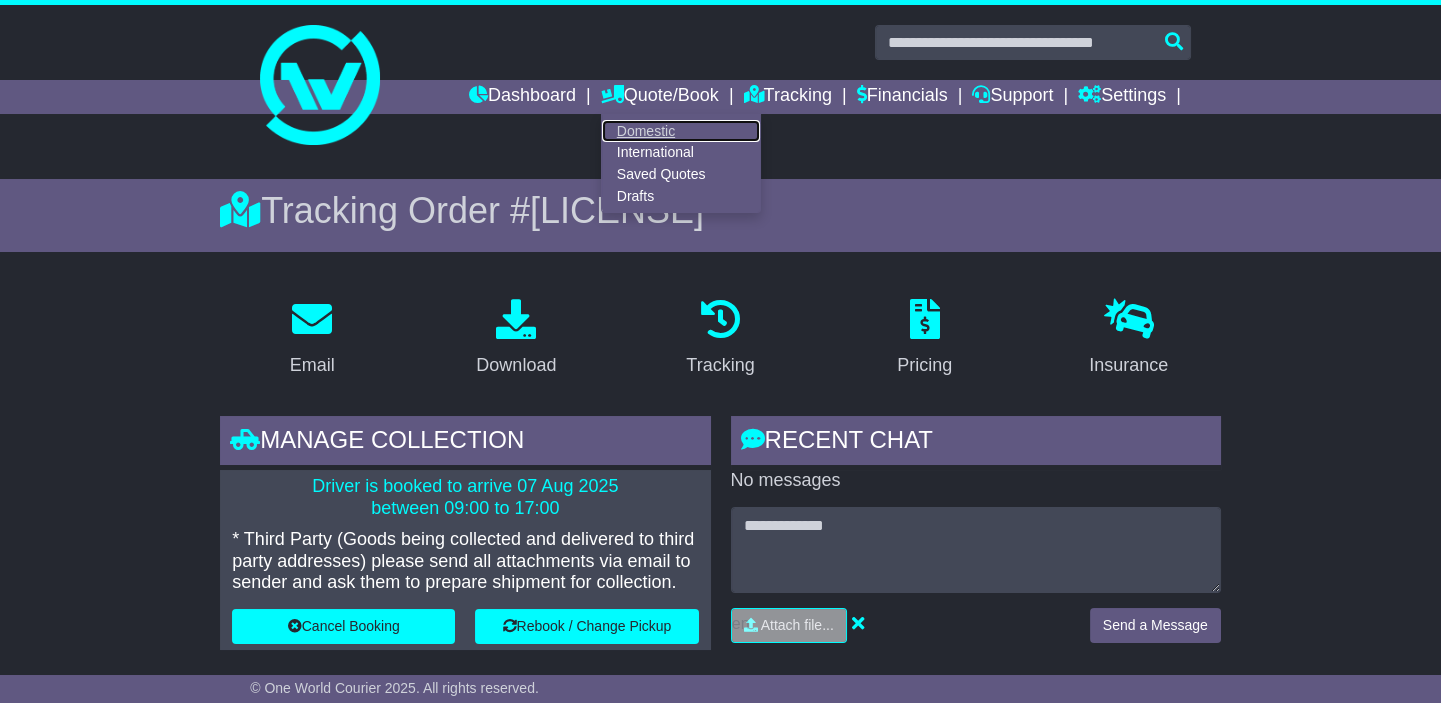 click on "Domestic" at bounding box center (681, 131) 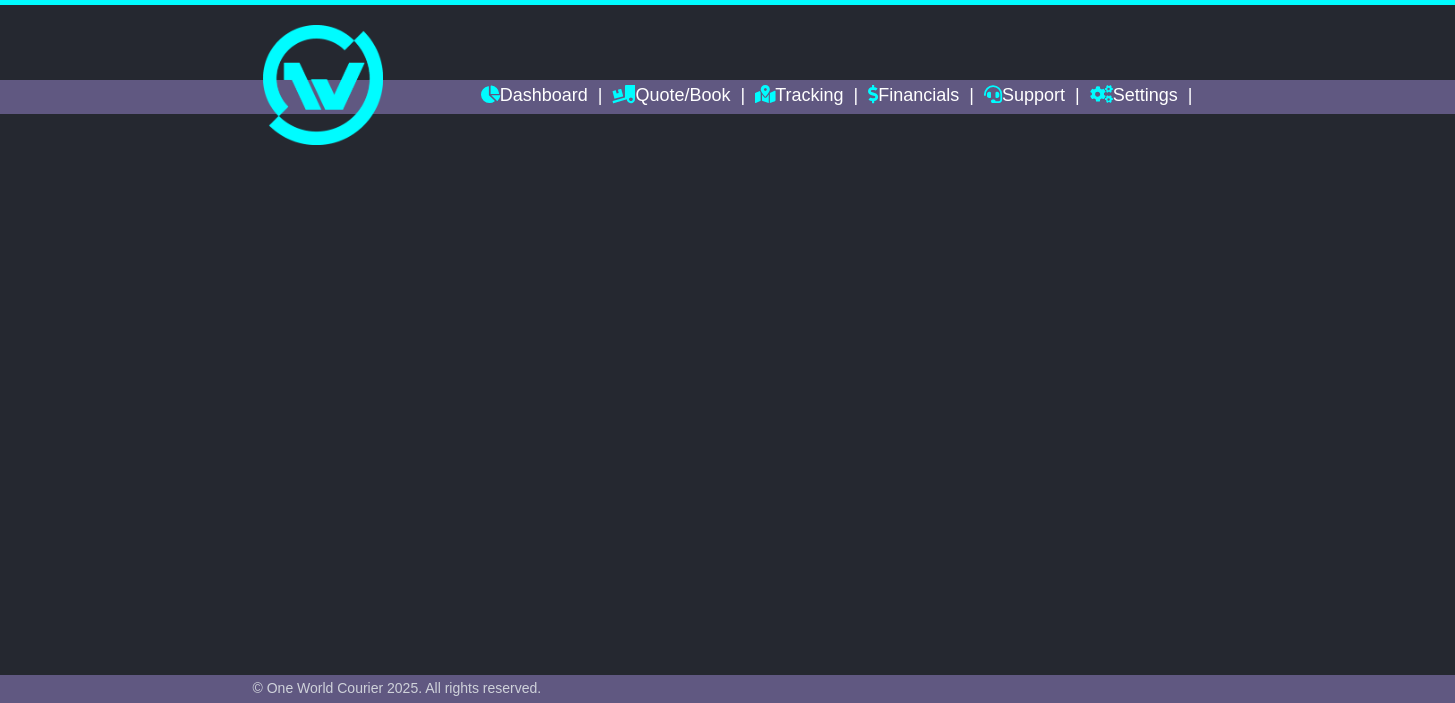 scroll, scrollTop: 0, scrollLeft: 0, axis: both 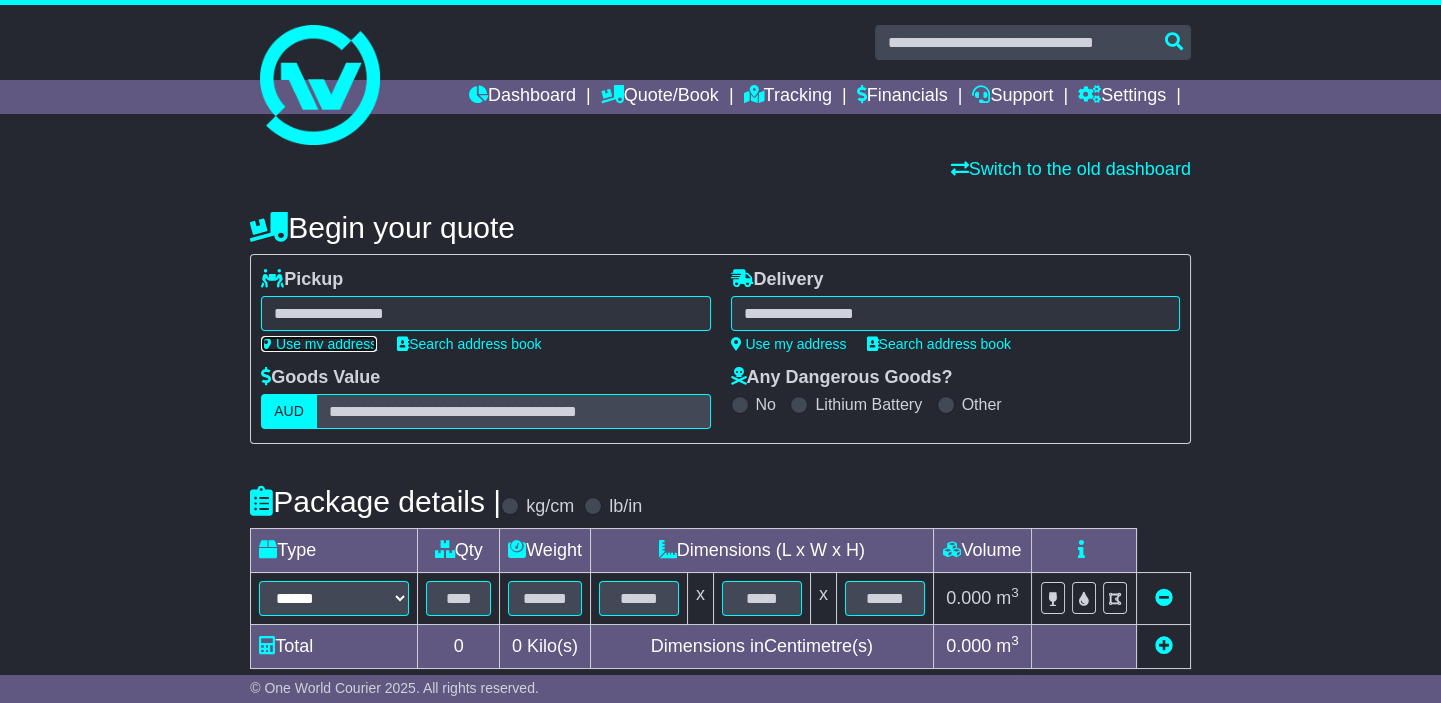 click on "Use my address" at bounding box center [319, 344] 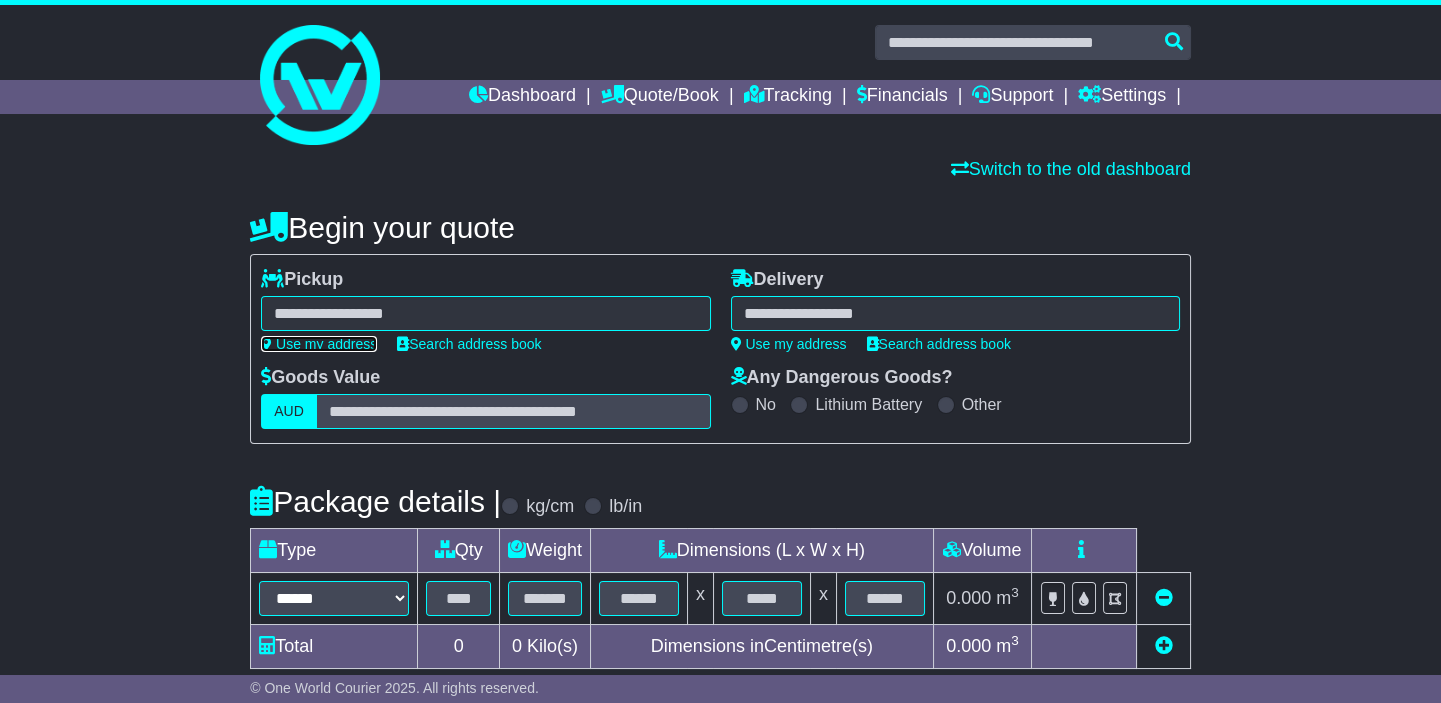 type on "**********" 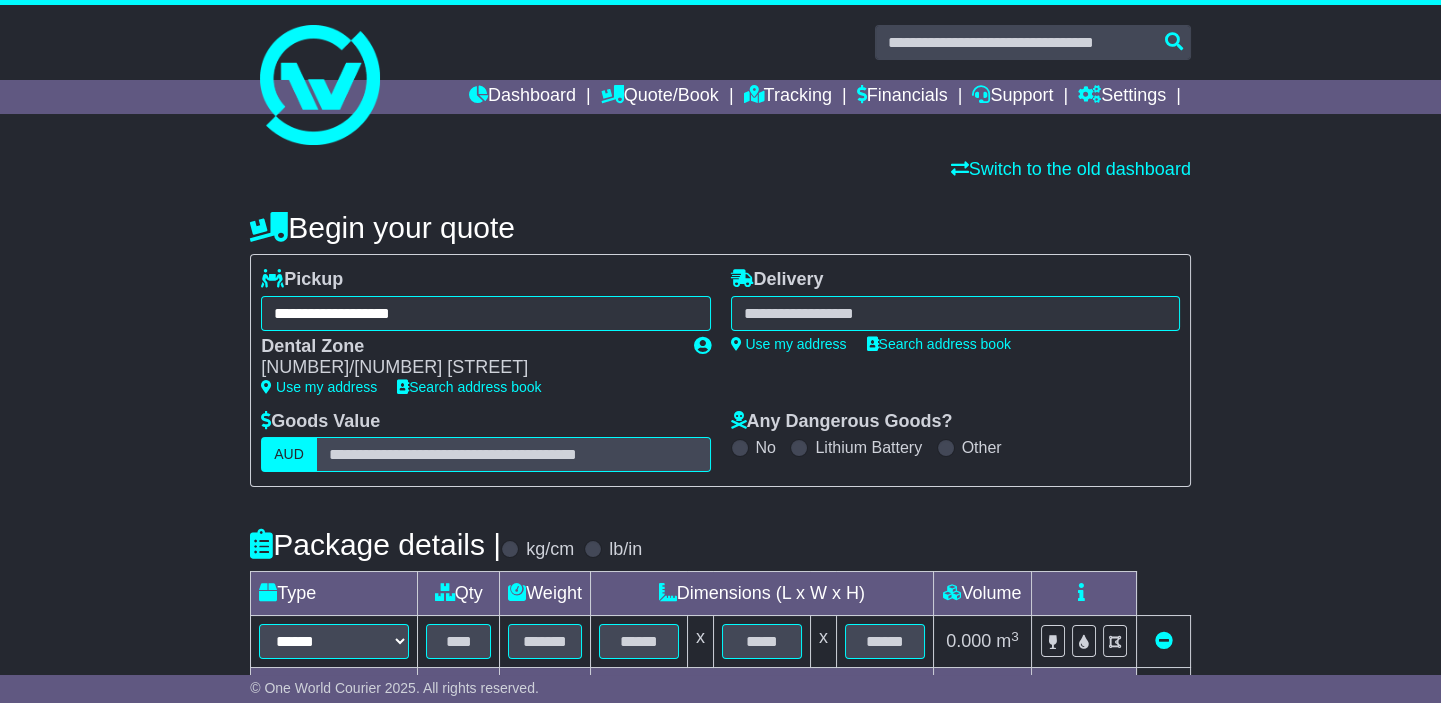 click at bounding box center [955, 313] 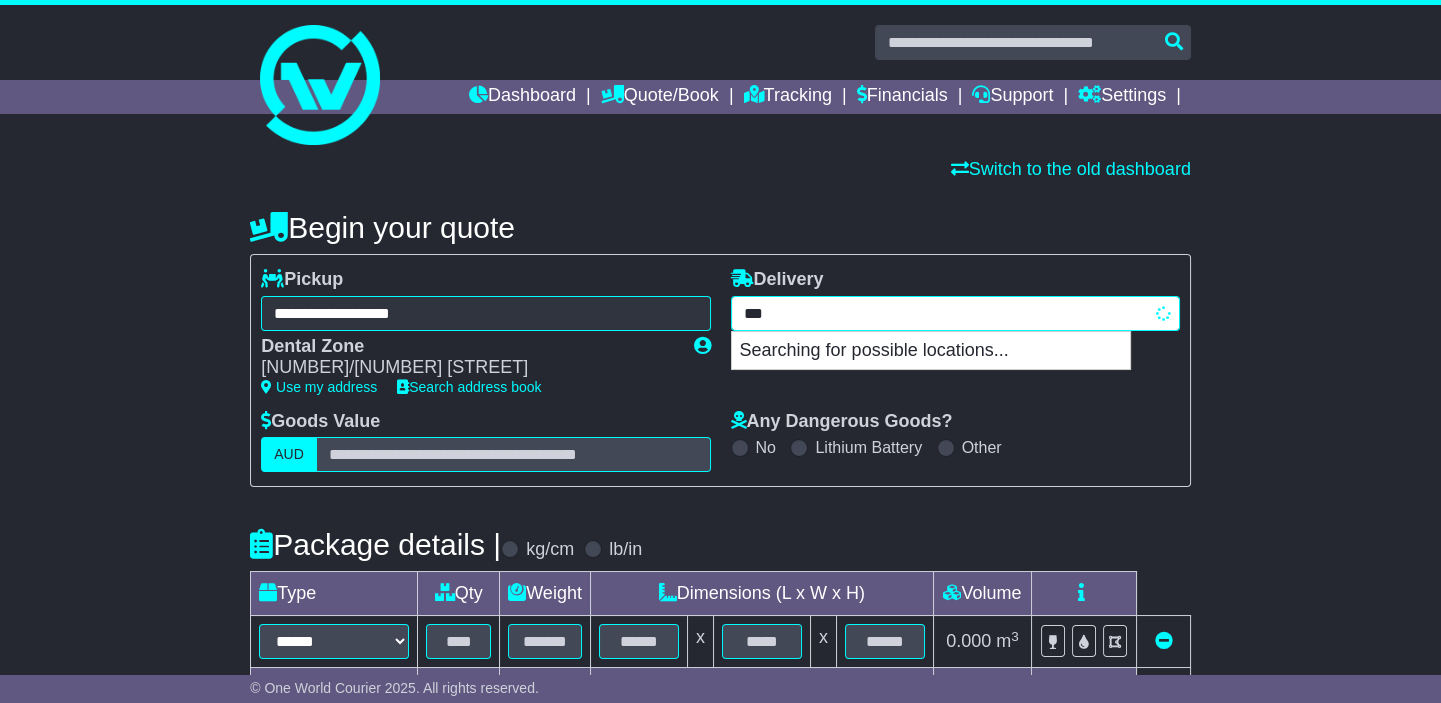 type on "****" 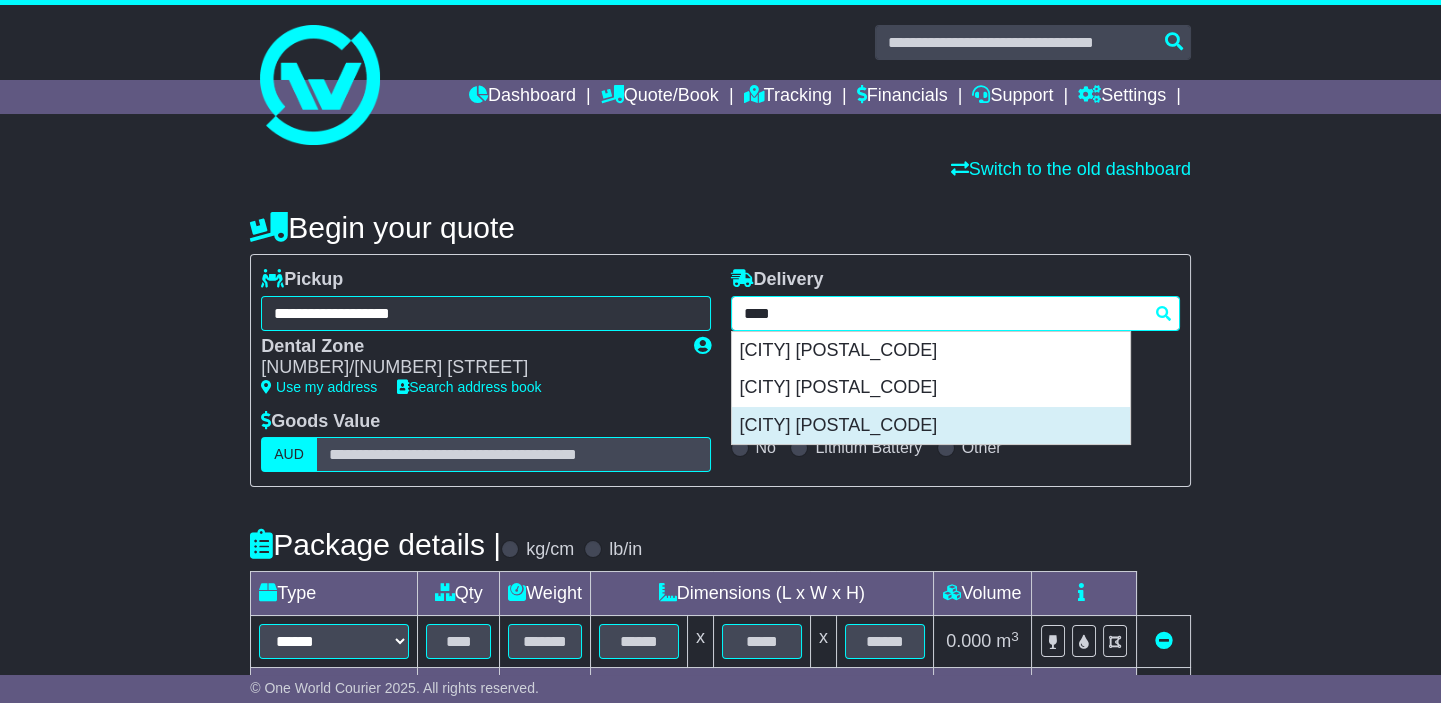 click on "[CITY] [POSTAL_CODE]" at bounding box center (931, 426) 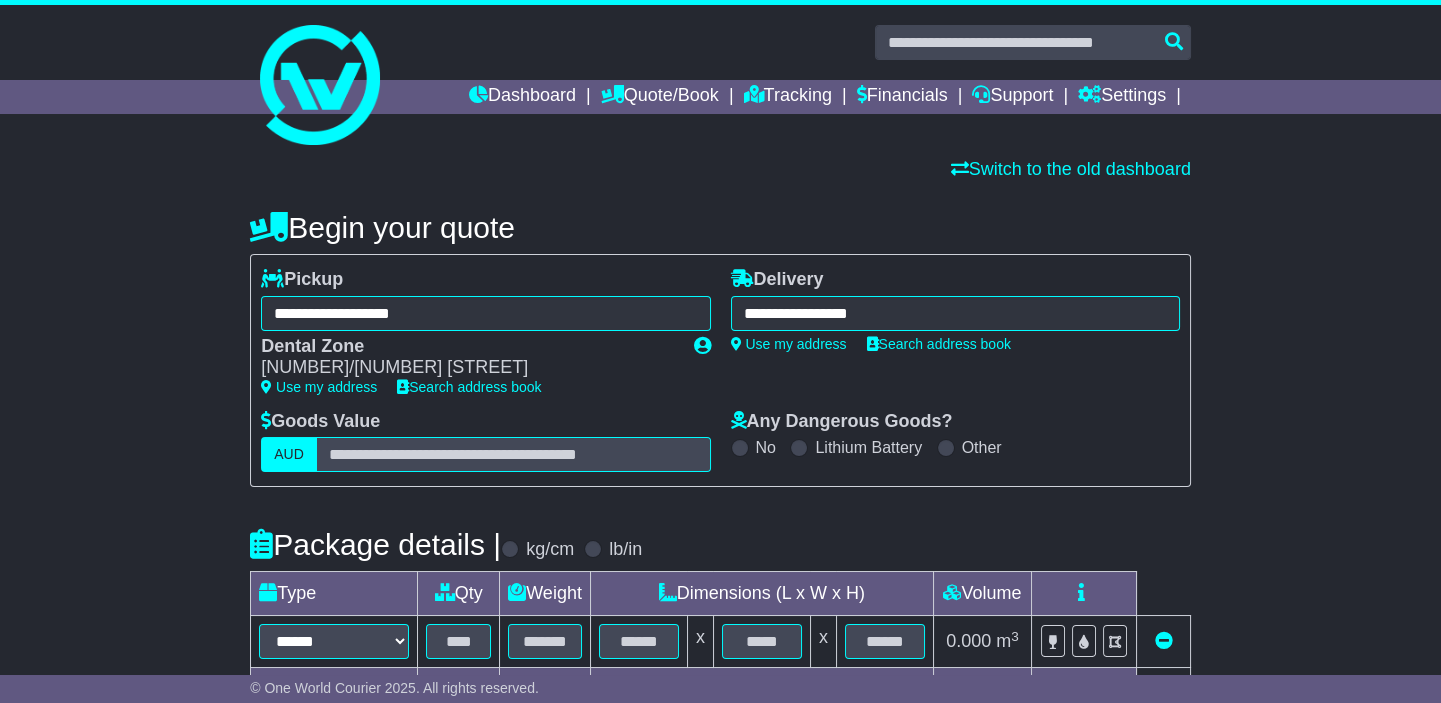 type on "**********" 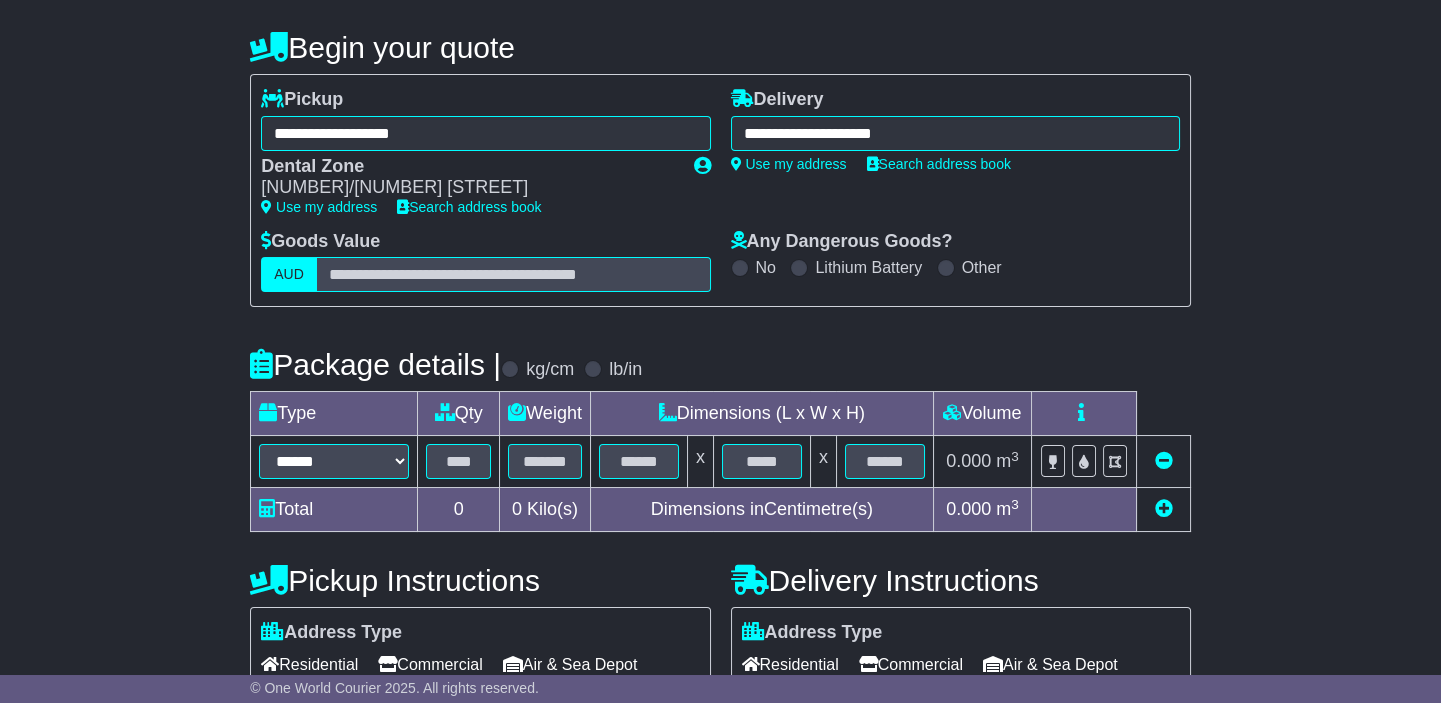 scroll, scrollTop: 181, scrollLeft: 0, axis: vertical 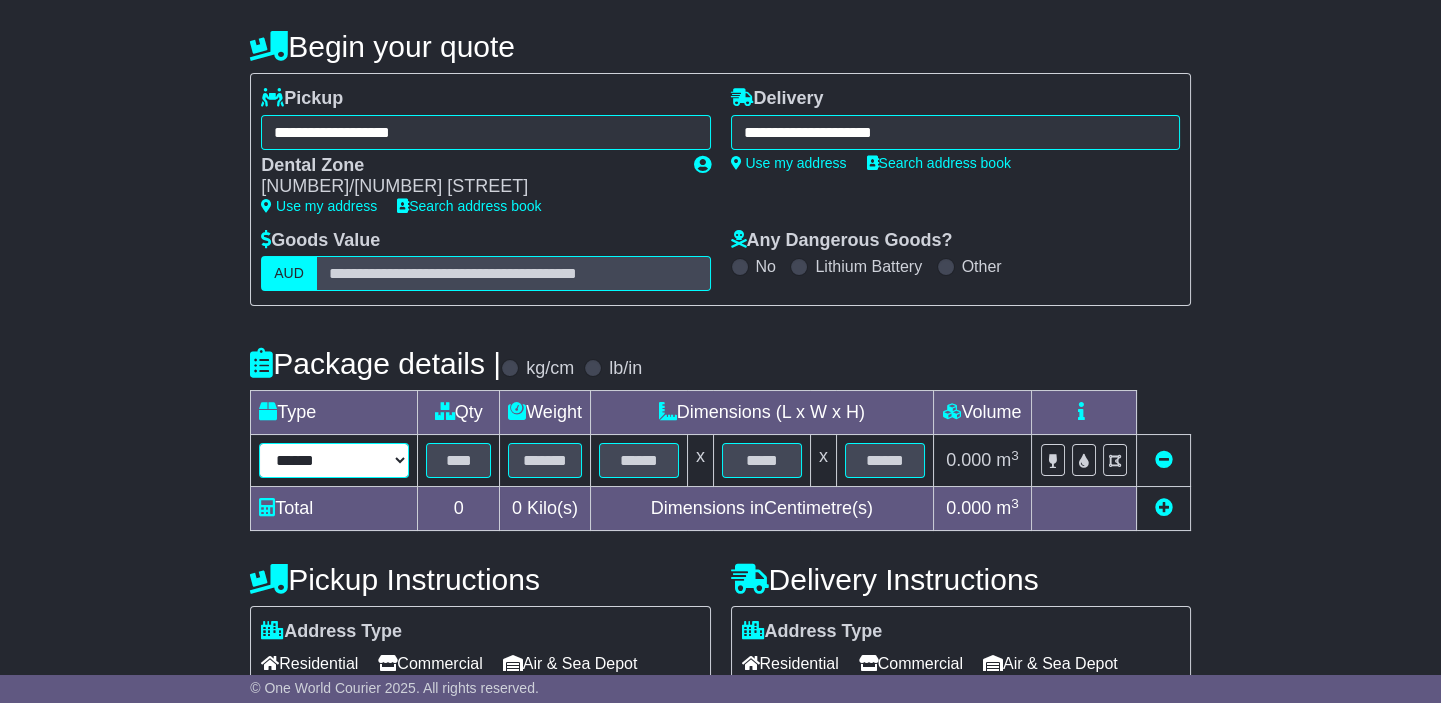 drag, startPoint x: 385, startPoint y: 446, endPoint x: 376, endPoint y: 455, distance: 12.727922 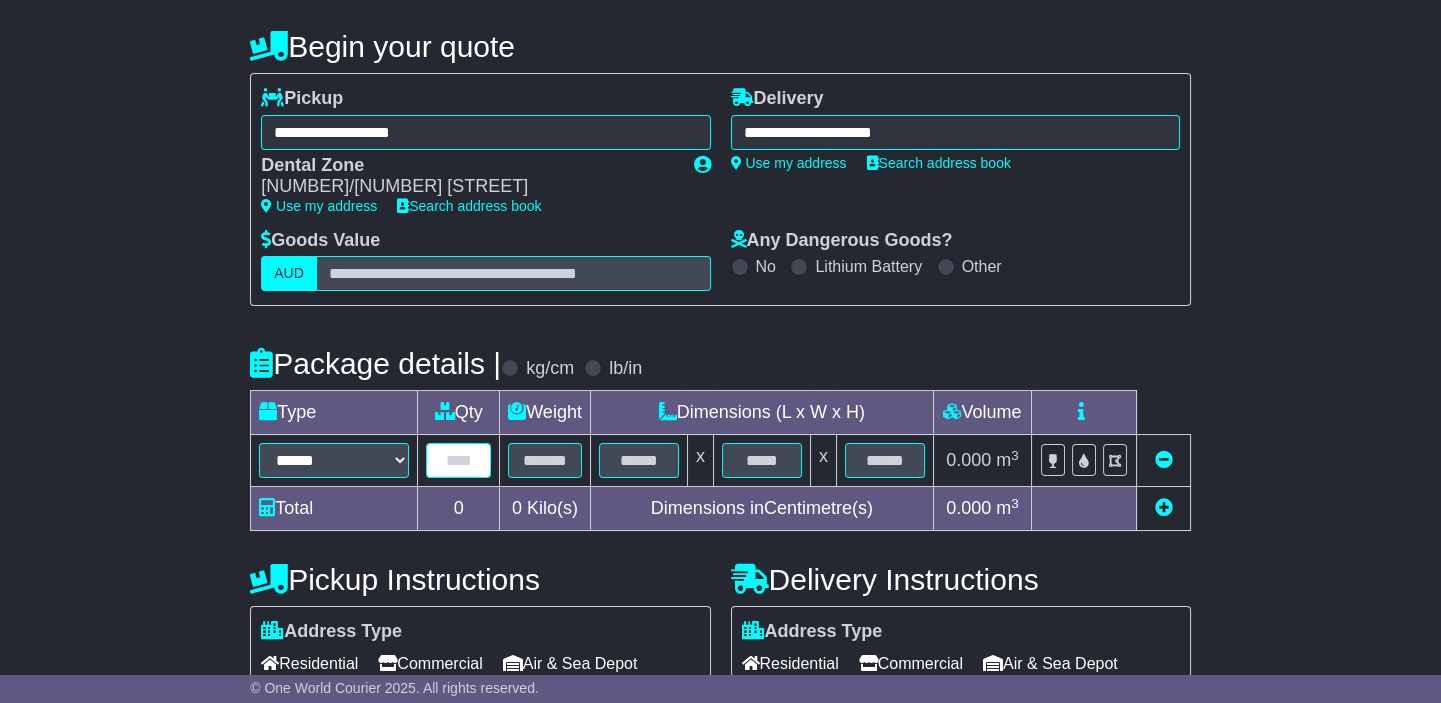 click at bounding box center (458, 460) 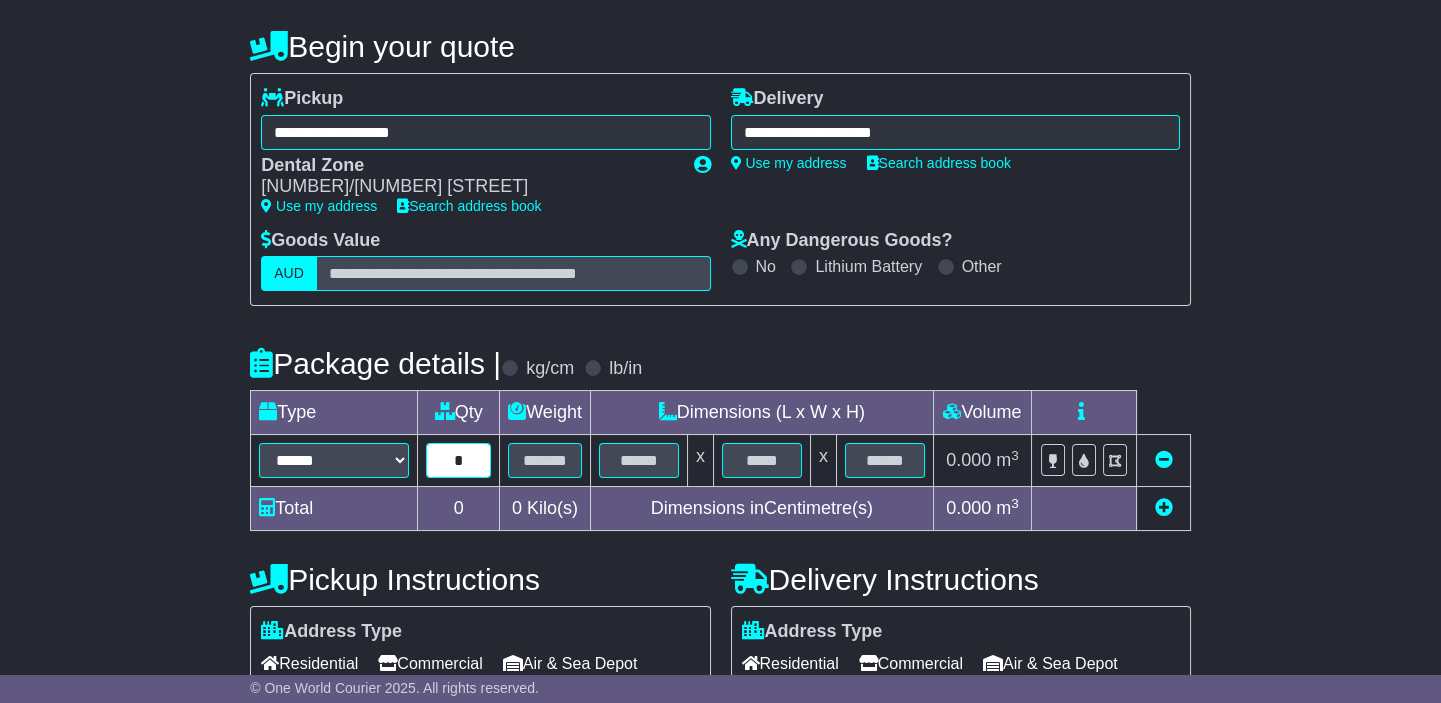 type on "*" 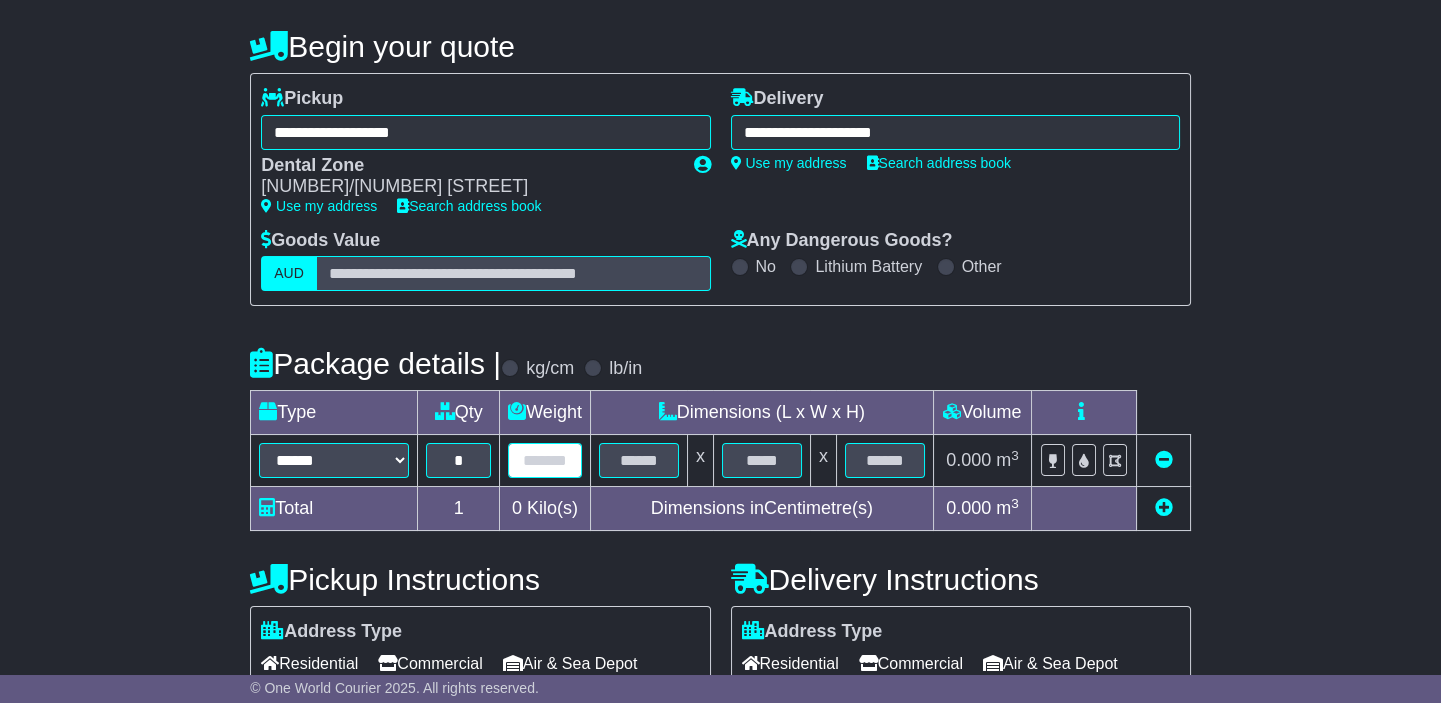 click at bounding box center [545, 460] 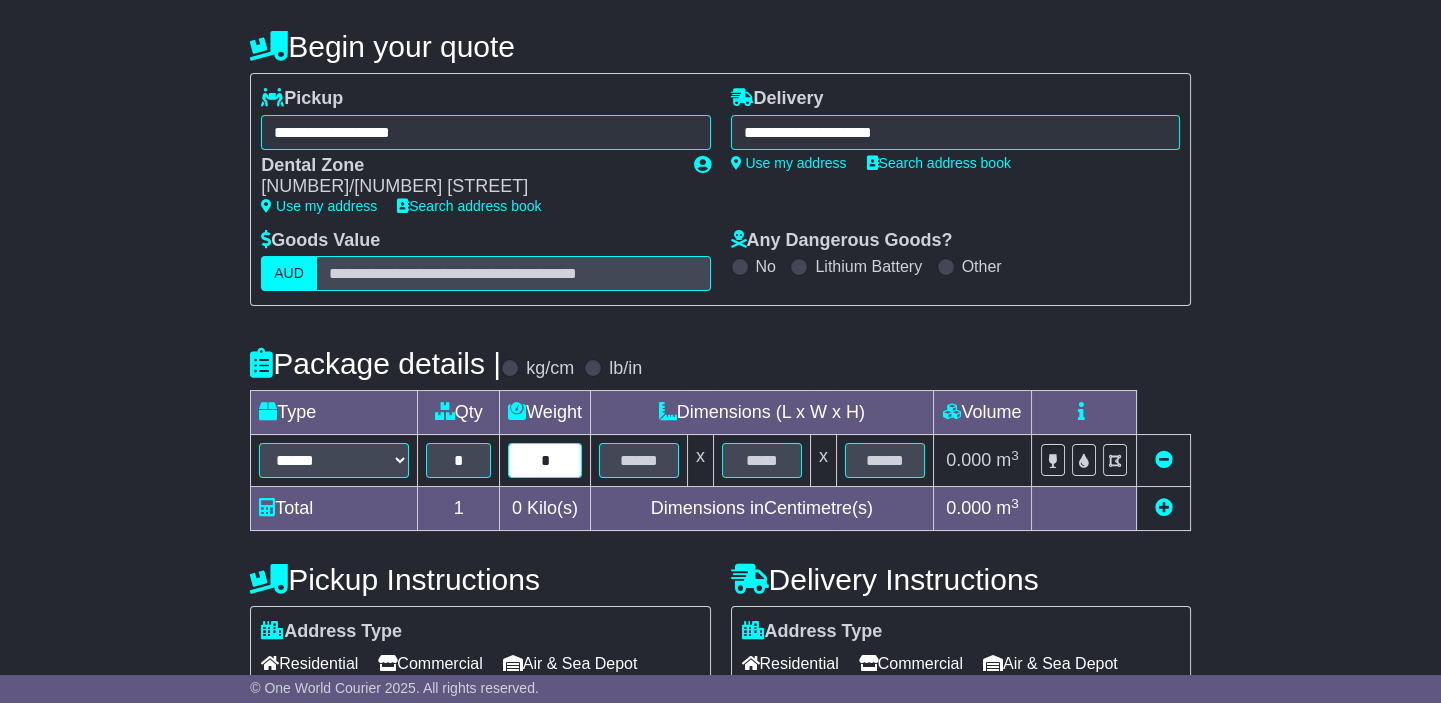 type on "*" 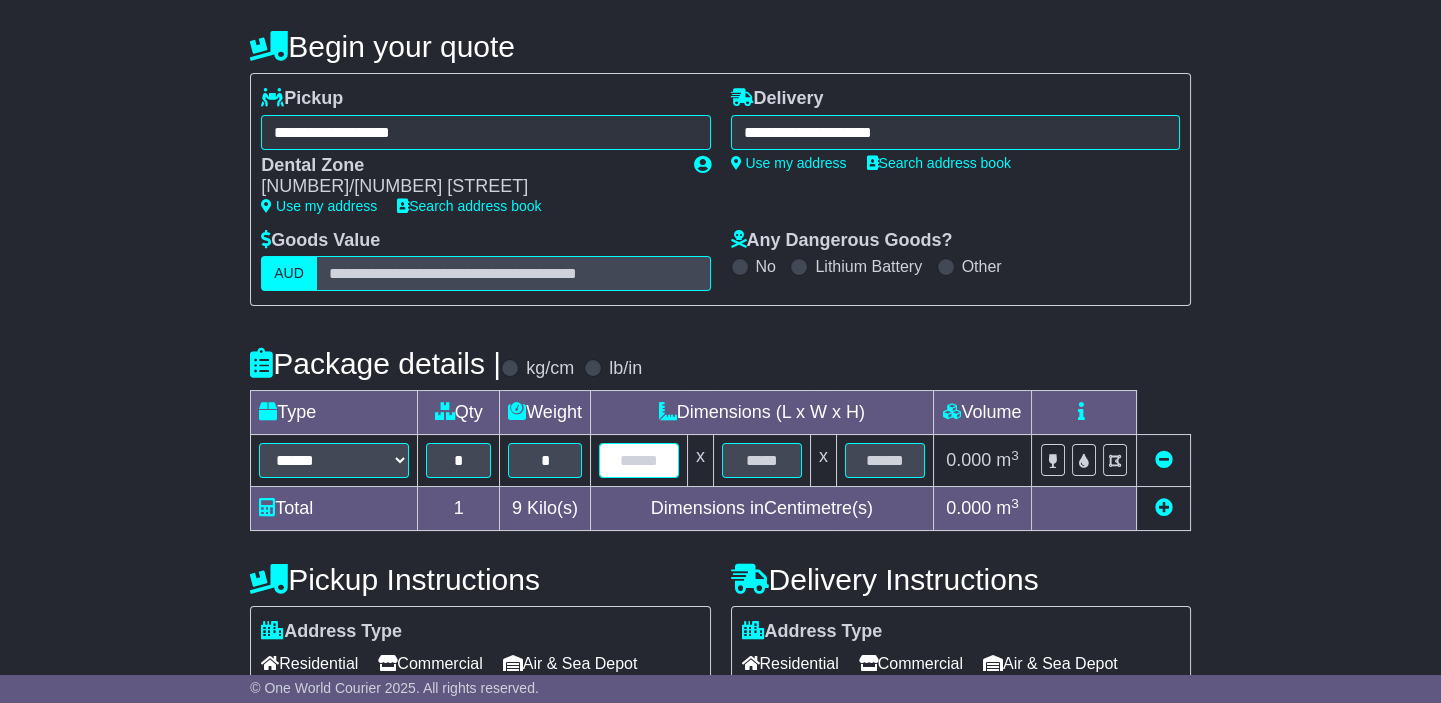 click at bounding box center [639, 460] 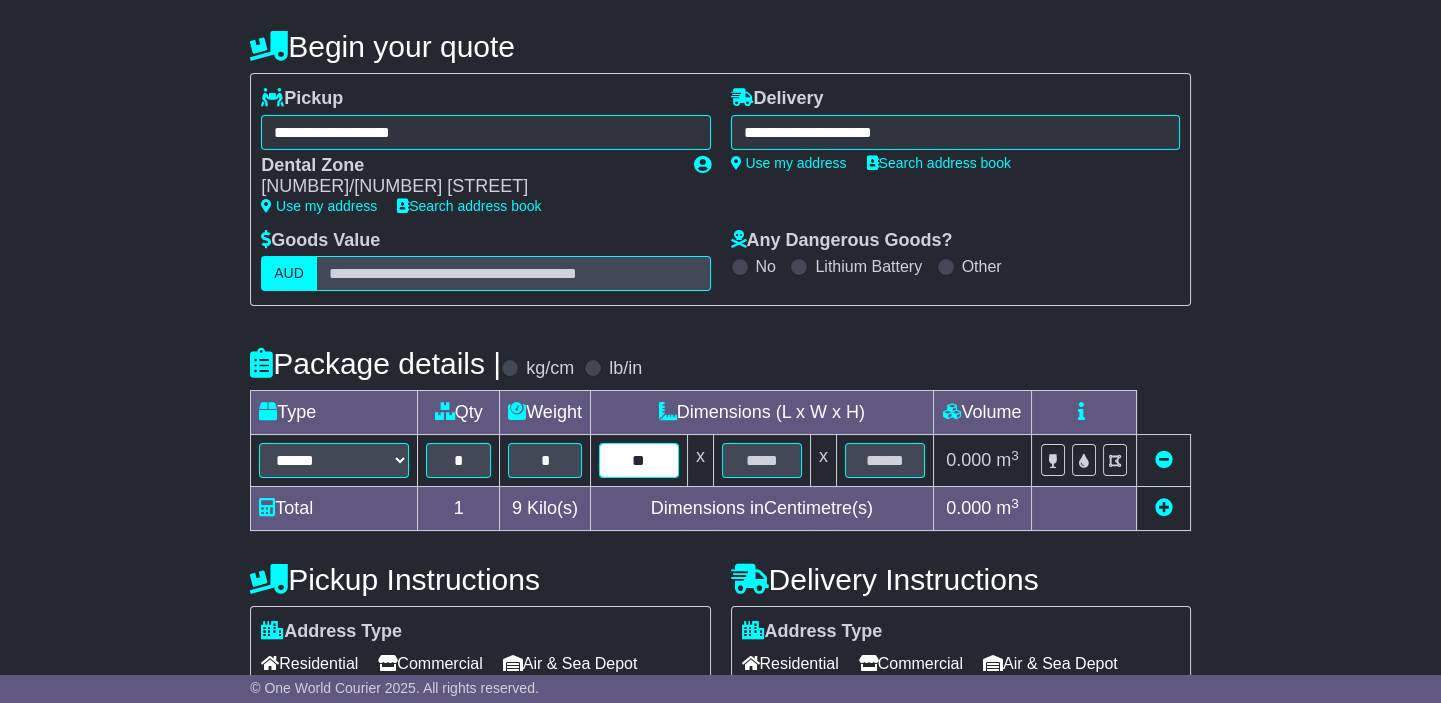 type on "**" 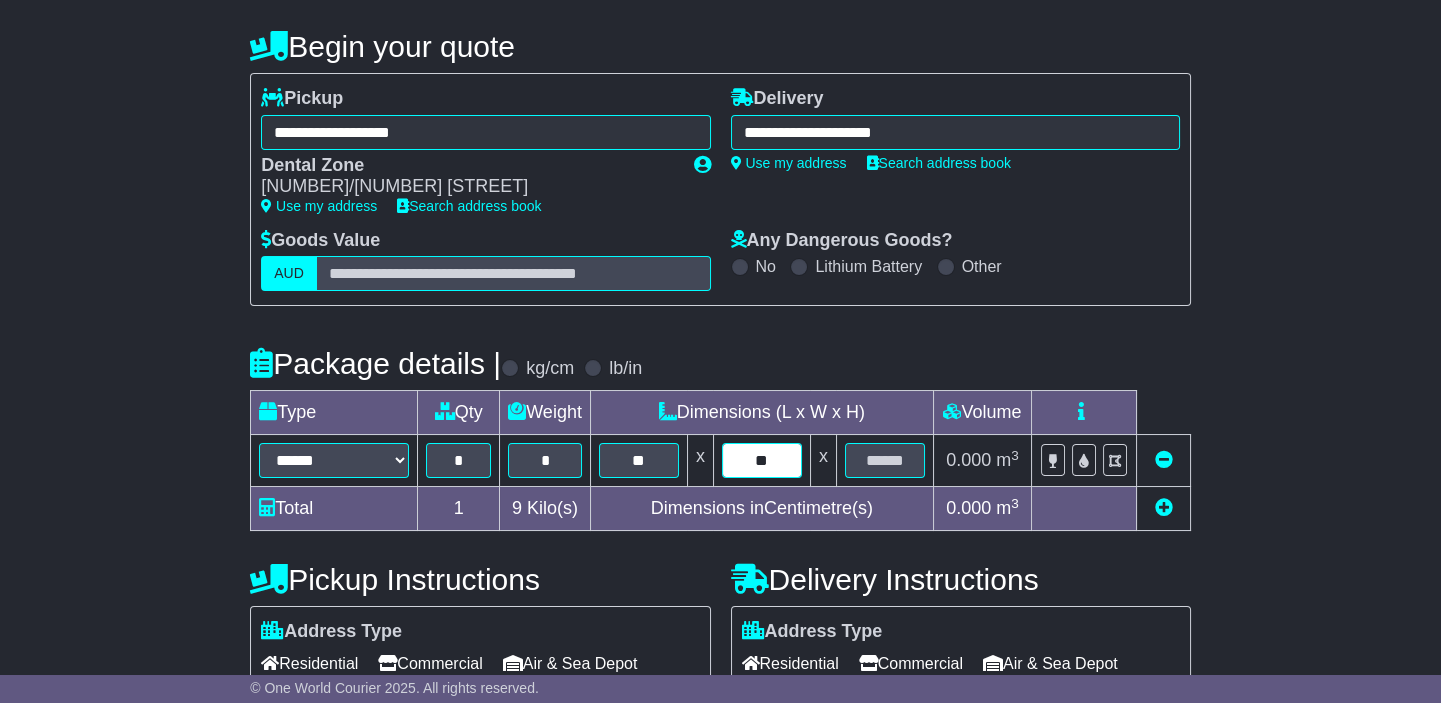 type on "**" 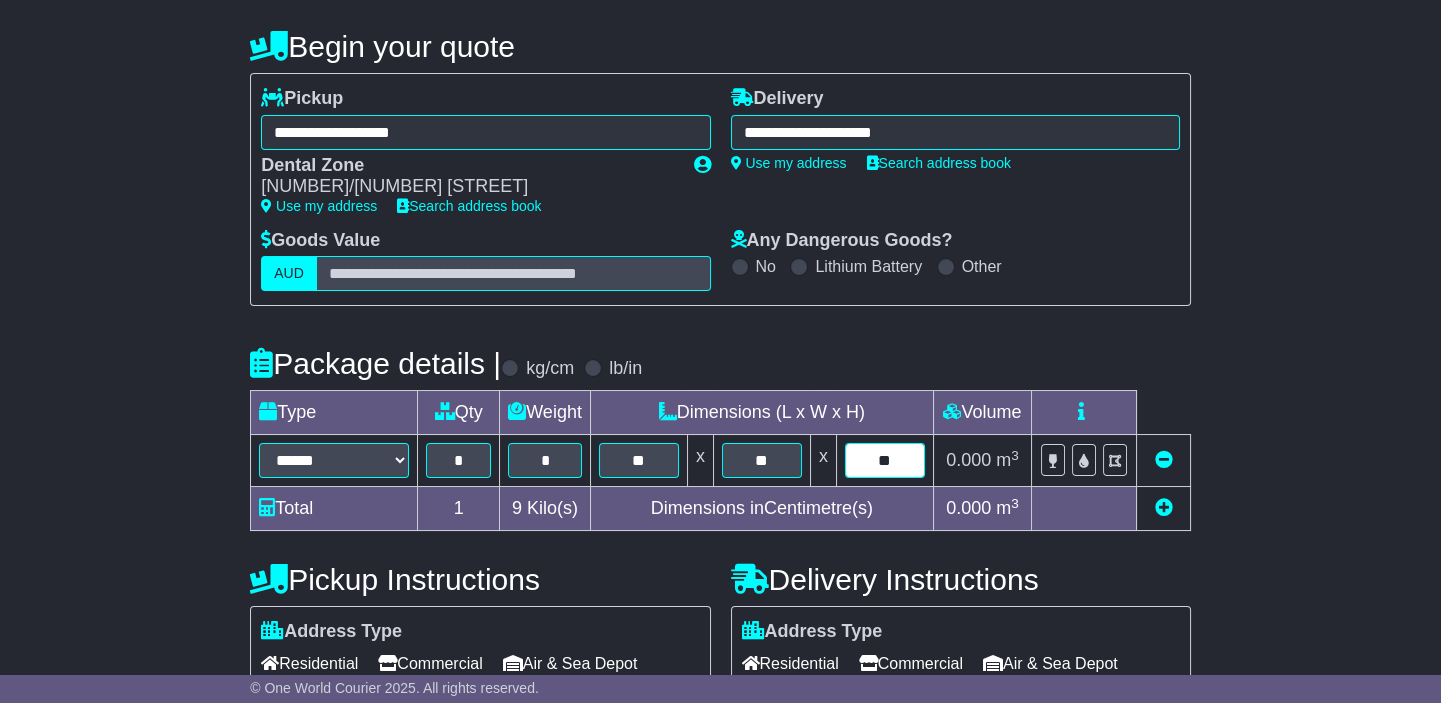 type on "**" 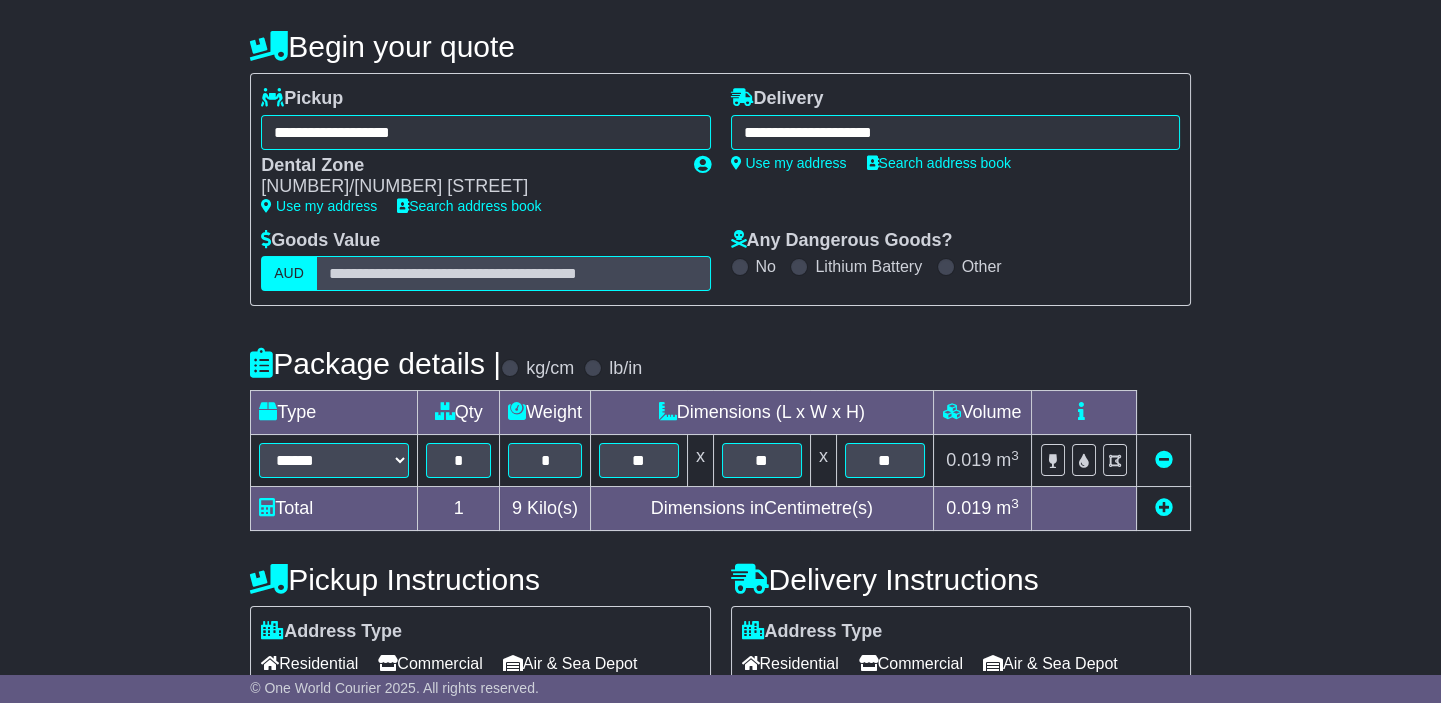 scroll, scrollTop: 396, scrollLeft: 0, axis: vertical 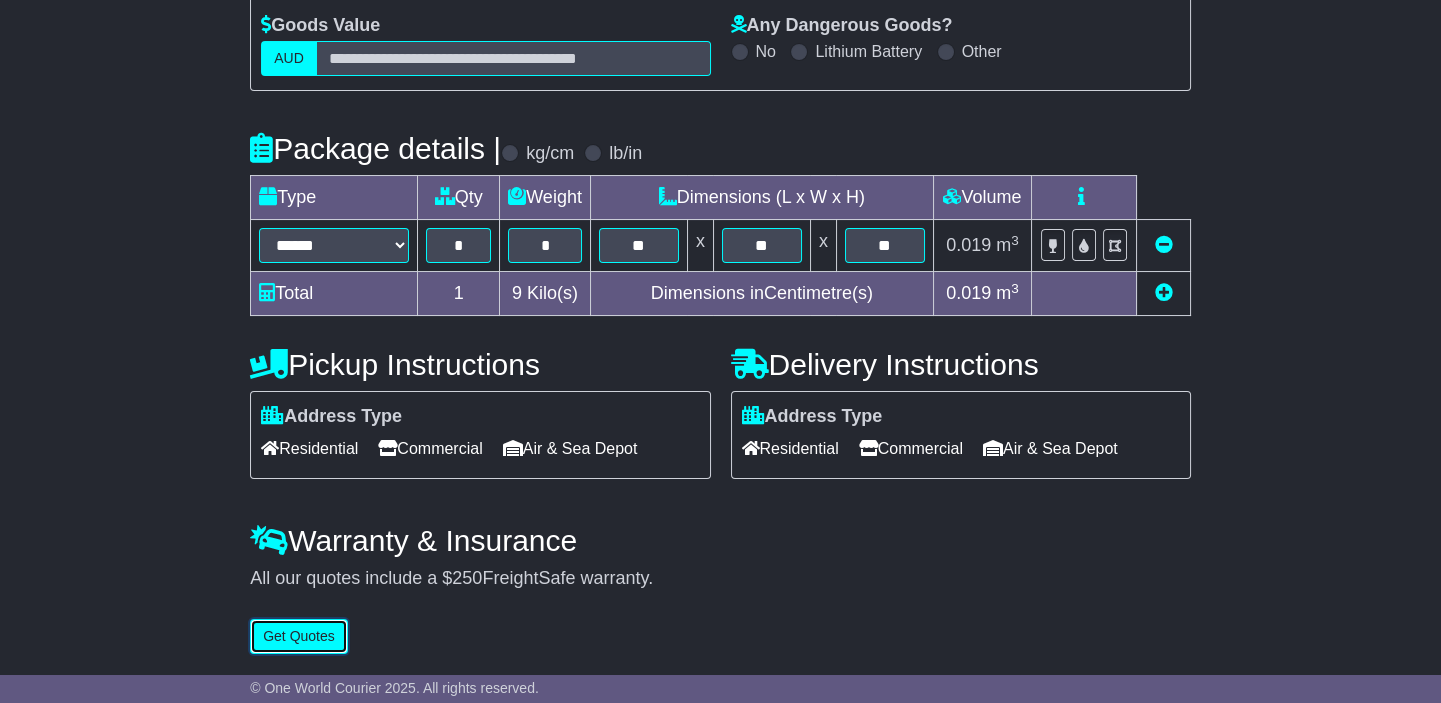 type 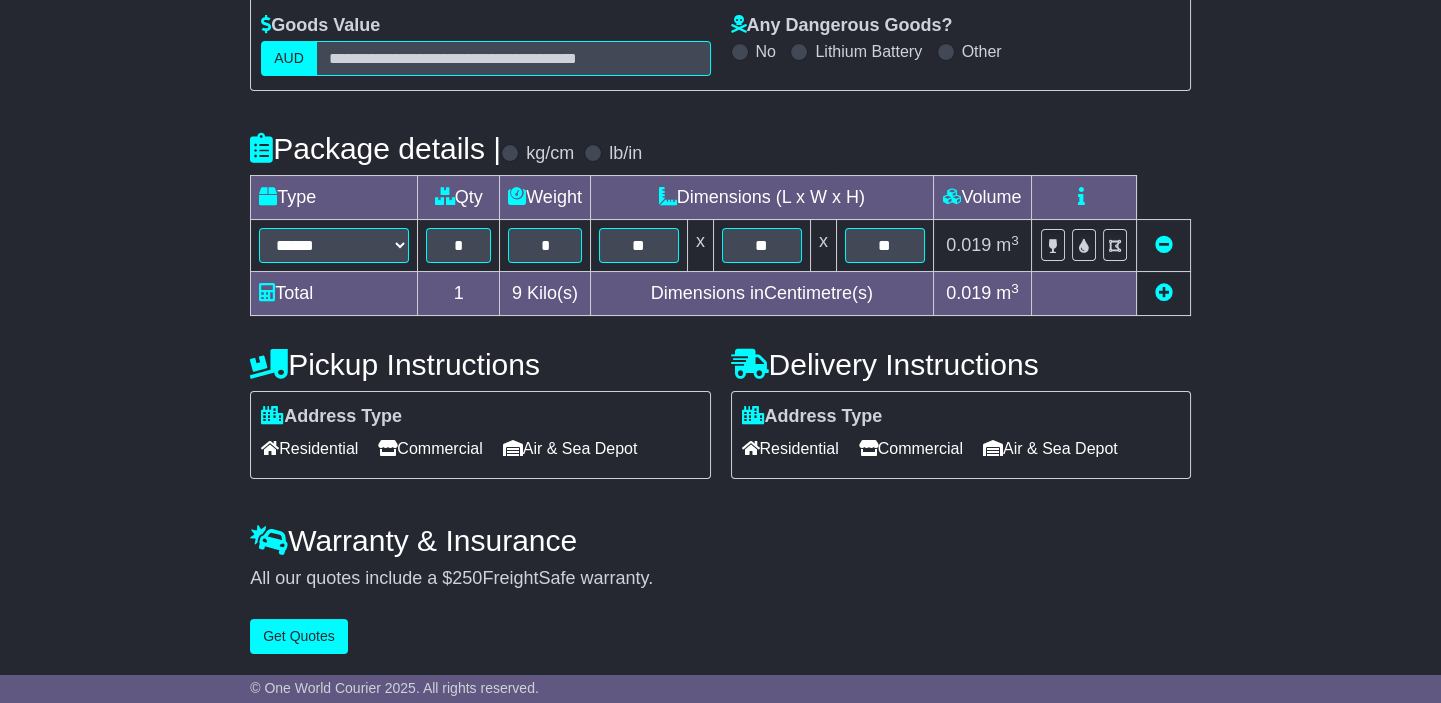 click on "Commercial" at bounding box center [911, 448] 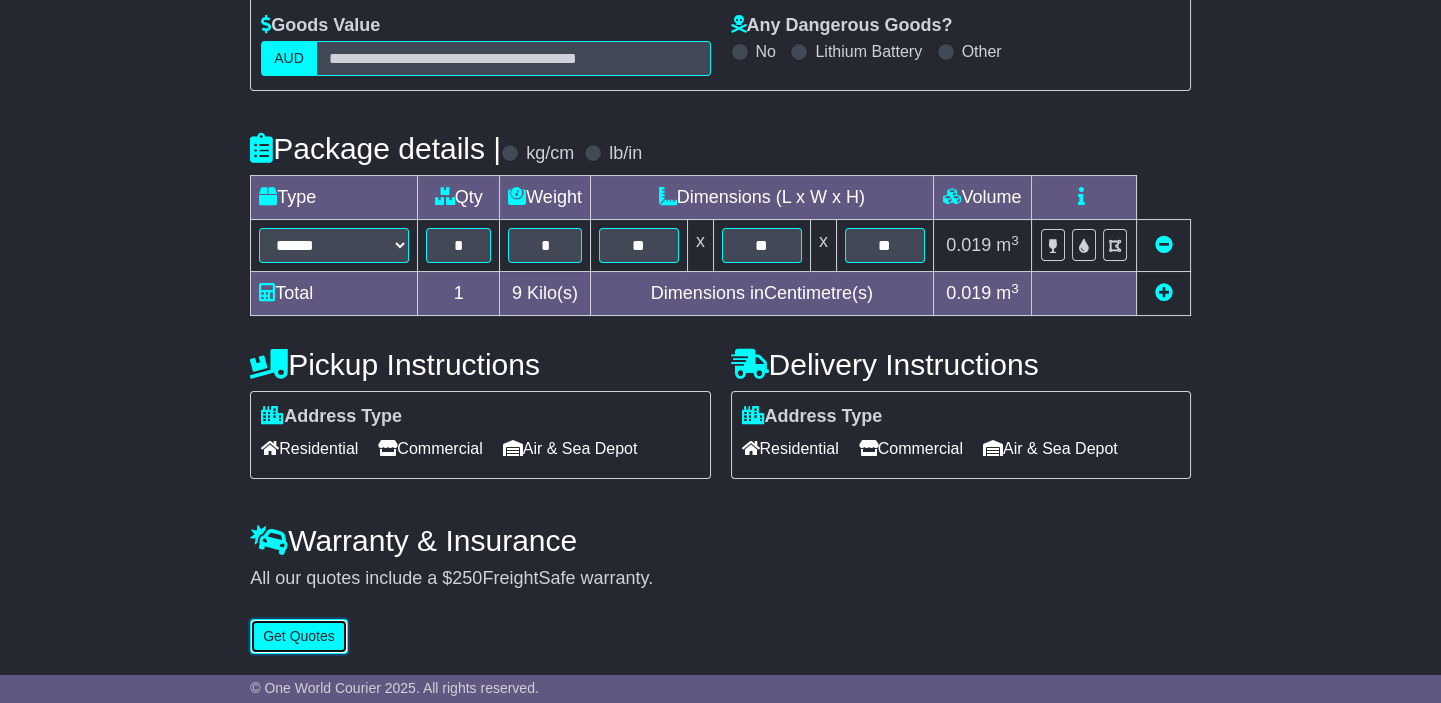 drag, startPoint x: 314, startPoint y: 646, endPoint x: 352, endPoint y: 614, distance: 49.67897 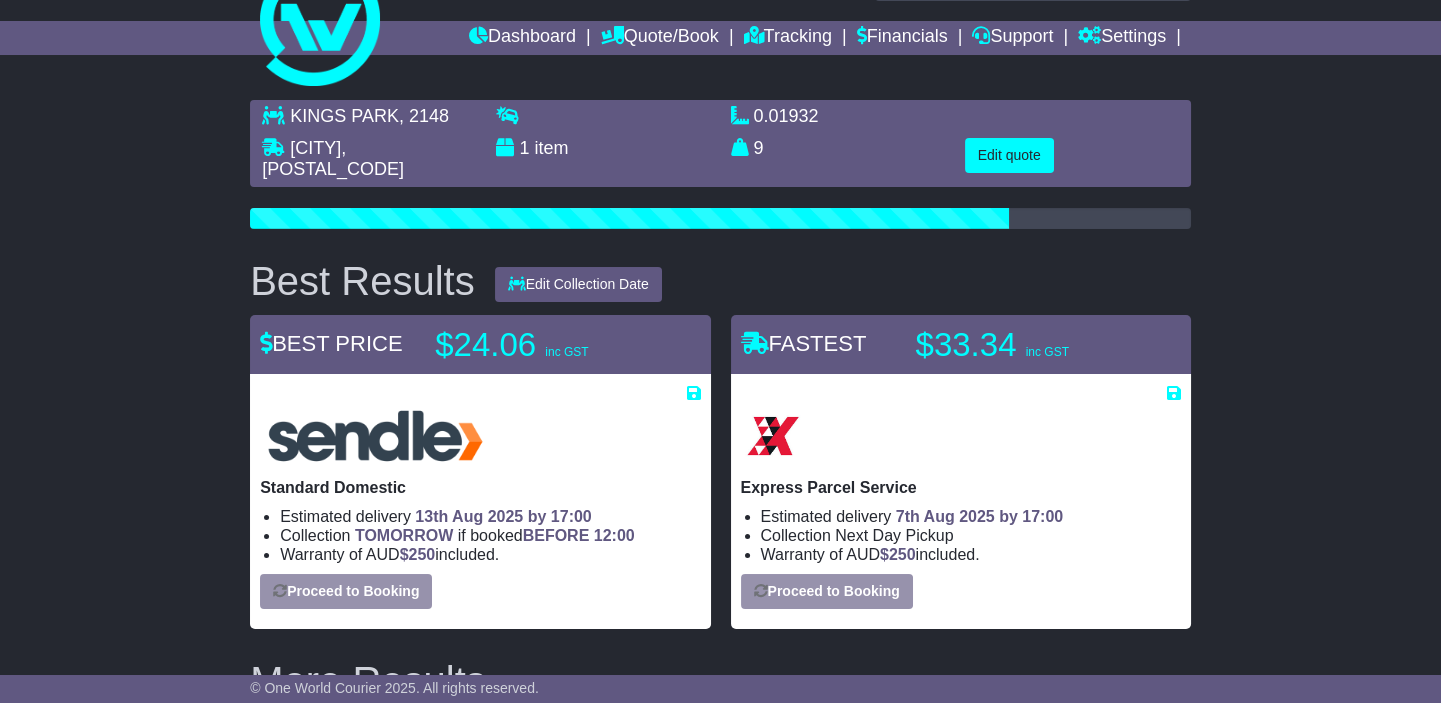 scroll, scrollTop: 90, scrollLeft: 0, axis: vertical 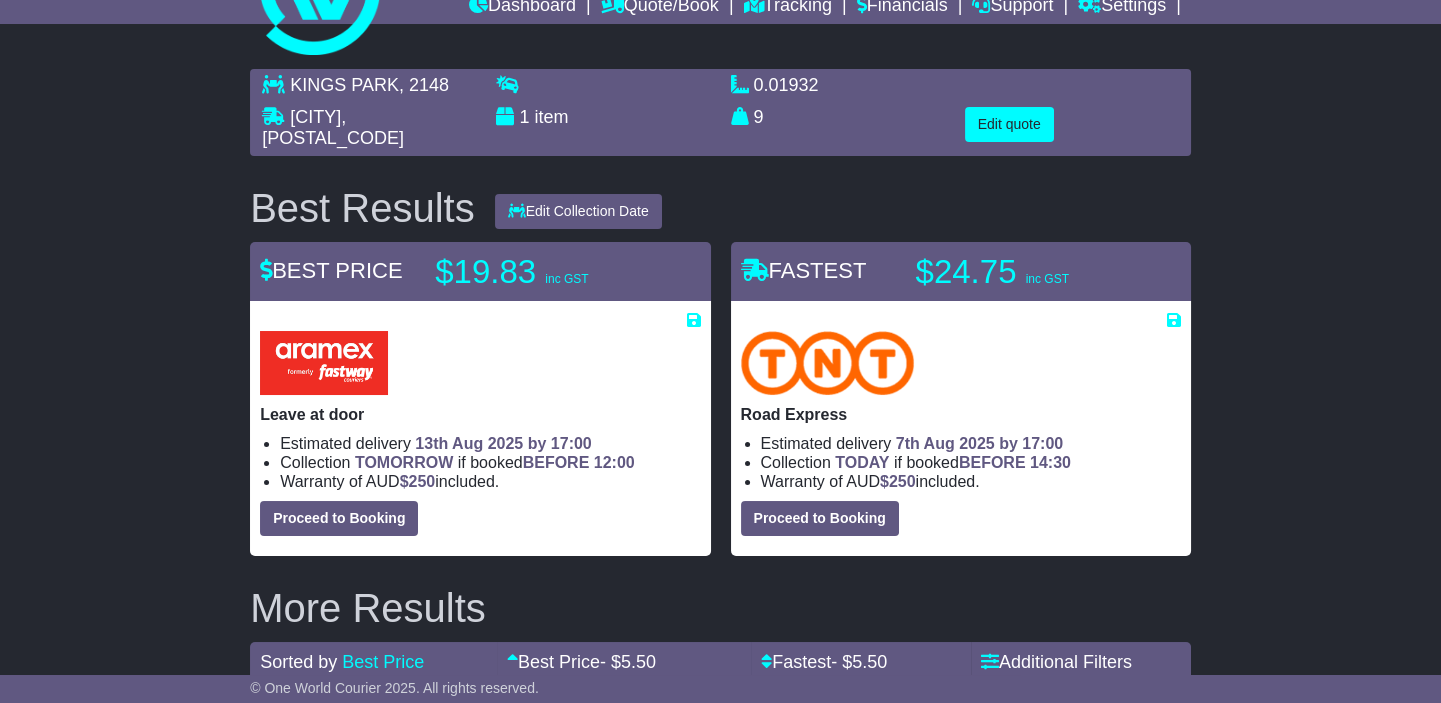 drag, startPoint x: 506, startPoint y: 274, endPoint x: 492, endPoint y: 227, distance: 49.0408 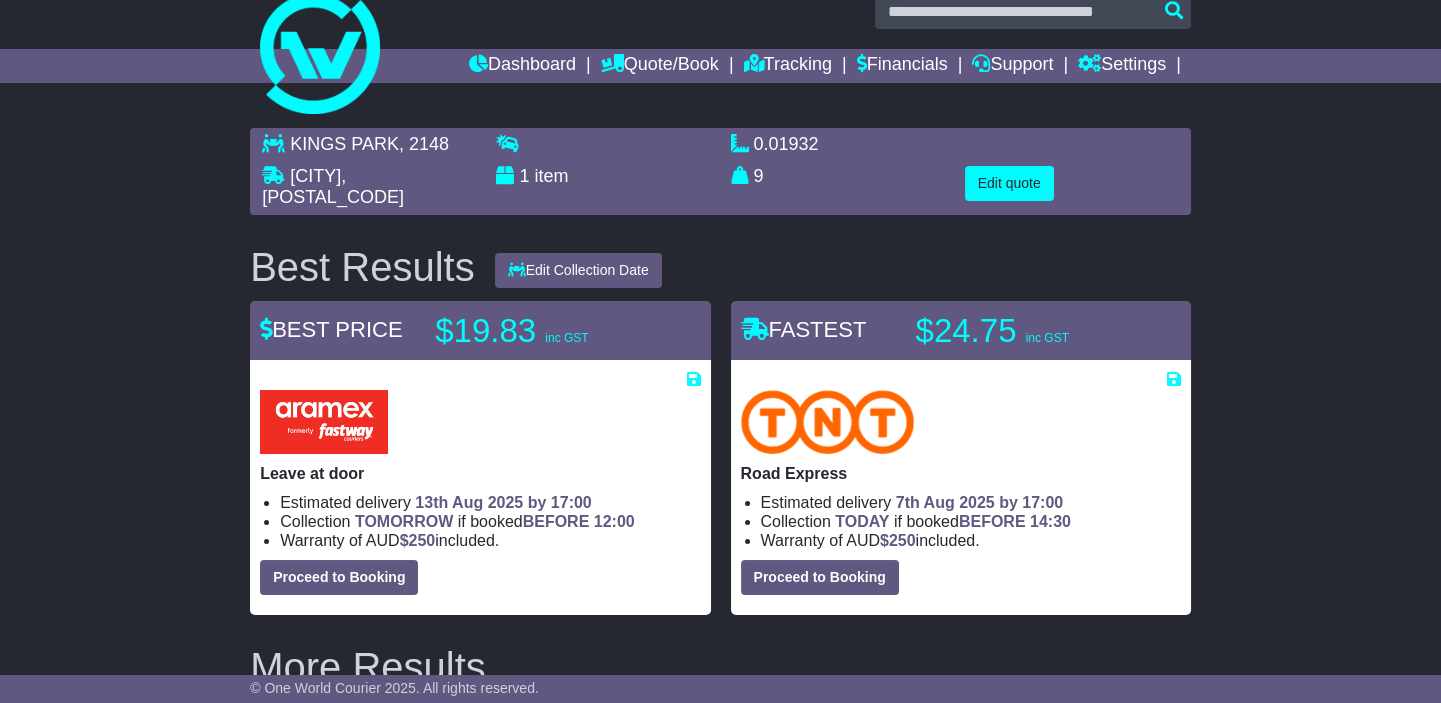 scroll, scrollTop: 0, scrollLeft: 0, axis: both 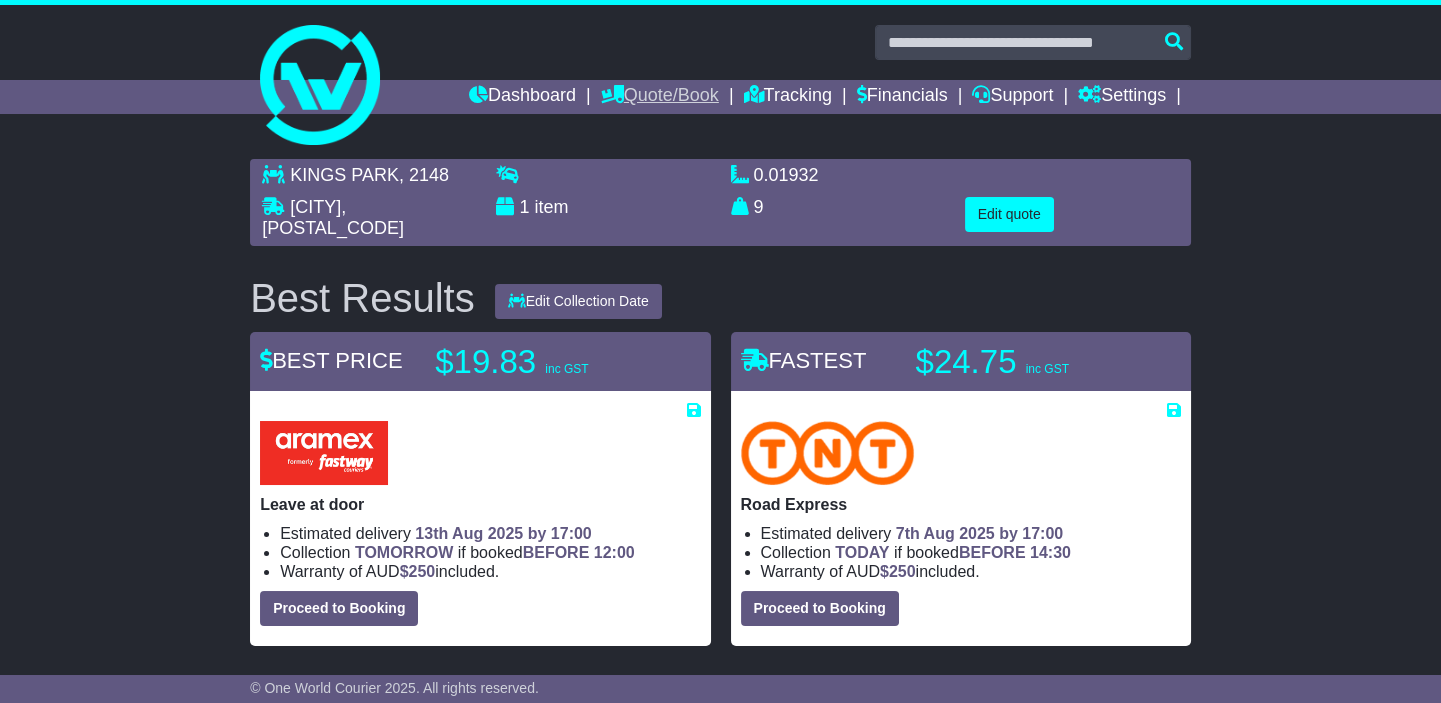 click on "Quote/Book" at bounding box center [660, 97] 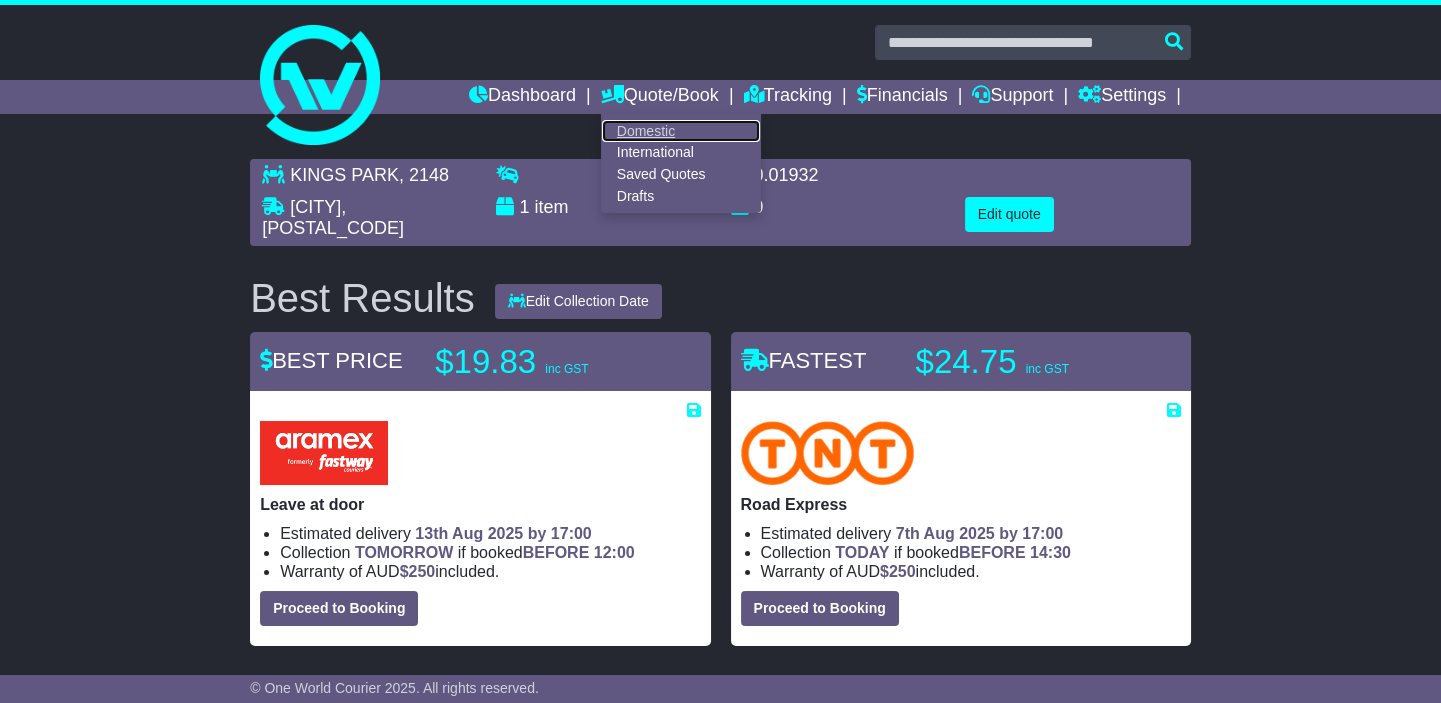 click on "Domestic" at bounding box center (681, 131) 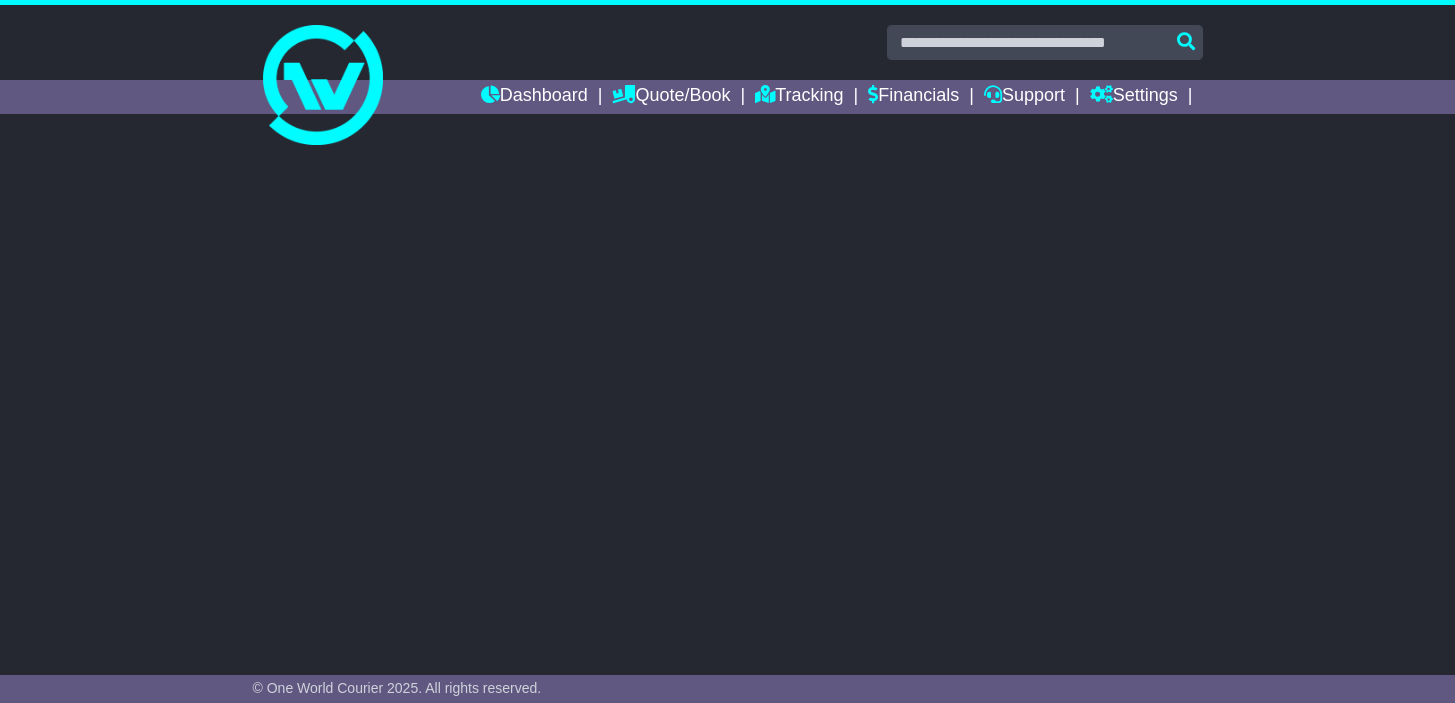 scroll, scrollTop: 0, scrollLeft: 0, axis: both 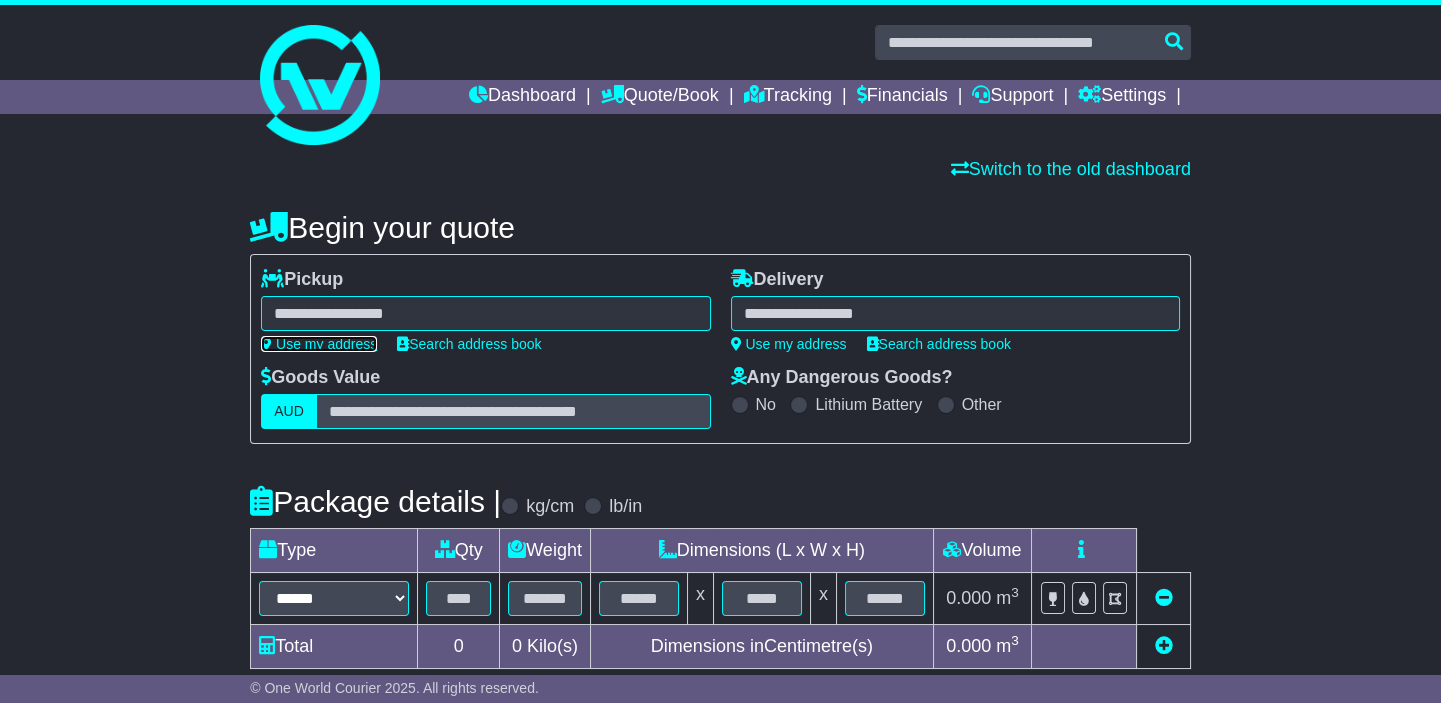 click on "Use my address" at bounding box center [319, 344] 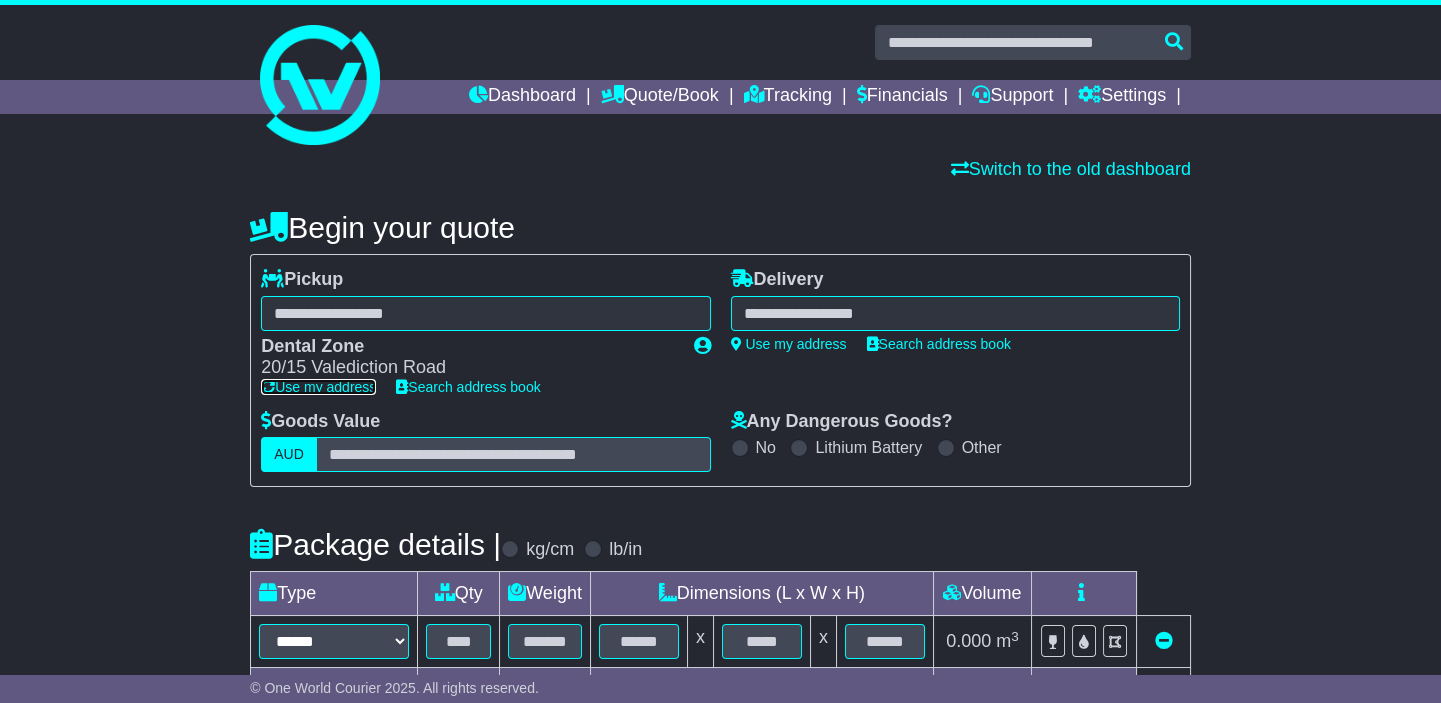 type on "**********" 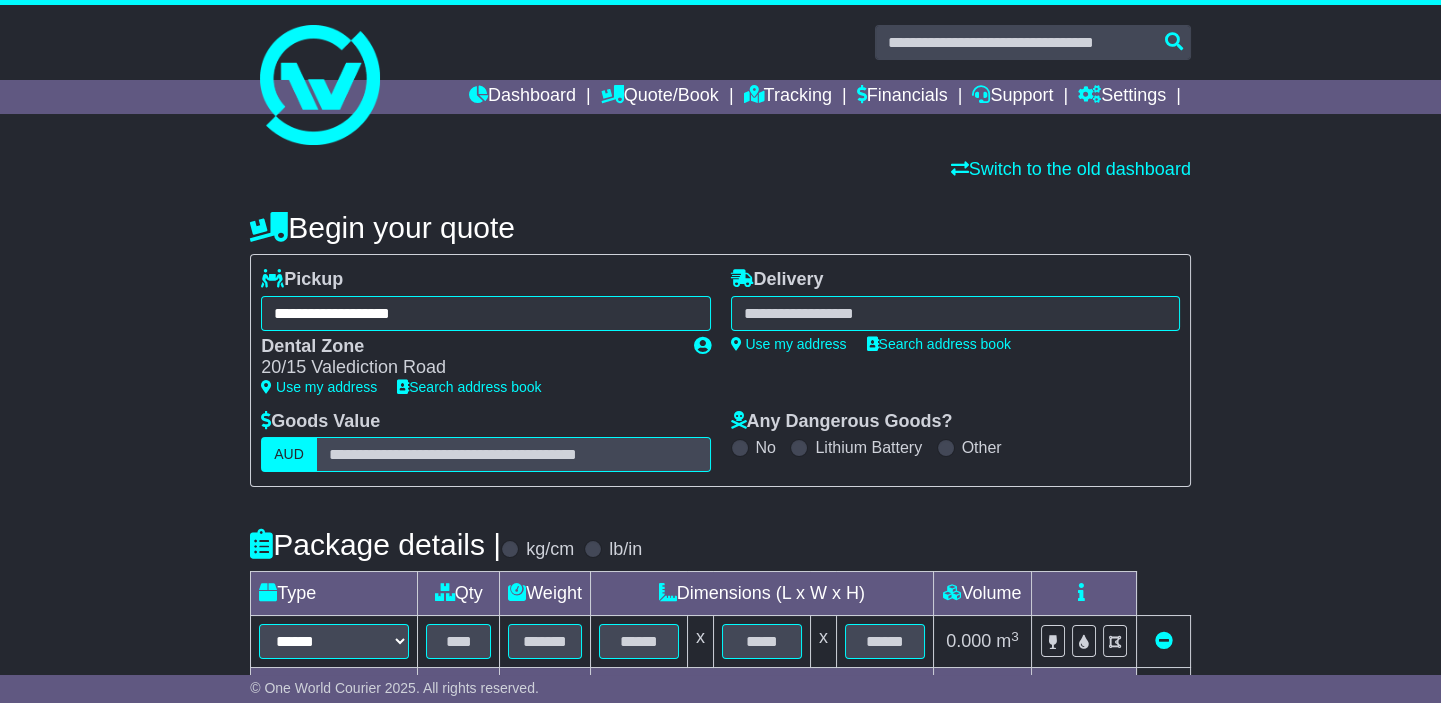 click at bounding box center [955, 313] 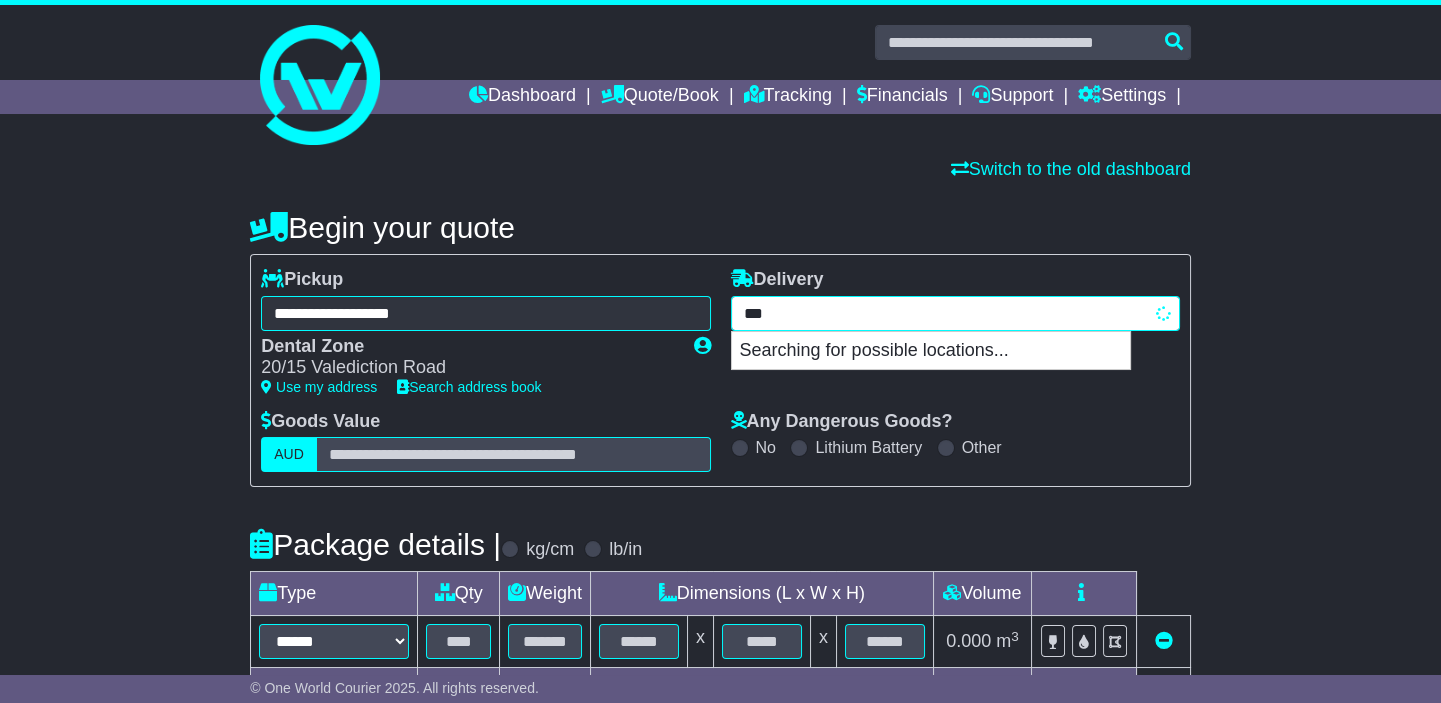 type on "****" 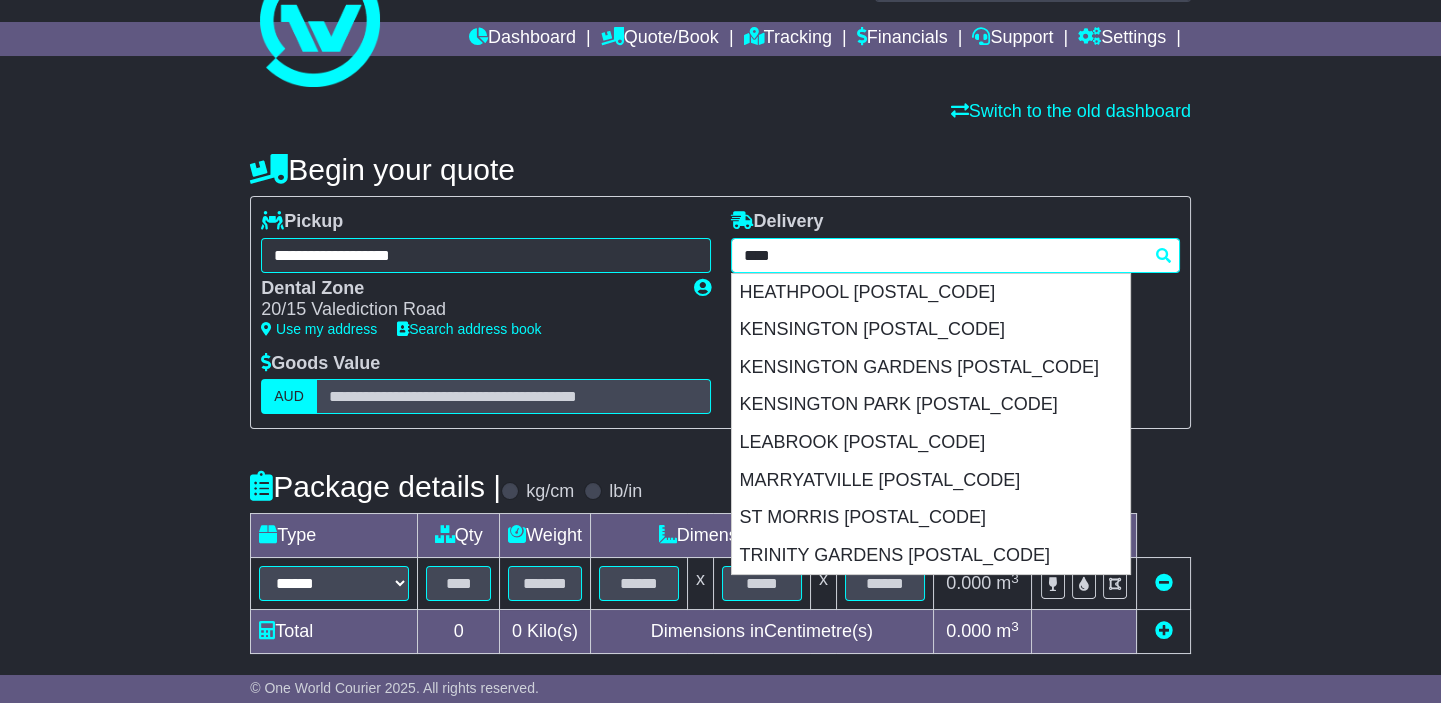 scroll, scrollTop: 90, scrollLeft: 0, axis: vertical 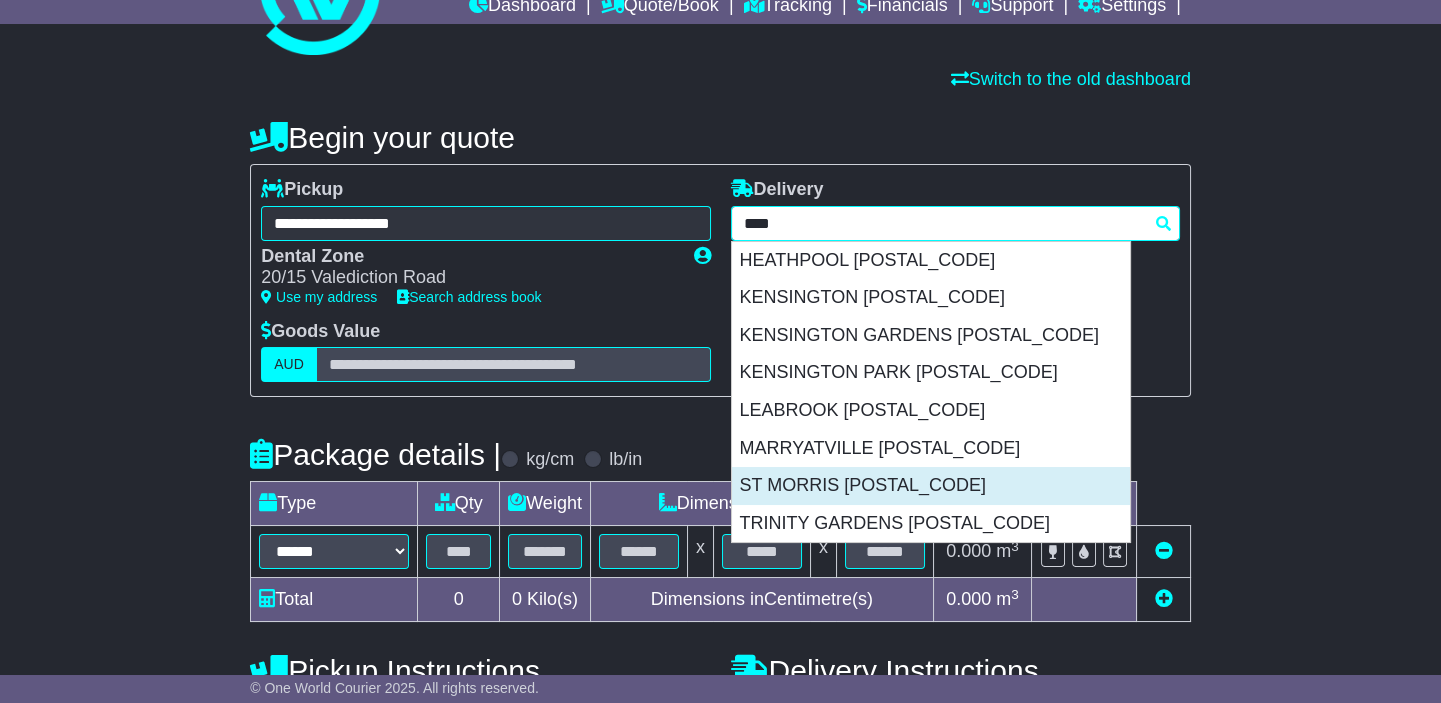 click on "ST MORRIS [POSTAL_CODE]" at bounding box center [931, 486] 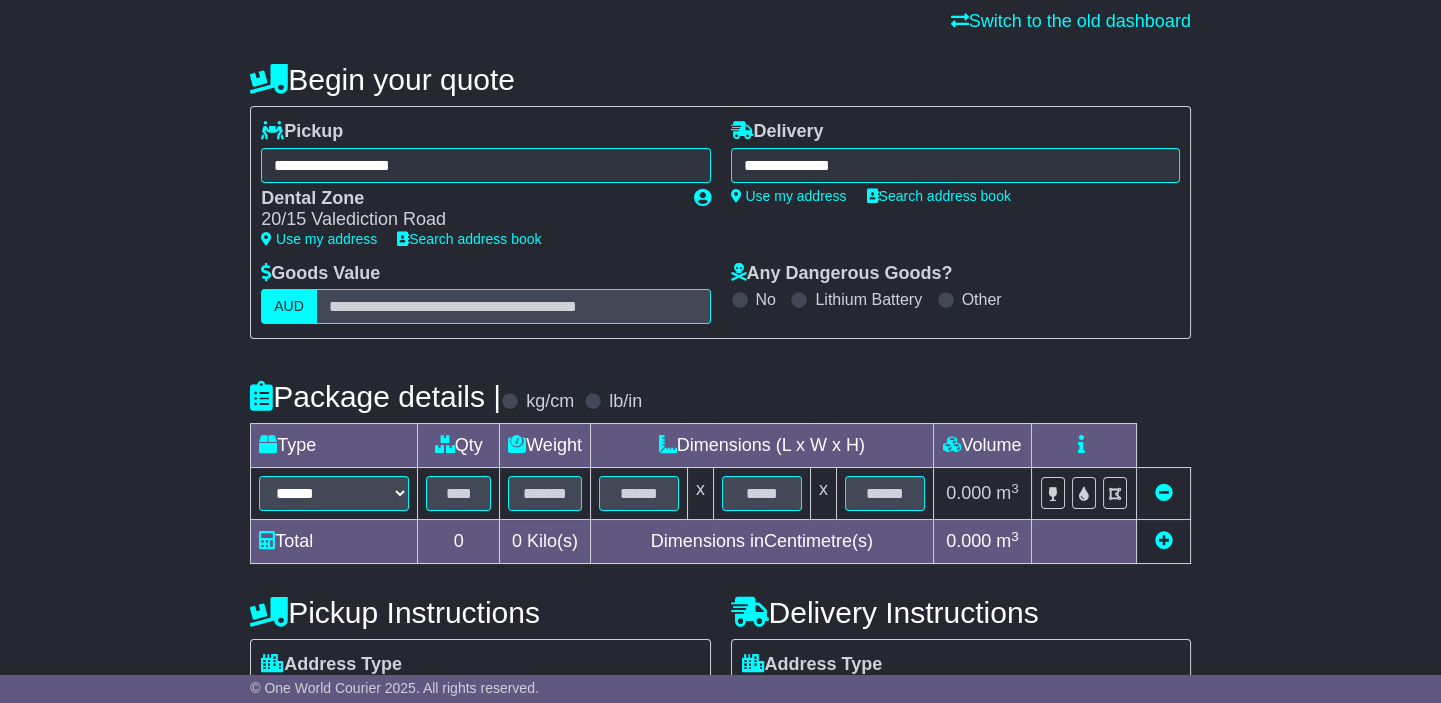 type on "**********" 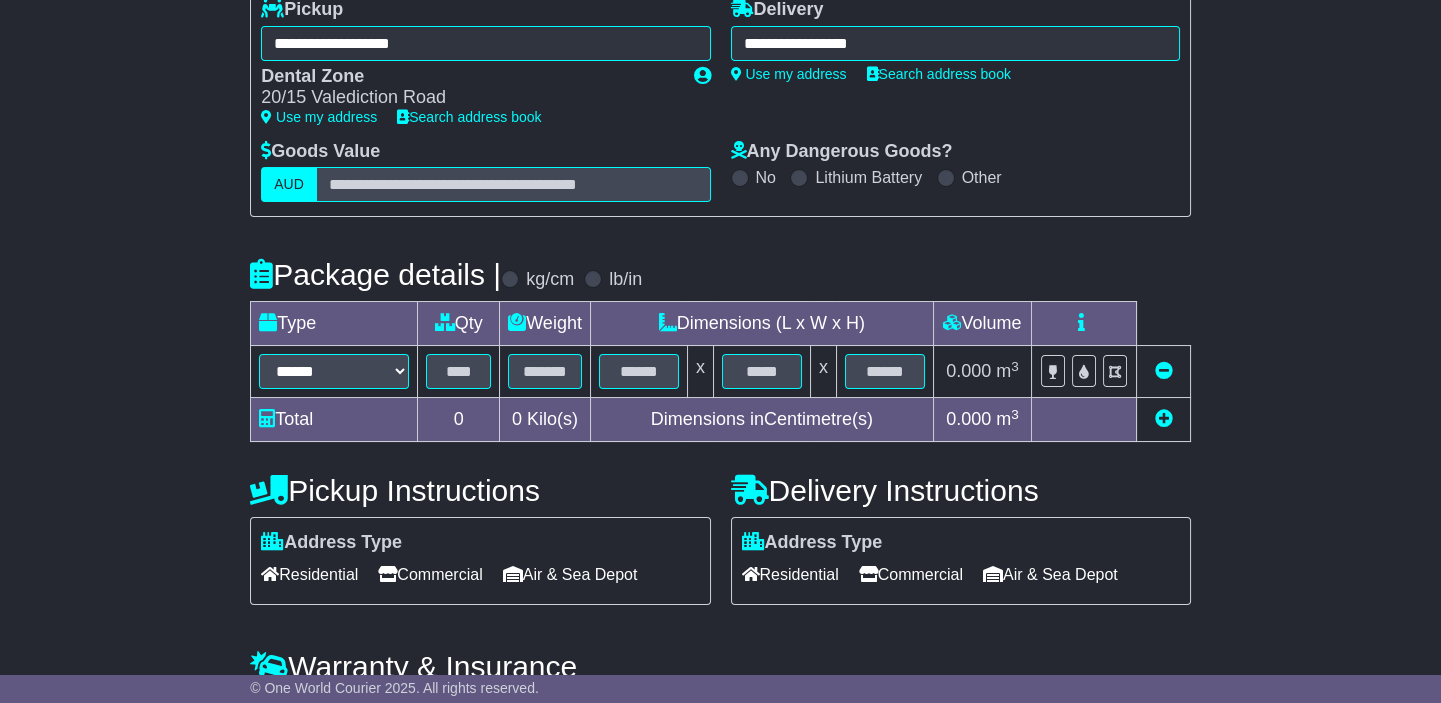 scroll, scrollTop: 272, scrollLeft: 0, axis: vertical 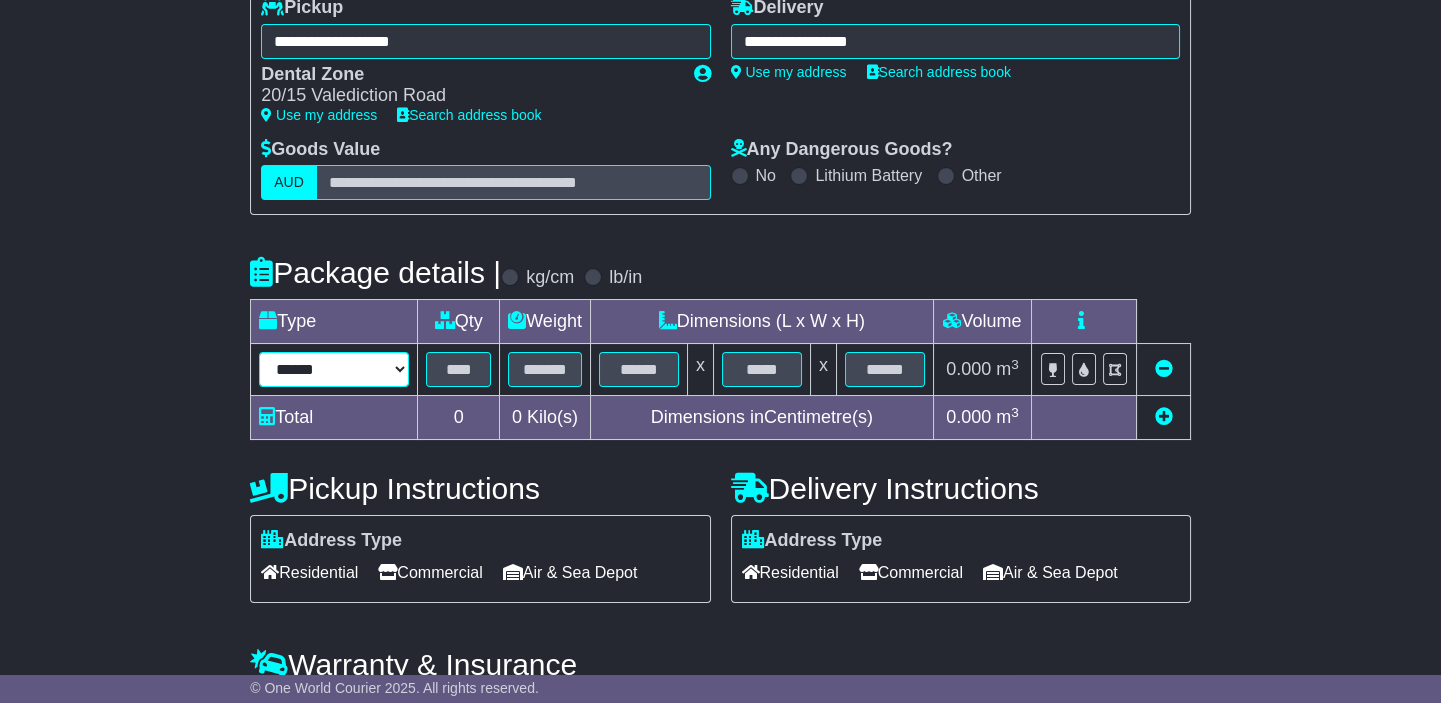 click on "****** ****** *** ******** ***** **** **** ****** *** *******" at bounding box center [334, 369] 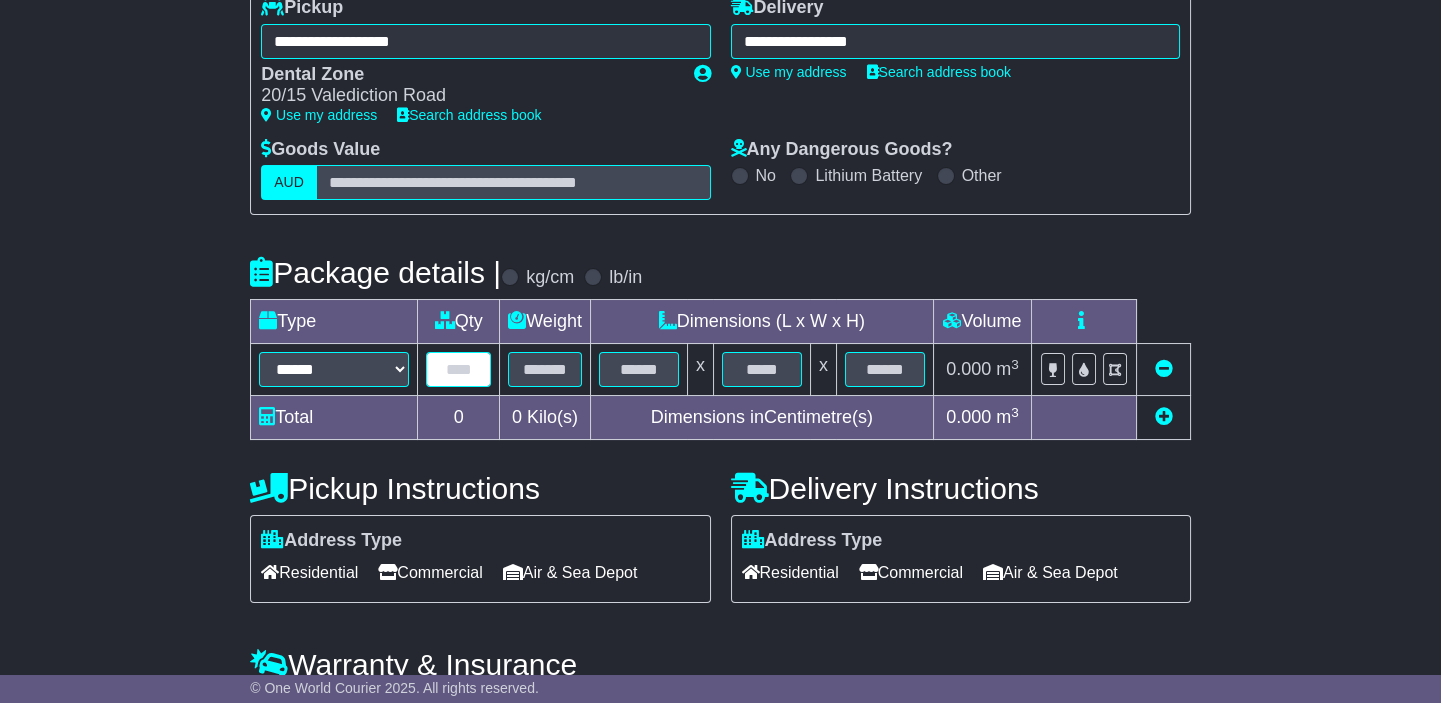 drag, startPoint x: 449, startPoint y: 375, endPoint x: 481, endPoint y: 391, distance: 35.77709 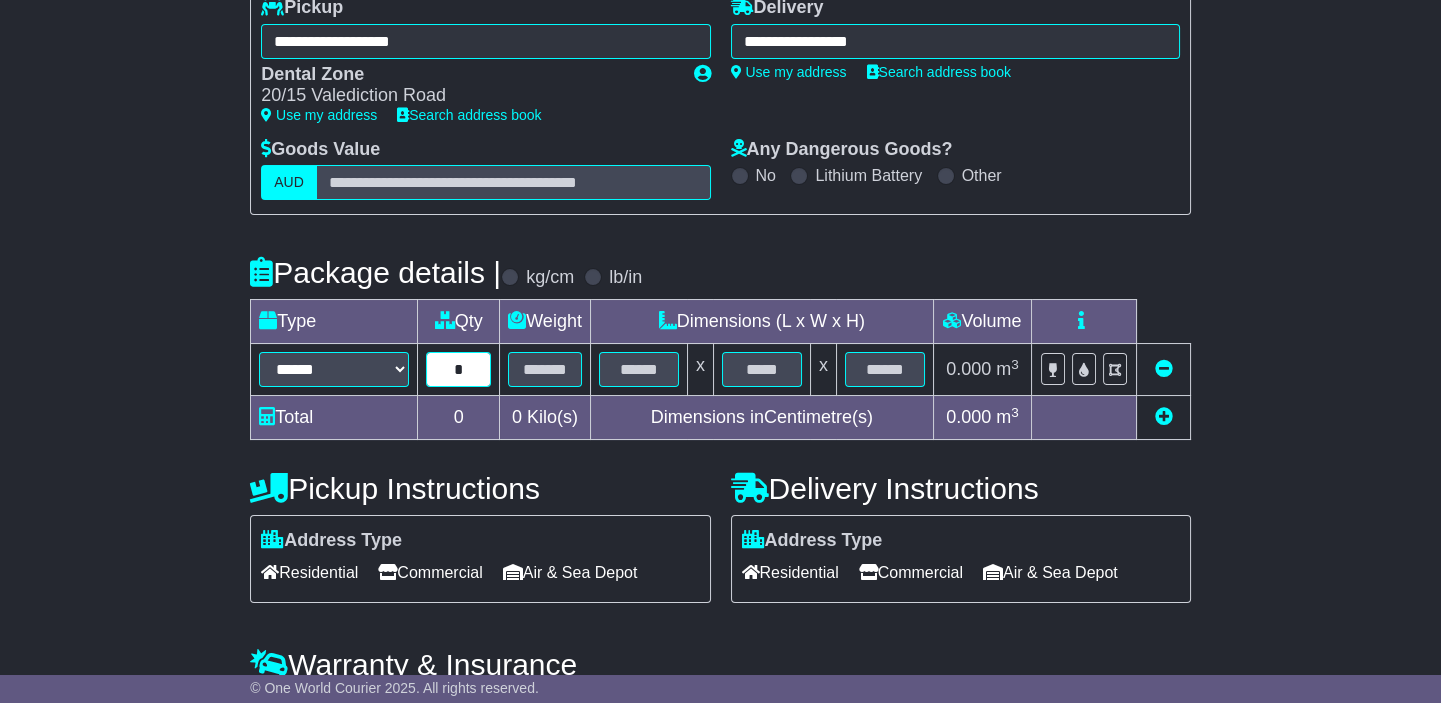 type on "*" 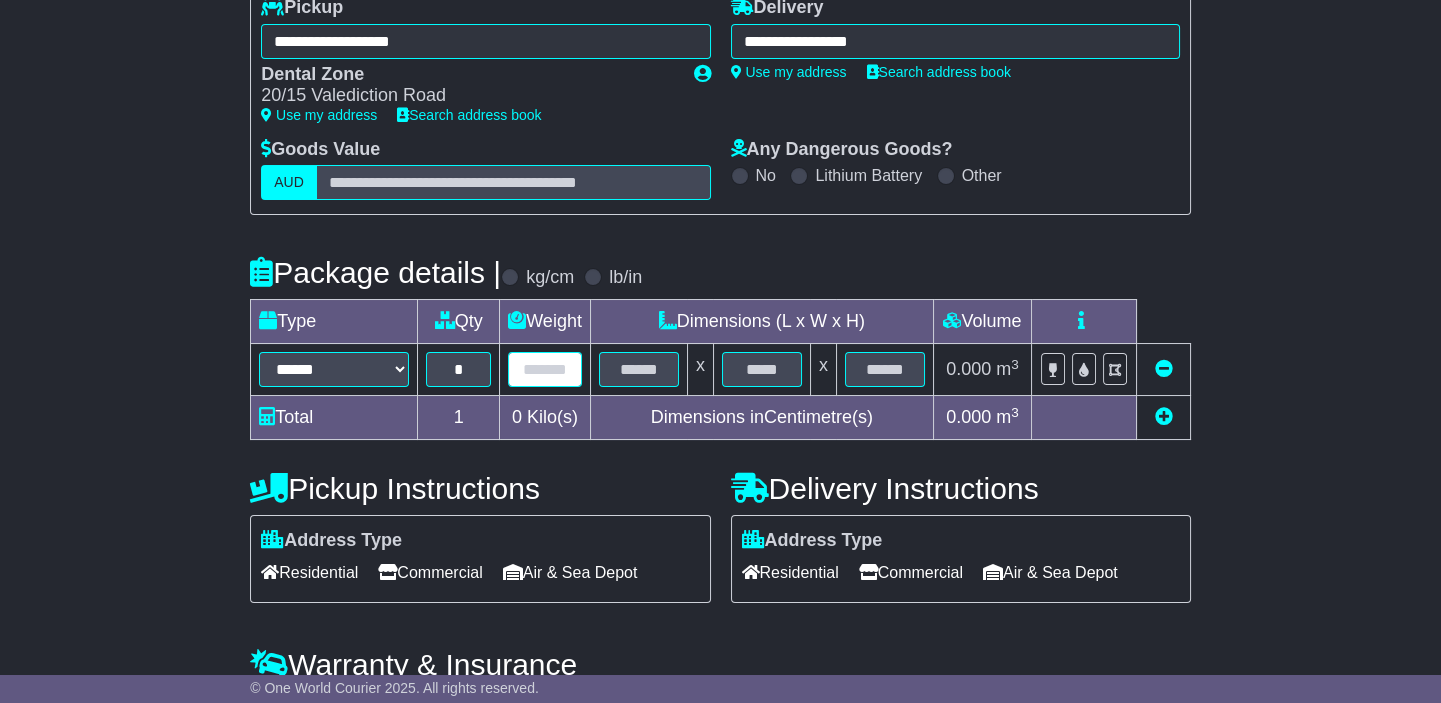 click at bounding box center (545, 369) 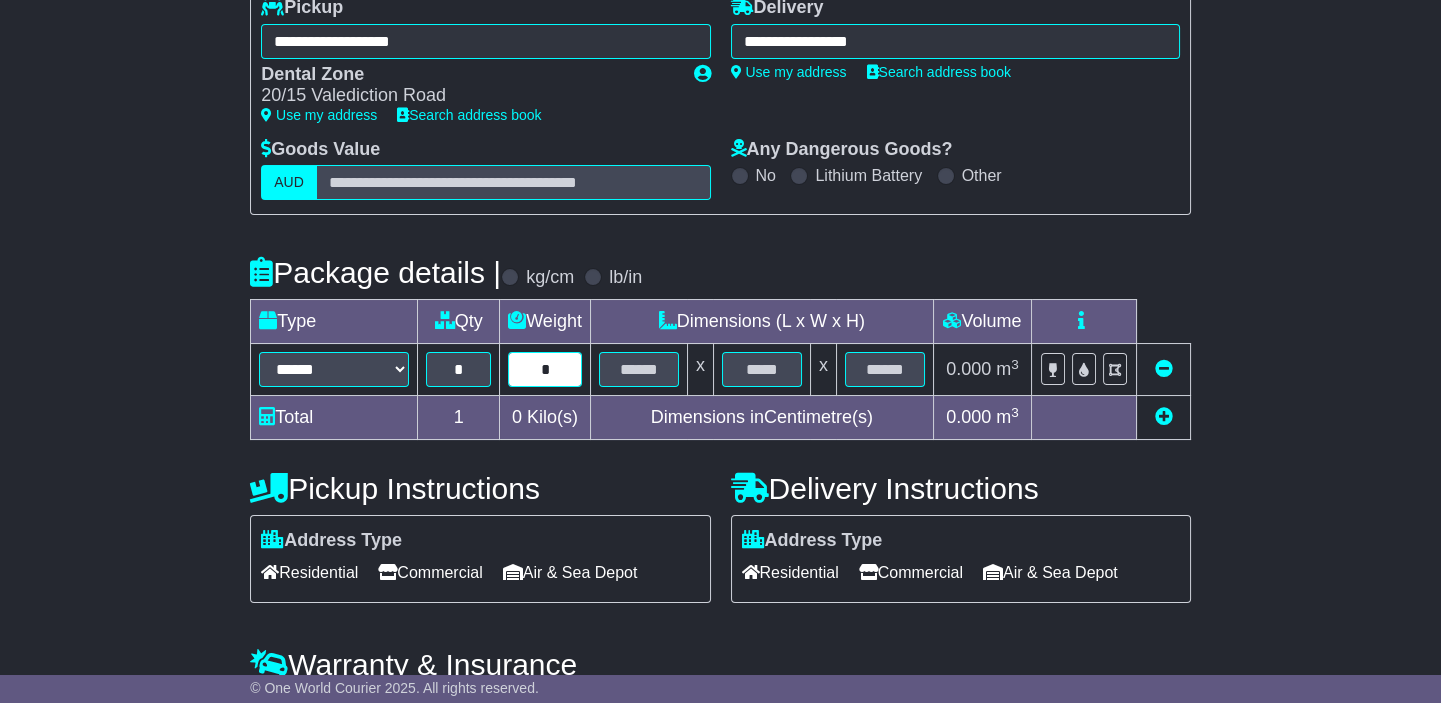 type on "*" 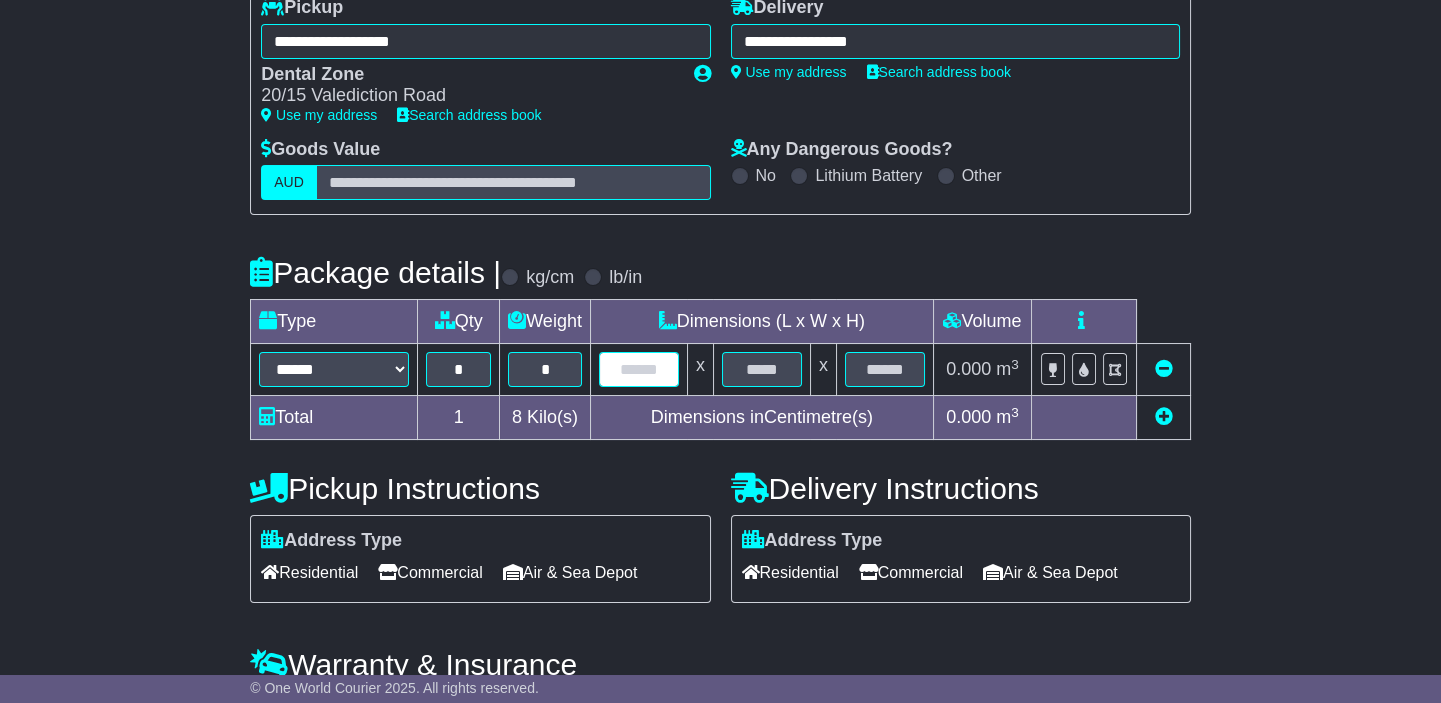 click at bounding box center [639, 369] 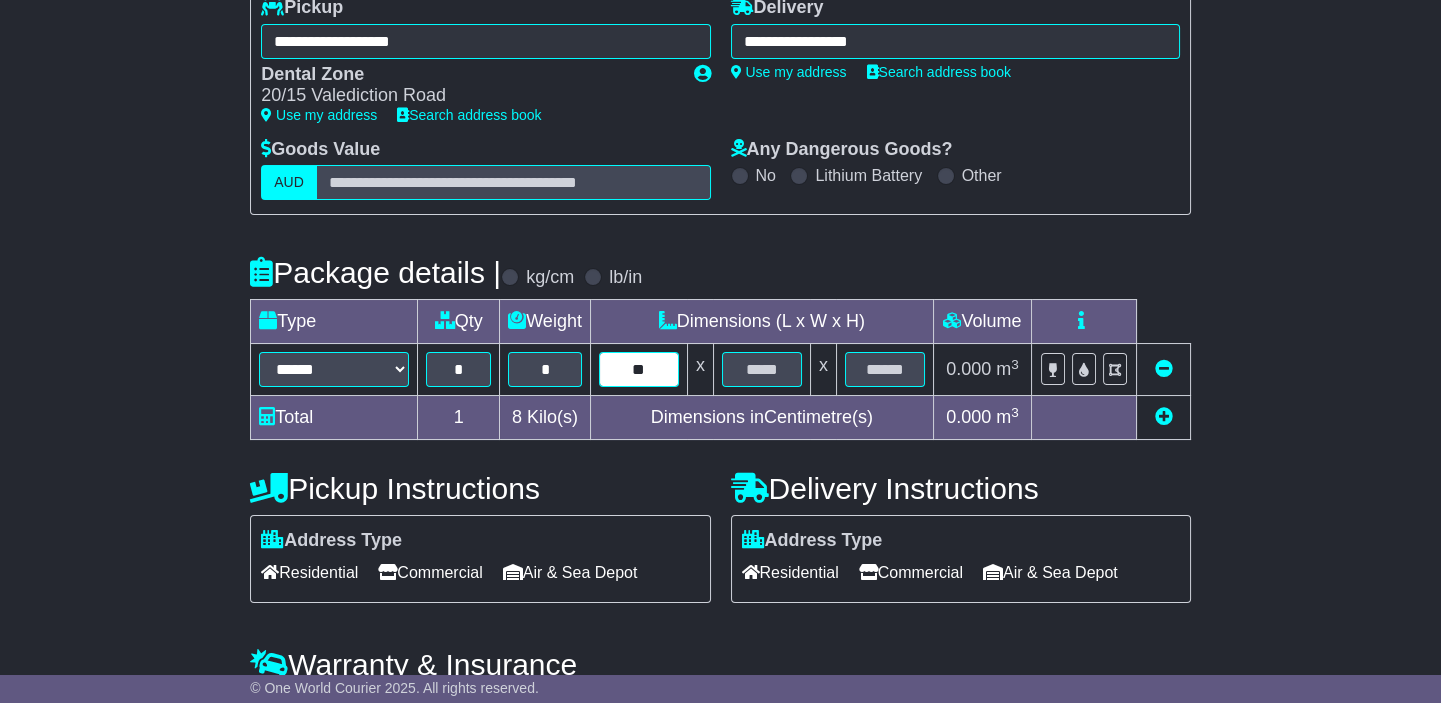 type on "**" 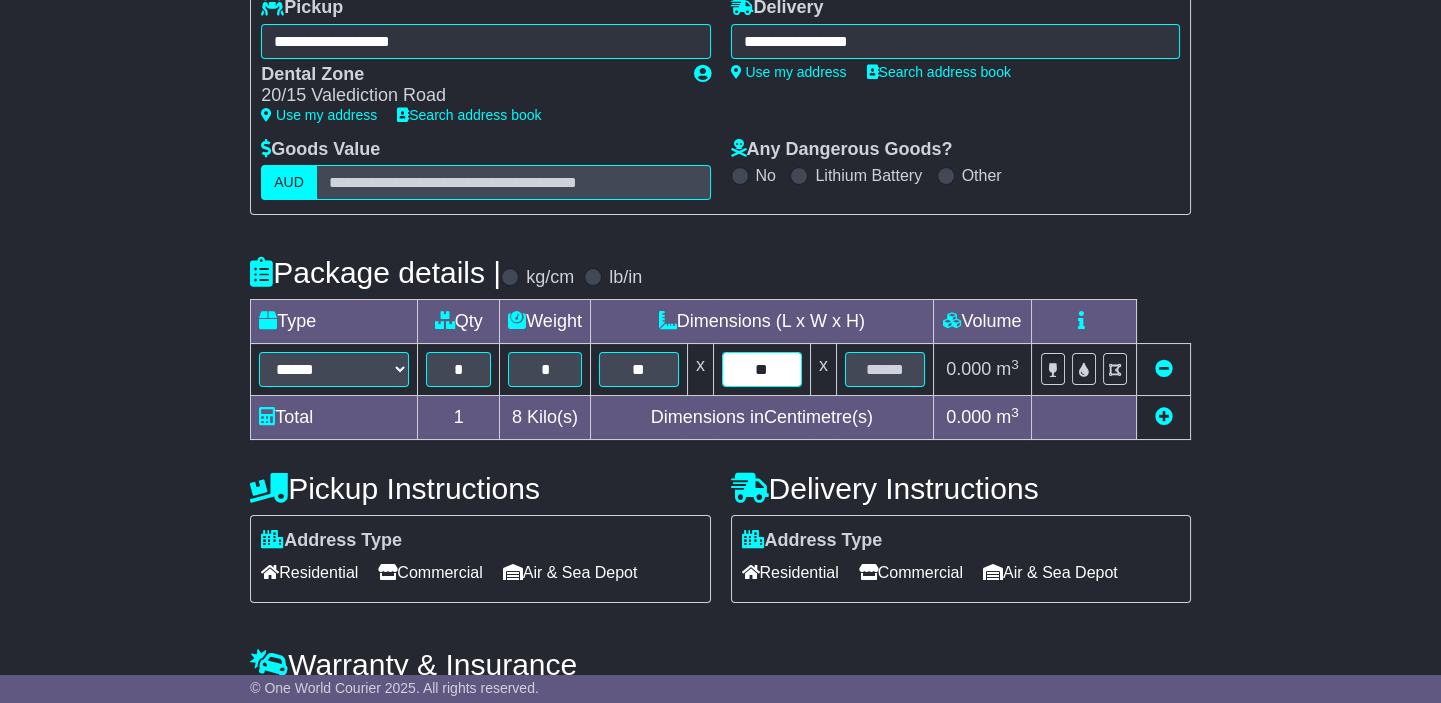 type on "**" 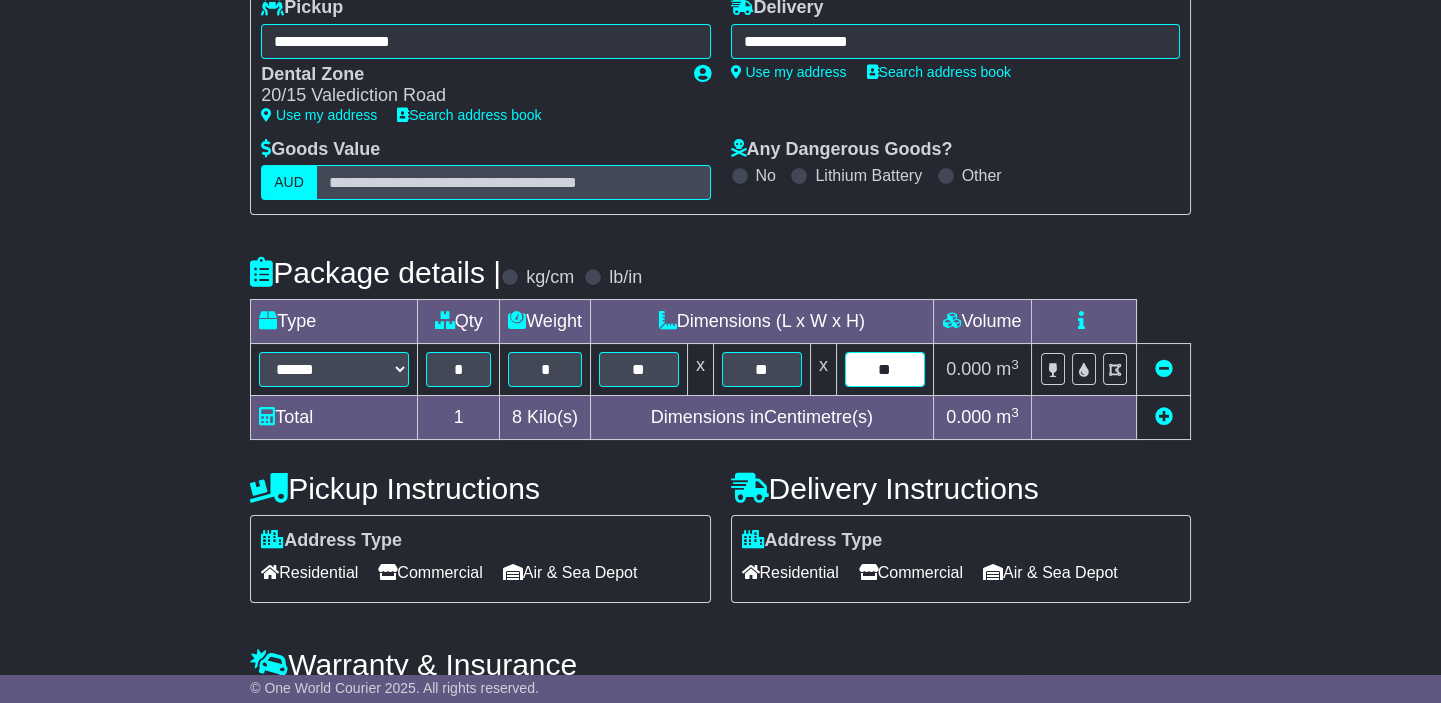 type on "**" 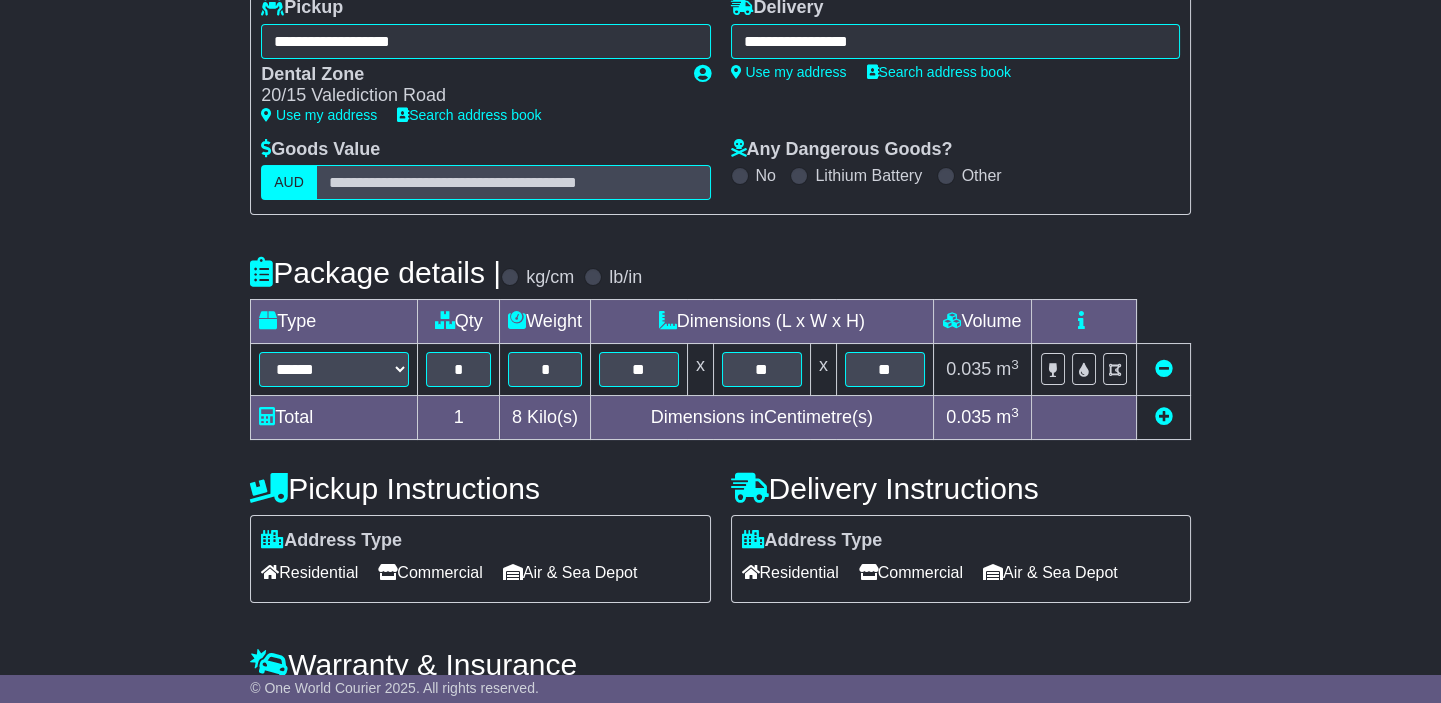 click on "Address Type
Residential
Commercial
Air & Sea Depot" at bounding box center [961, 559] 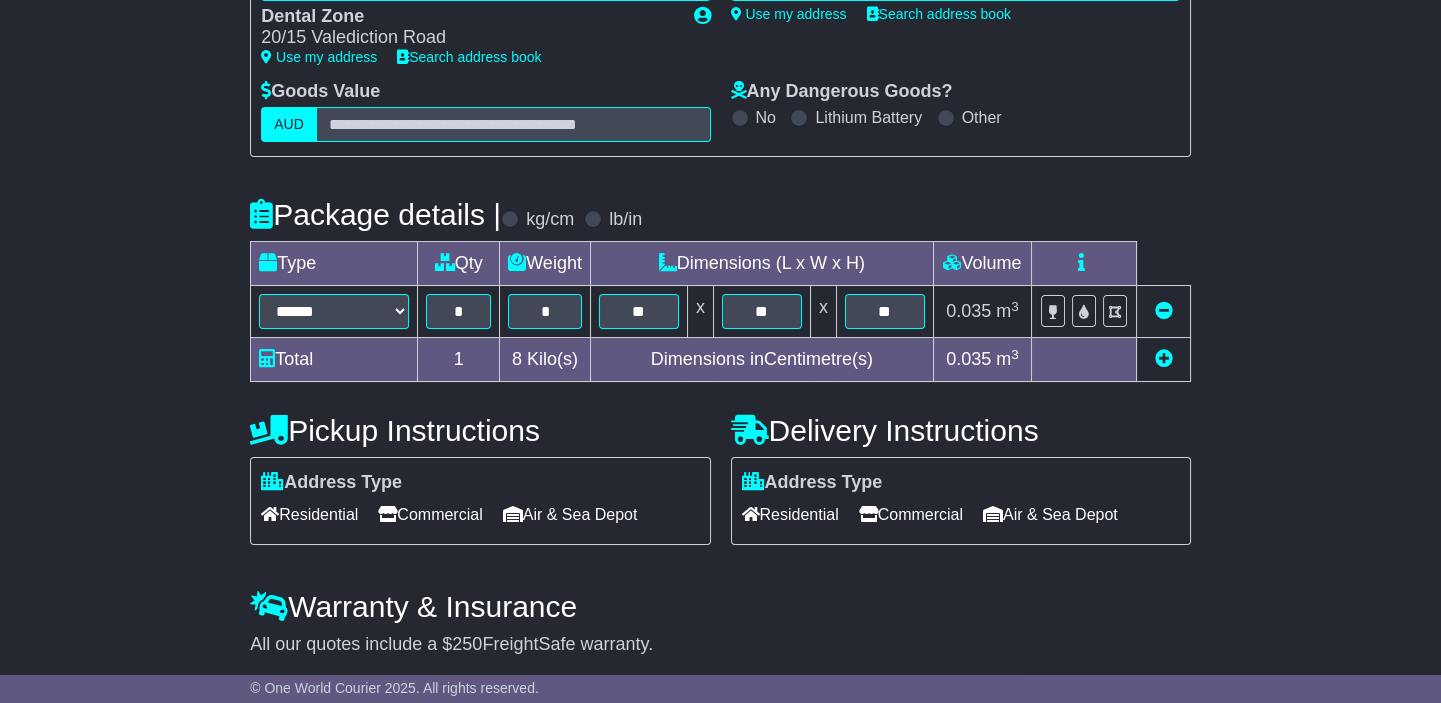 scroll, scrollTop: 398, scrollLeft: 0, axis: vertical 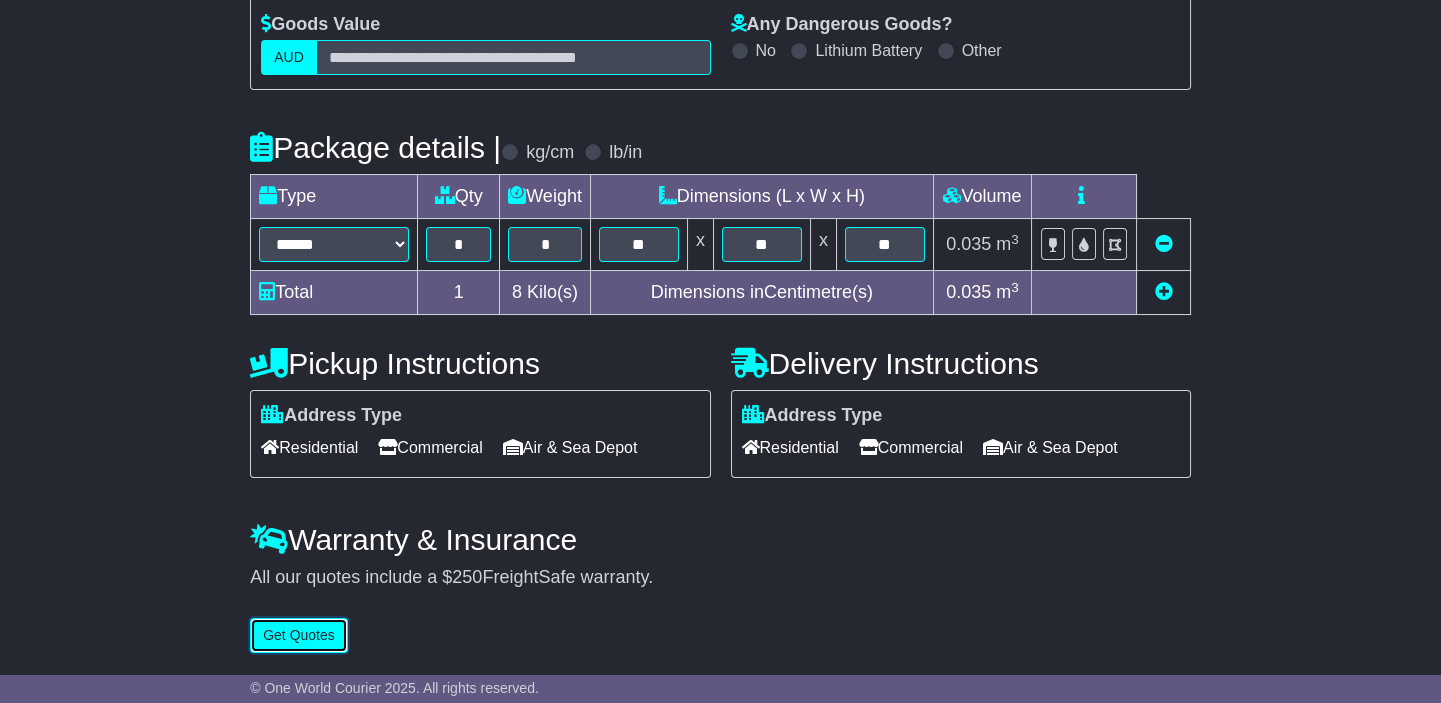click on "Get Quotes" at bounding box center (299, 635) 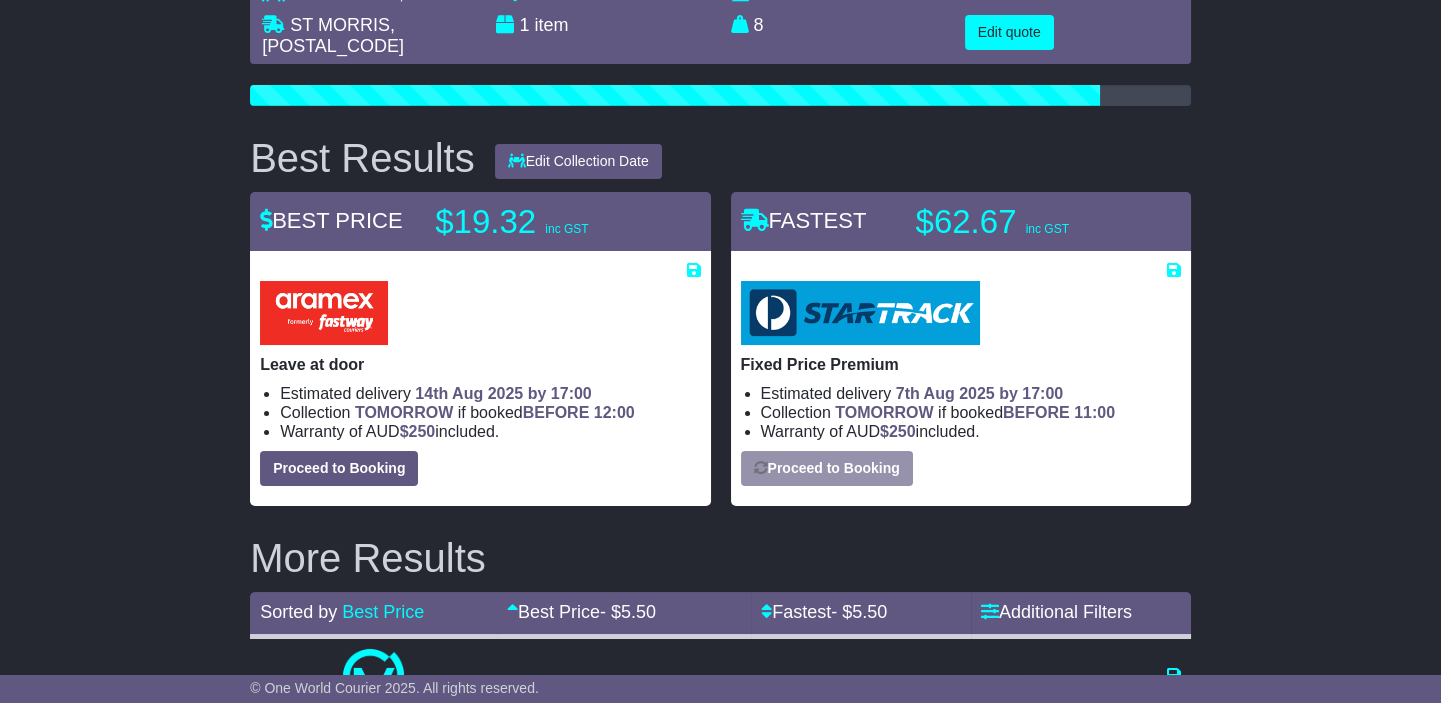 scroll, scrollTop: 181, scrollLeft: 0, axis: vertical 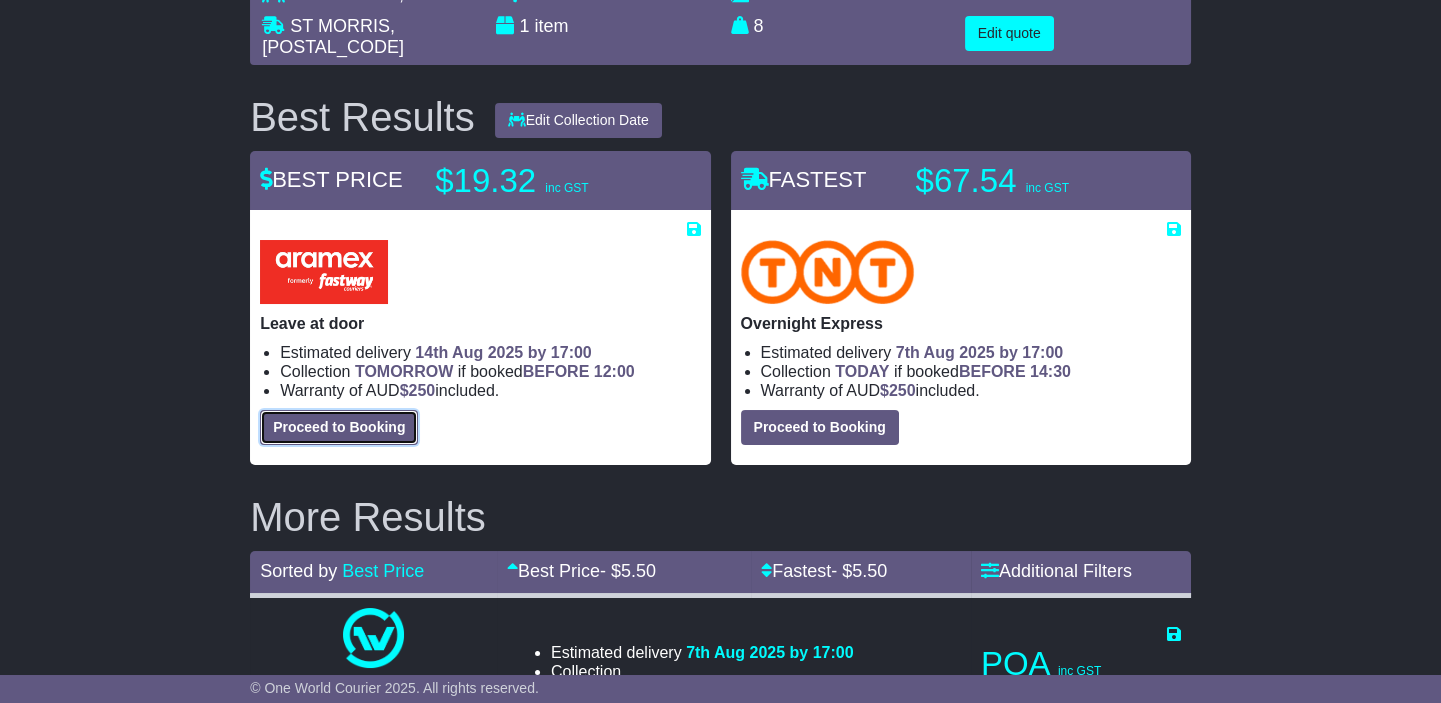 click on "Proceed to Booking" at bounding box center (339, 427) 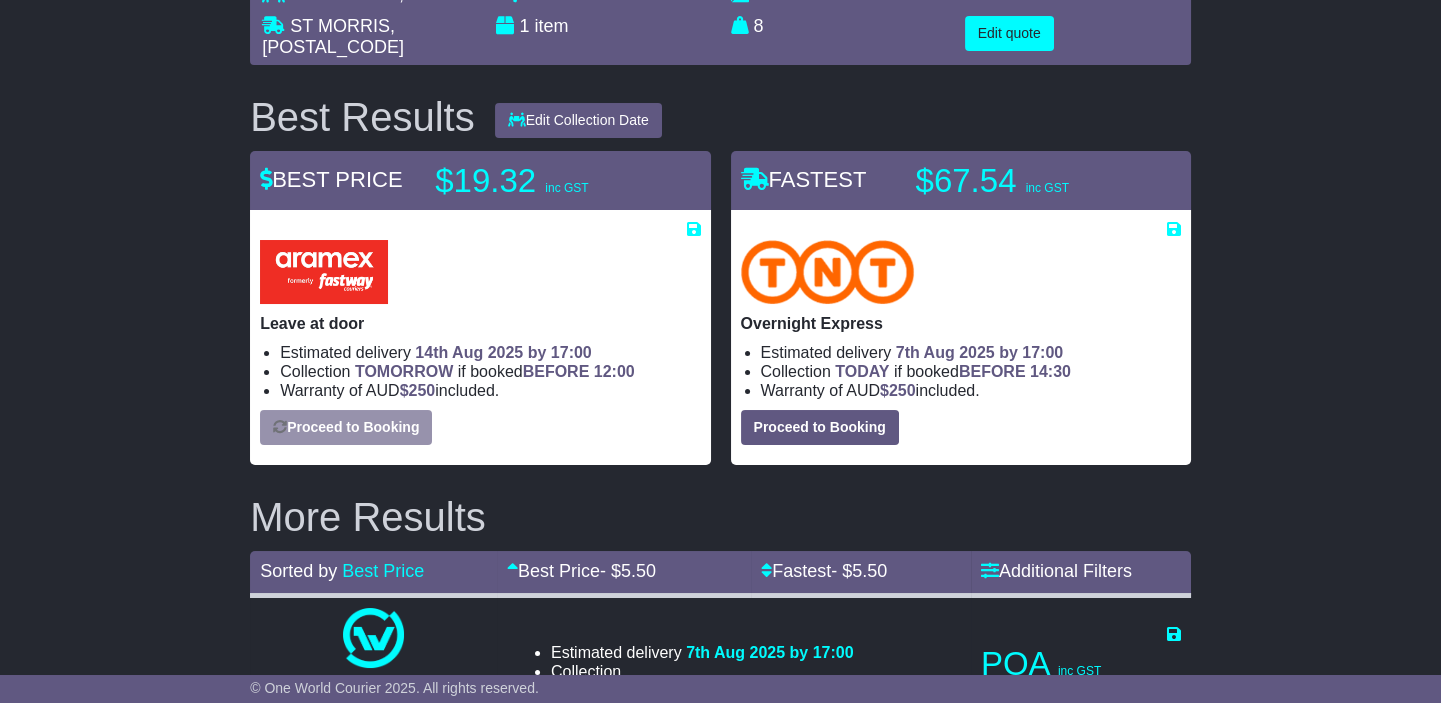 select on "*****" 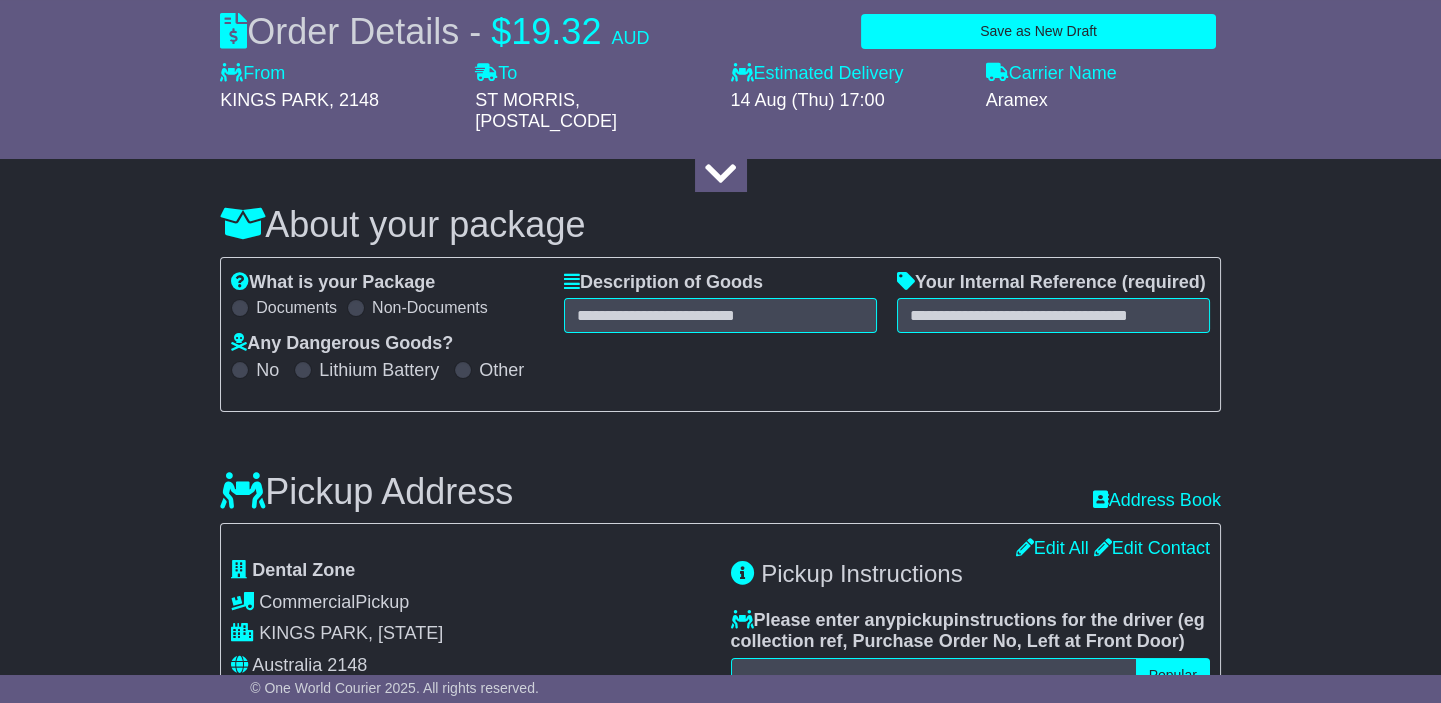scroll, scrollTop: 181, scrollLeft: 0, axis: vertical 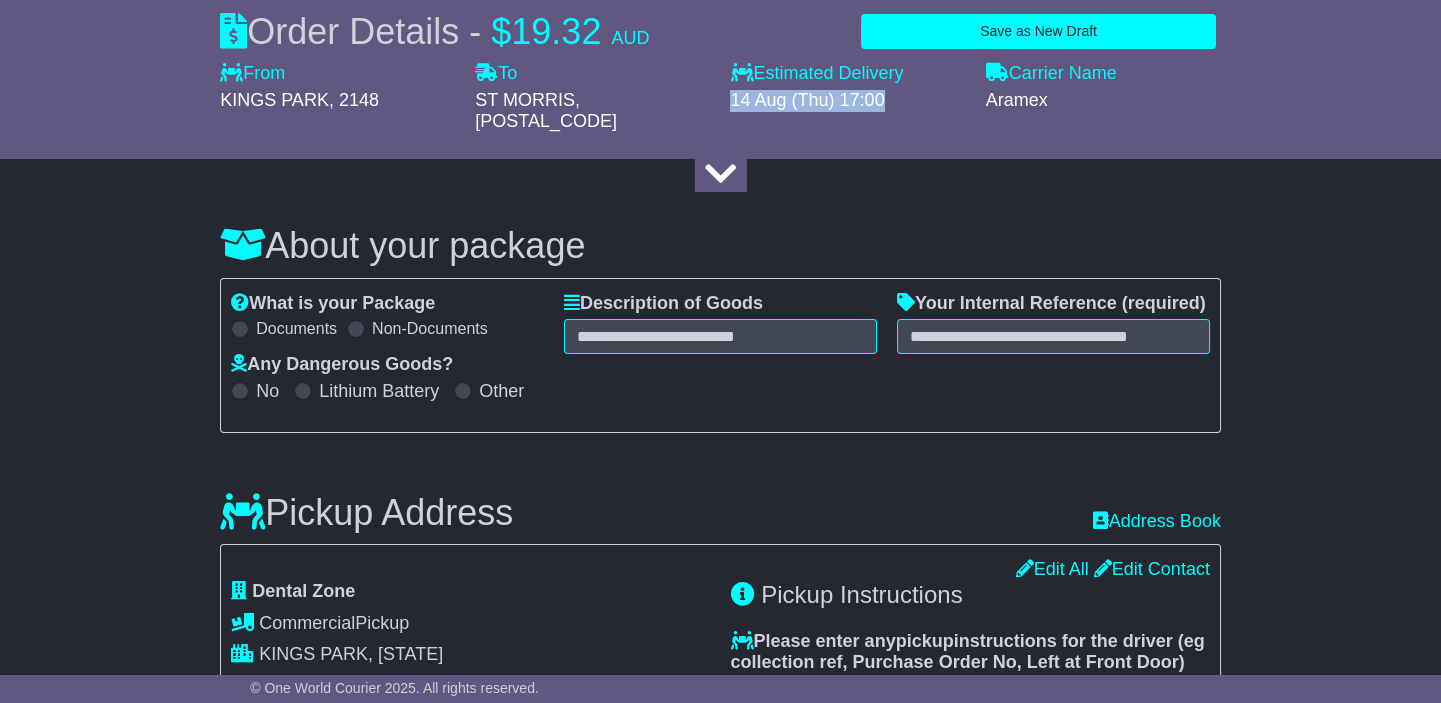 drag, startPoint x: 729, startPoint y: 96, endPoint x: 884, endPoint y: 115, distance: 156.16017 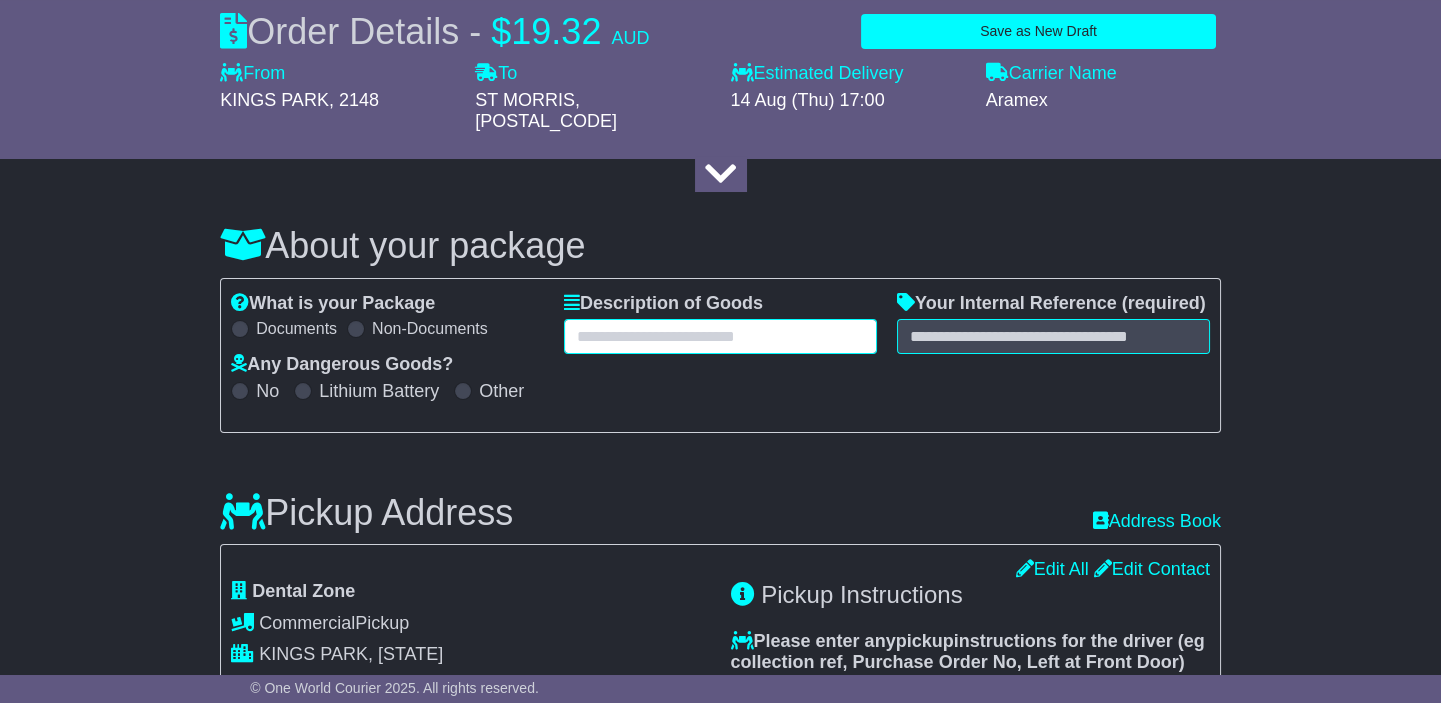 click at bounding box center (720, 336) 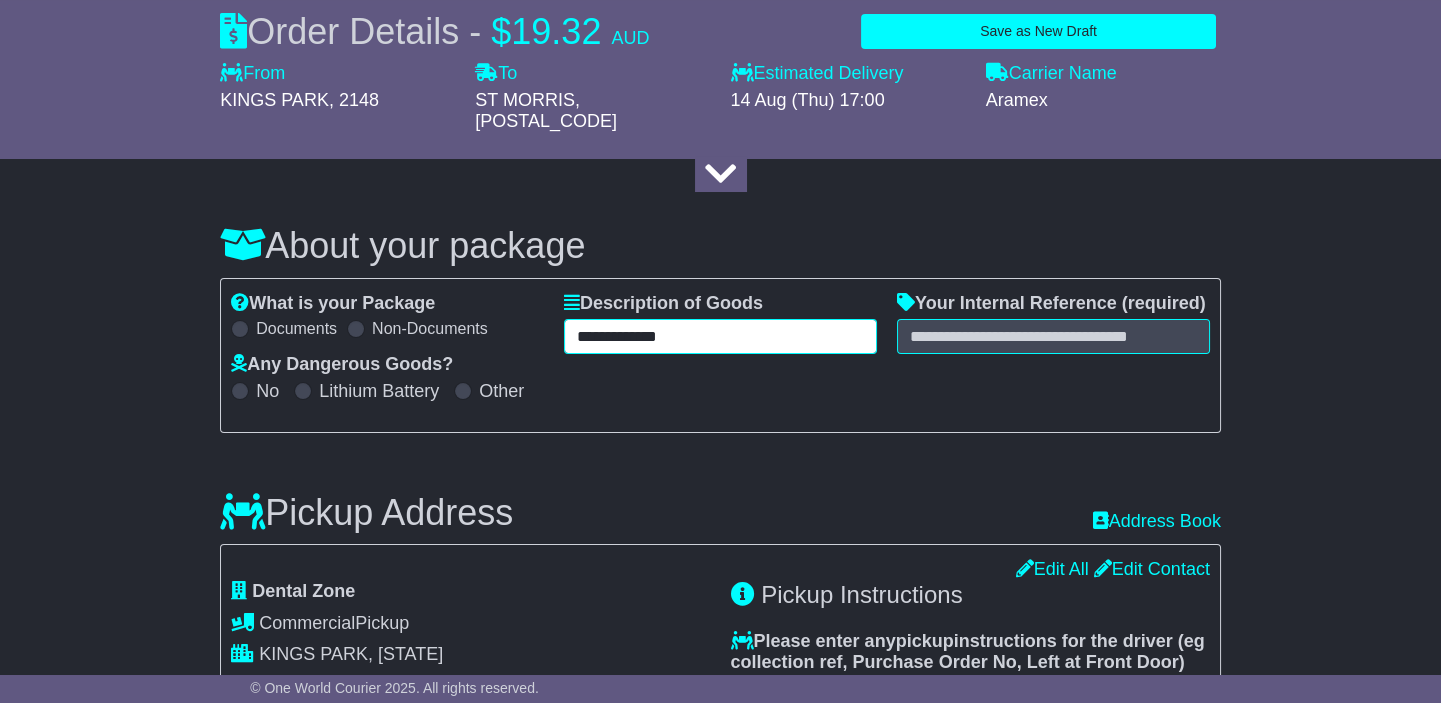 type on "**********" 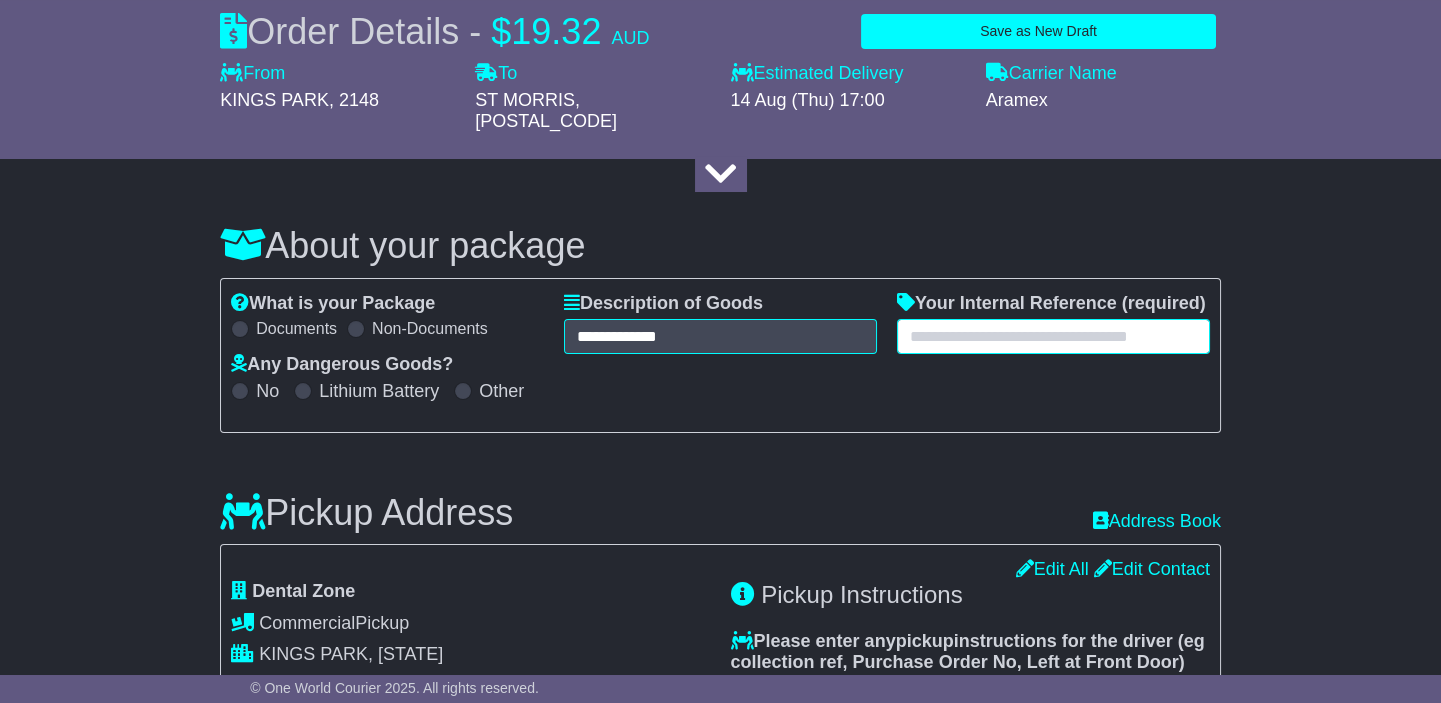click at bounding box center [1053, 336] 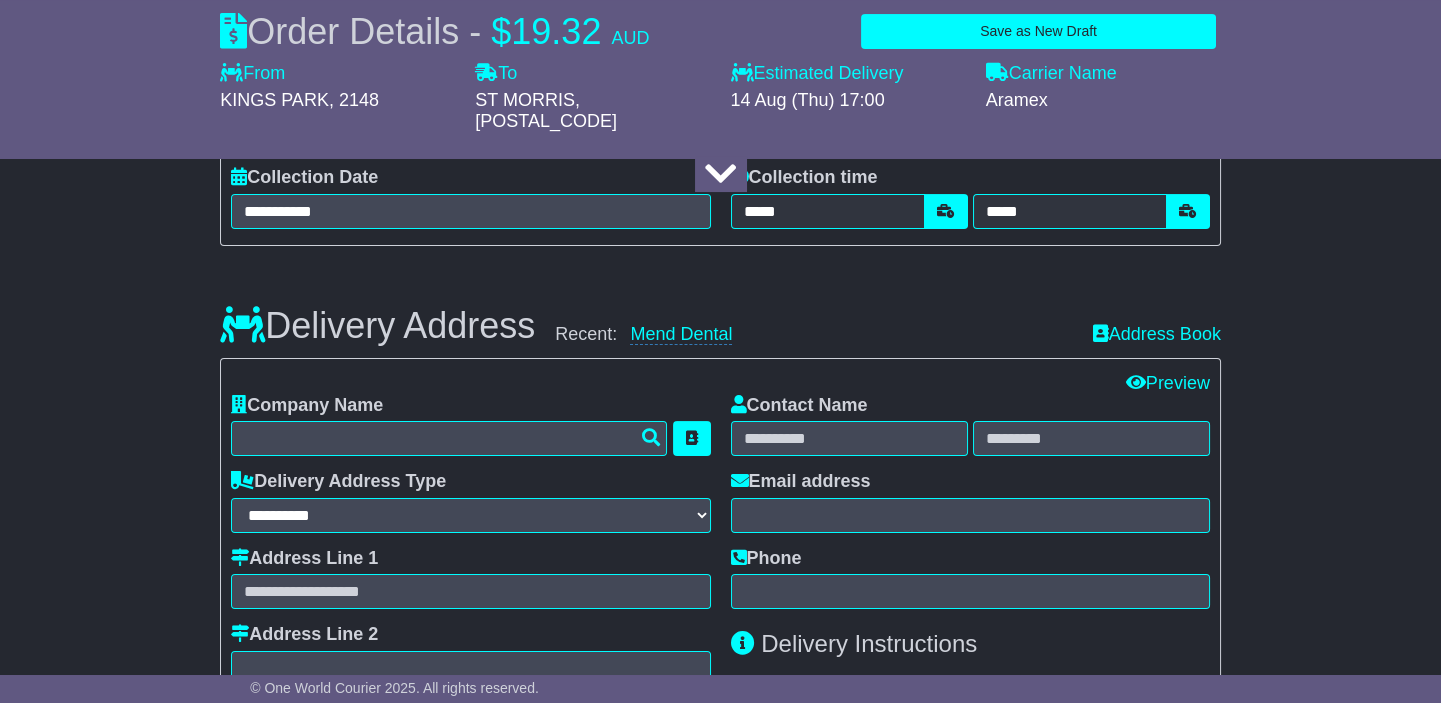scroll, scrollTop: 1000, scrollLeft: 0, axis: vertical 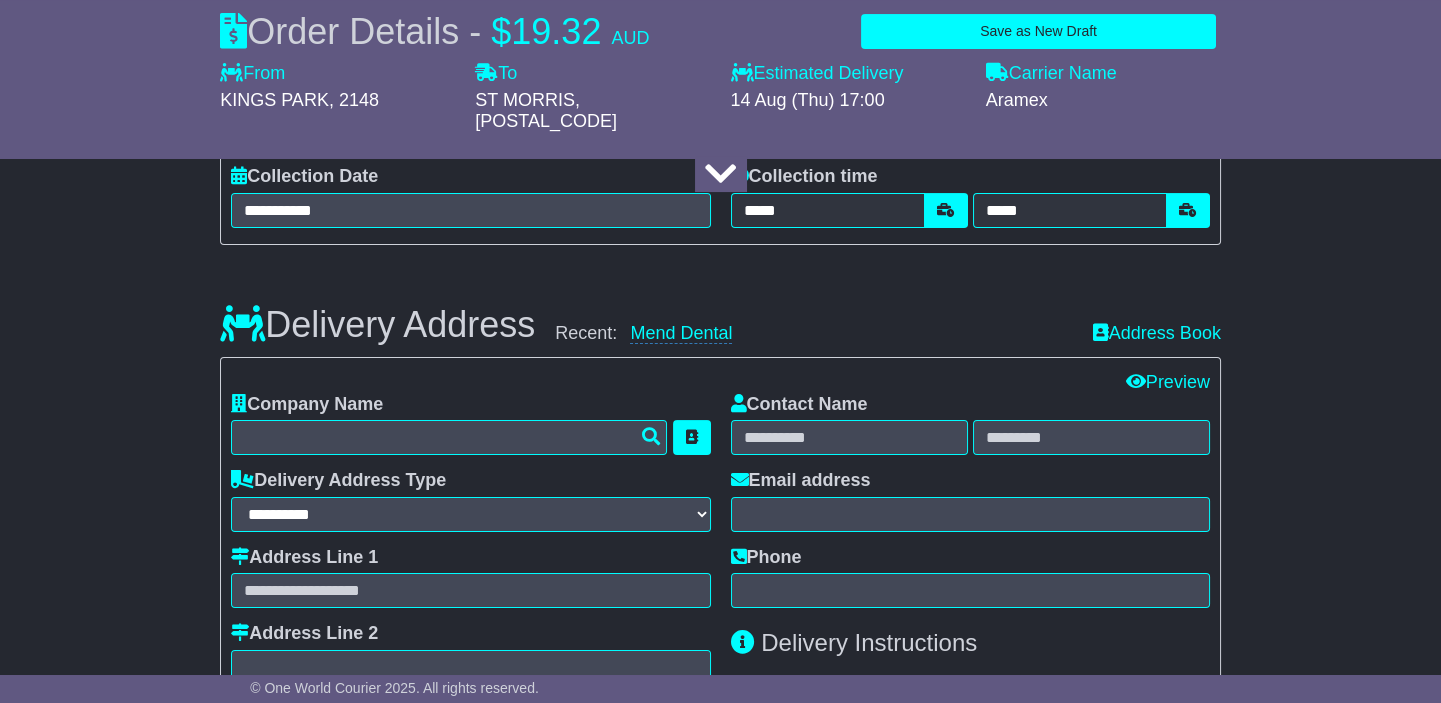 type on "*******" 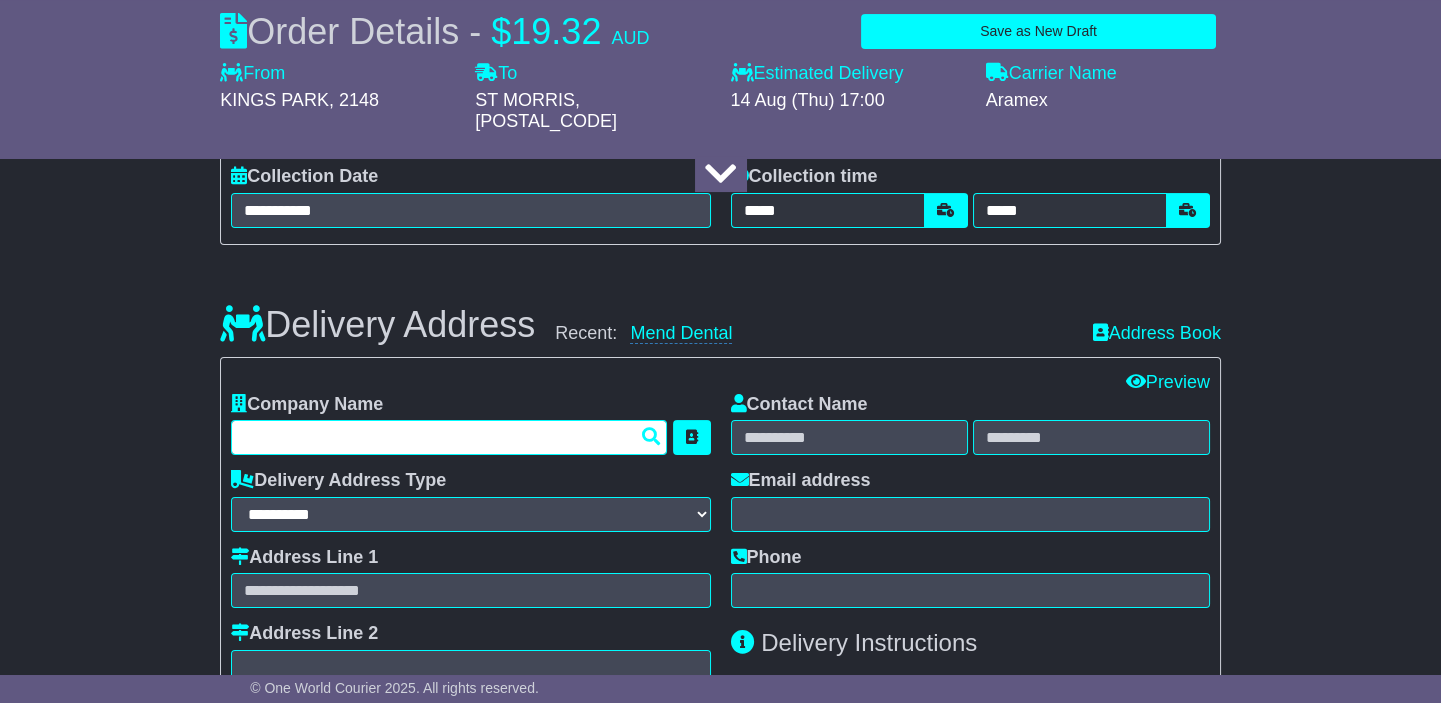 drag, startPoint x: 427, startPoint y: 406, endPoint x: 415, endPoint y: 406, distance: 12 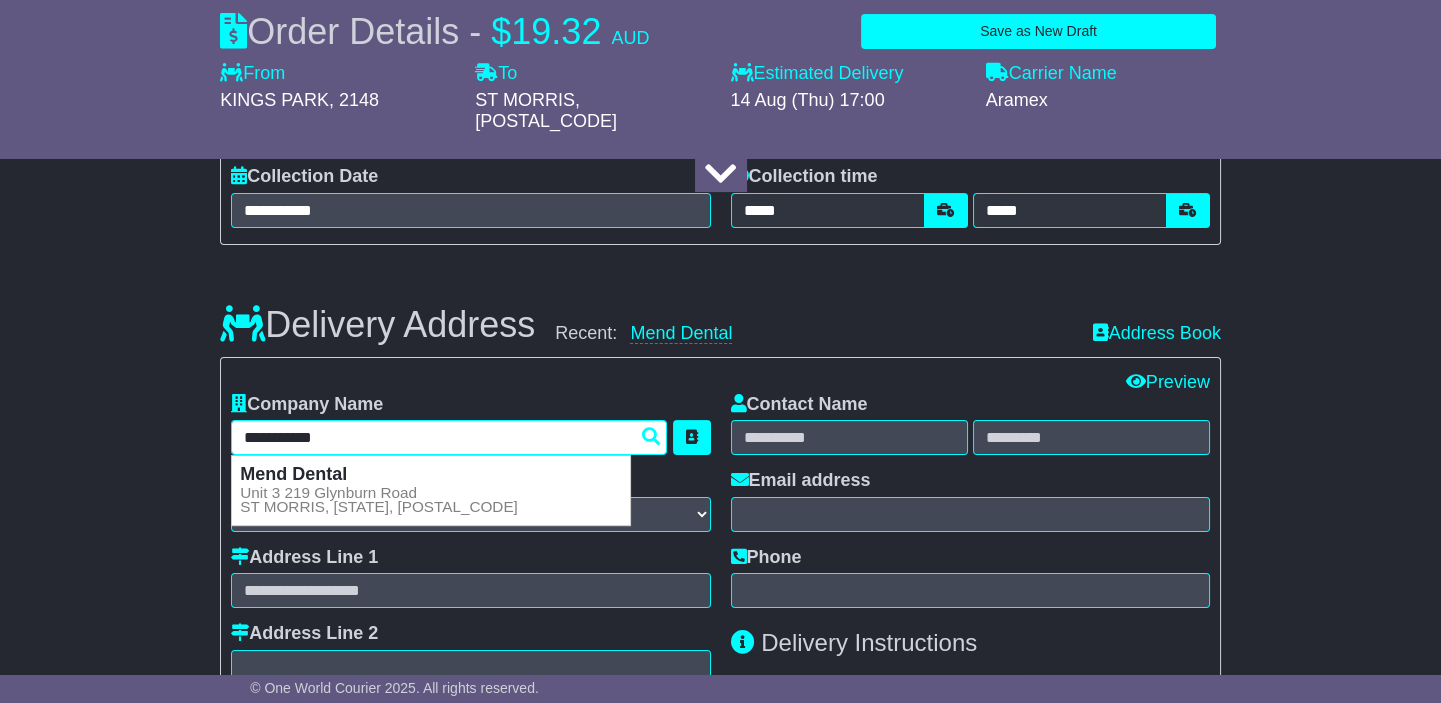 click on "Unit 3 219 Glynburn Road   ST MORRIS, SA, 5068" at bounding box center [379, 500] 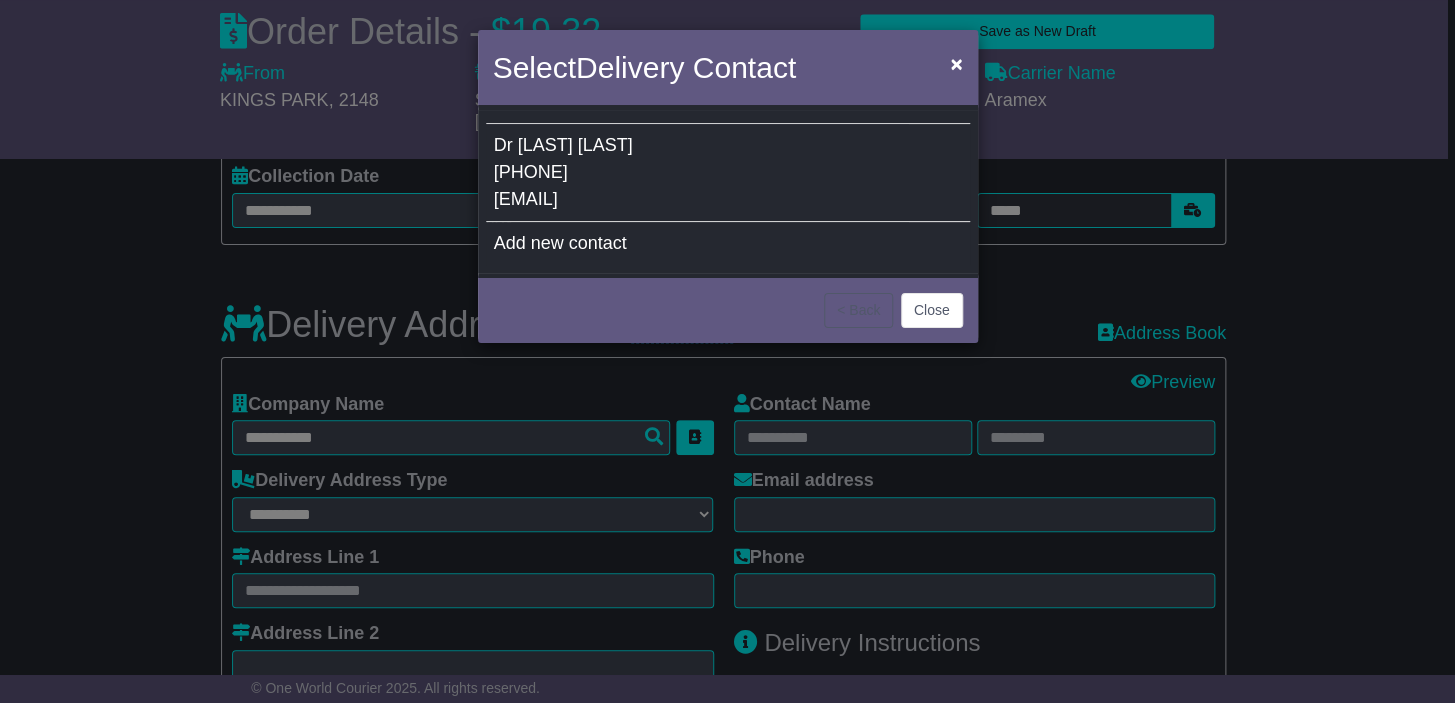 click on "Dr Arthur   Shizas
0883646780
ashizas@bigpond.net.au" at bounding box center (728, 173) 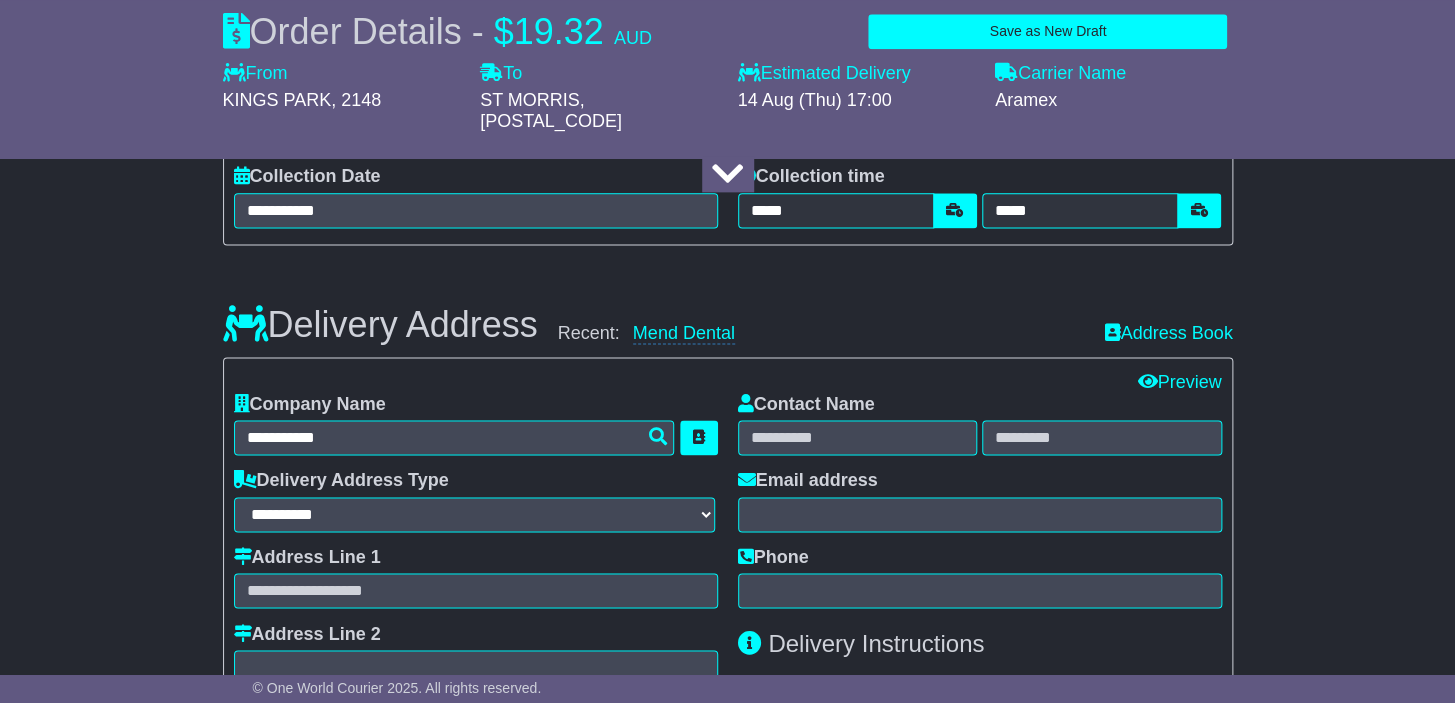 type on "**********" 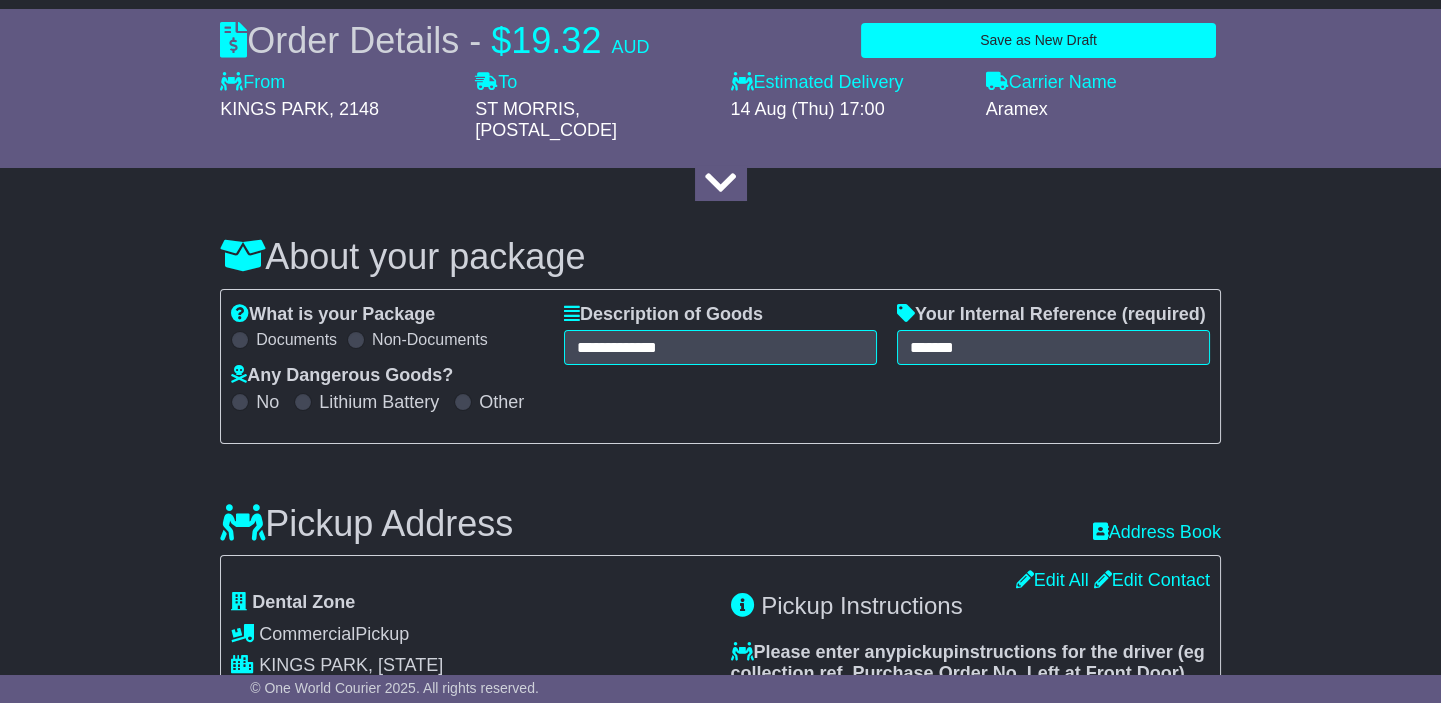 scroll, scrollTop: 99, scrollLeft: 0, axis: vertical 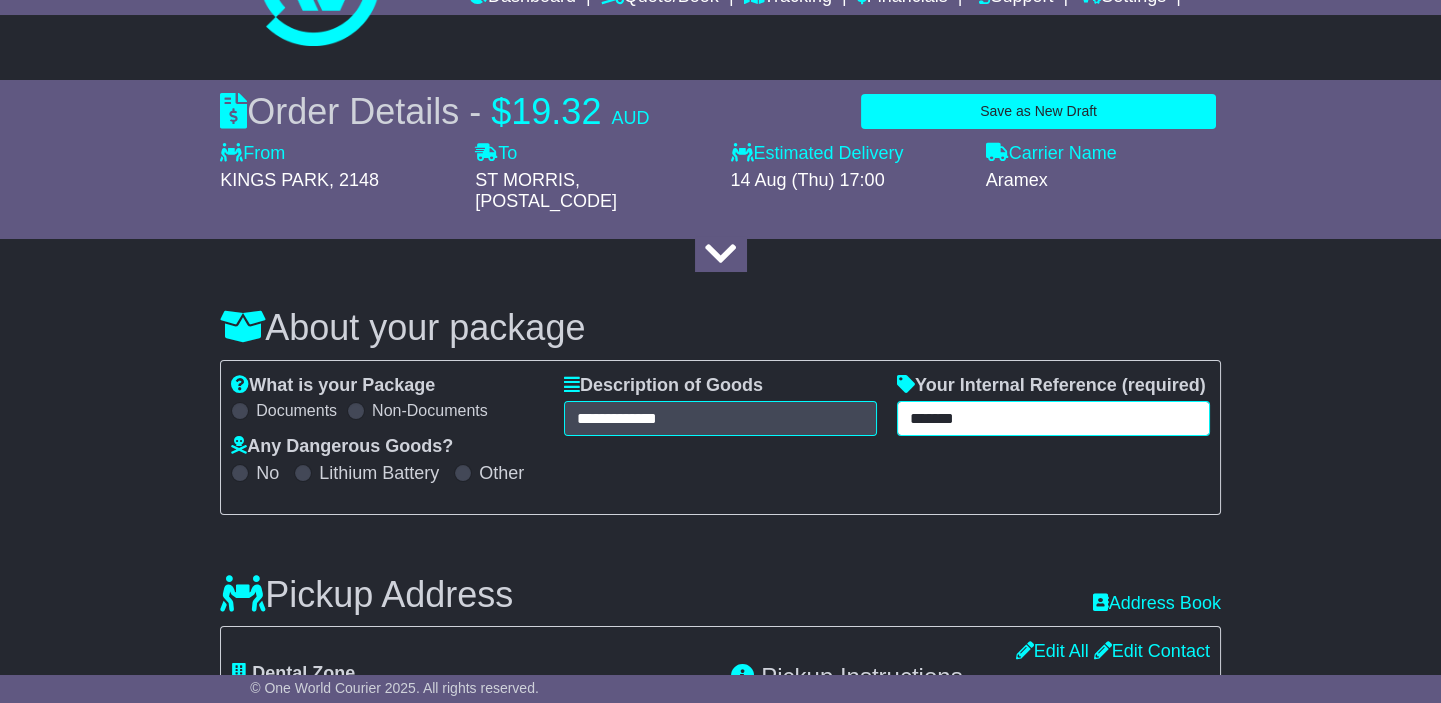 drag, startPoint x: 1018, startPoint y: 405, endPoint x: 928, endPoint y: 400, distance: 90.13878 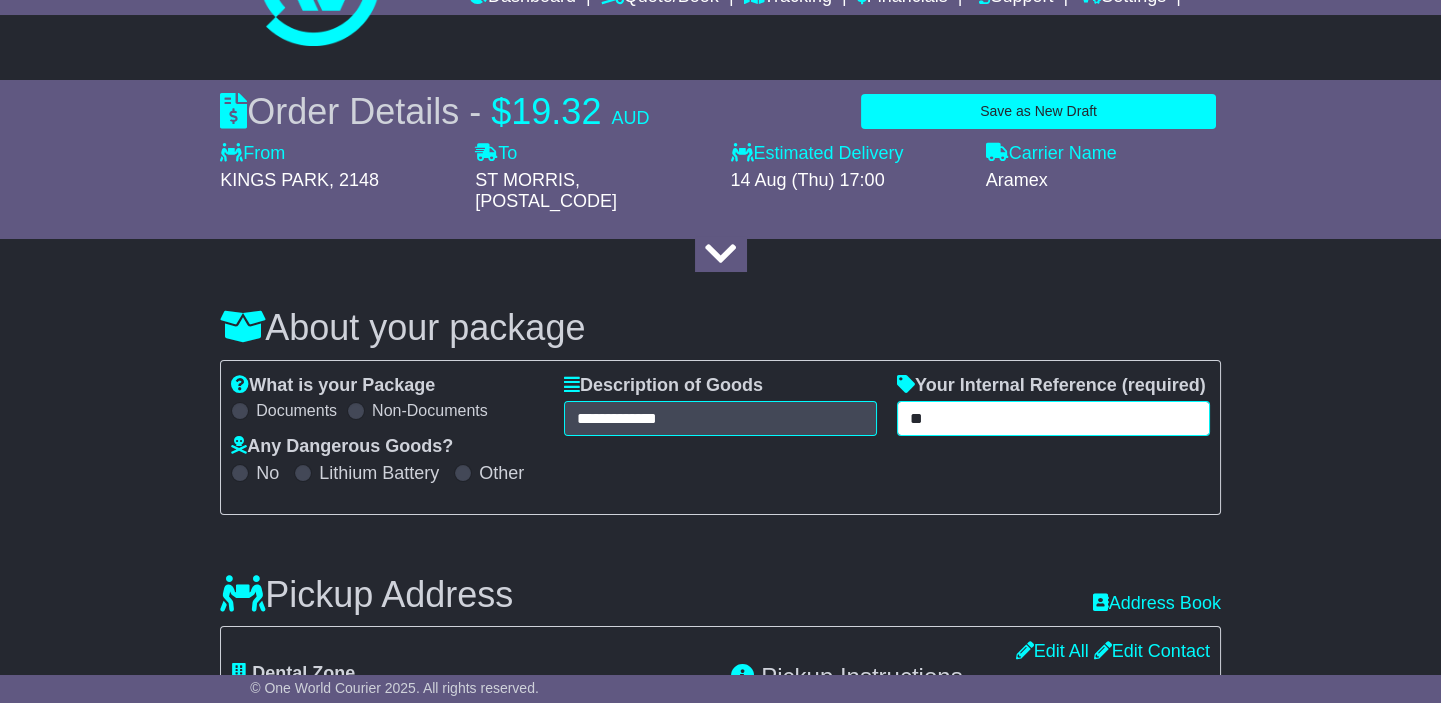 type on "*" 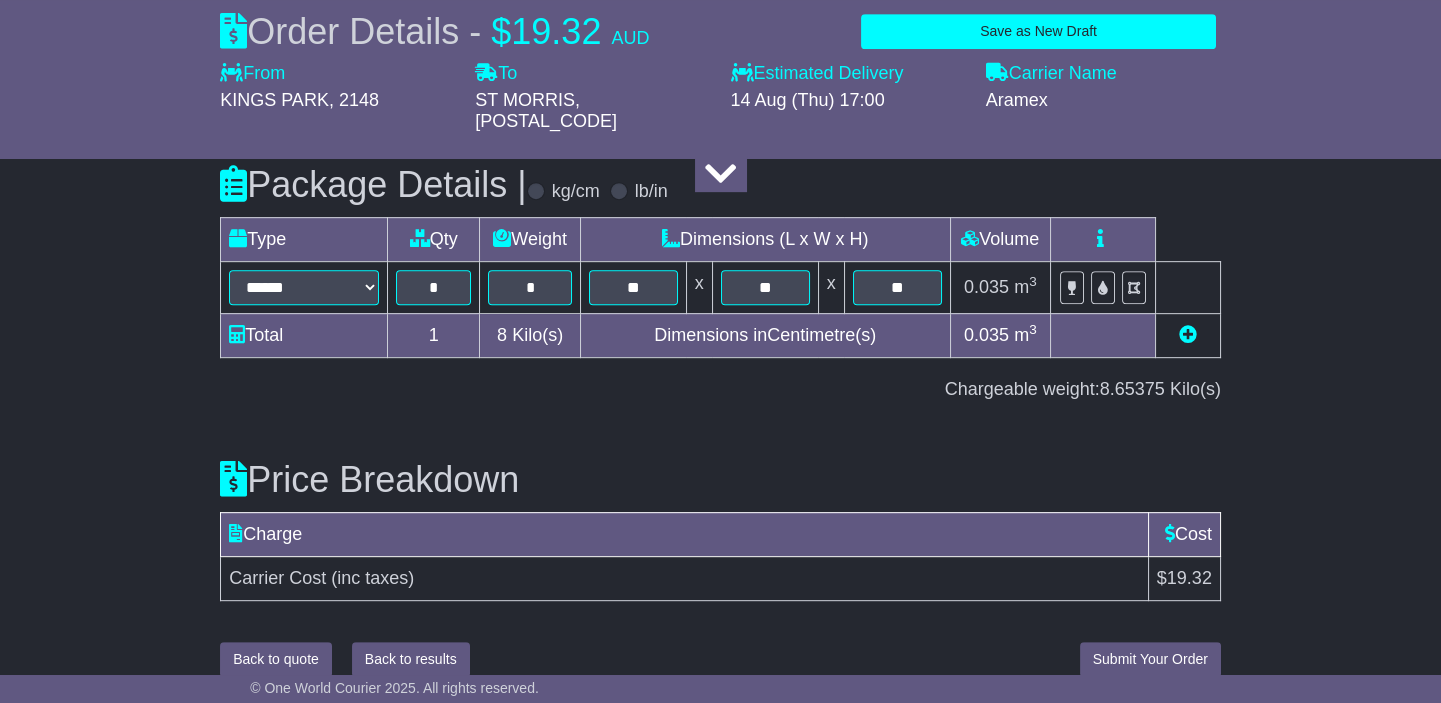 type on "*****" 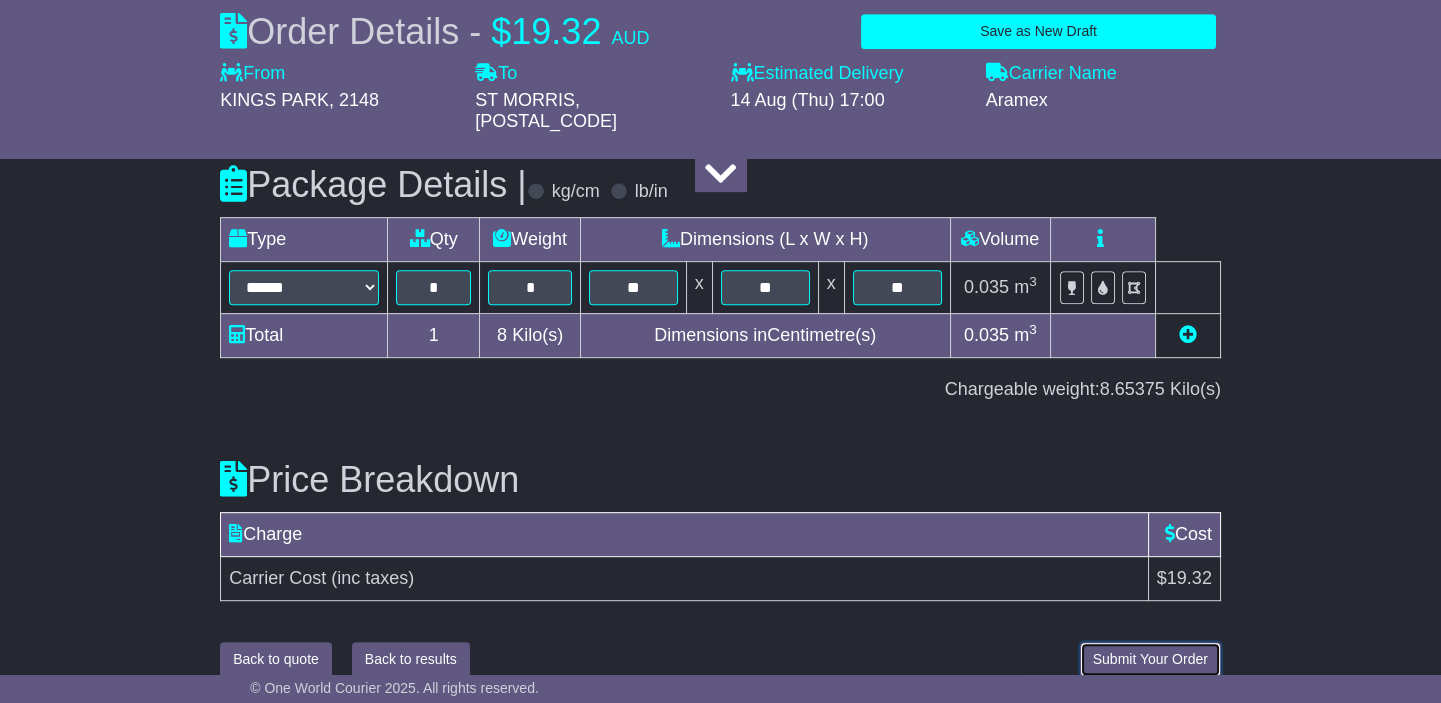 click on "Submit Your Order" at bounding box center [1150, 659] 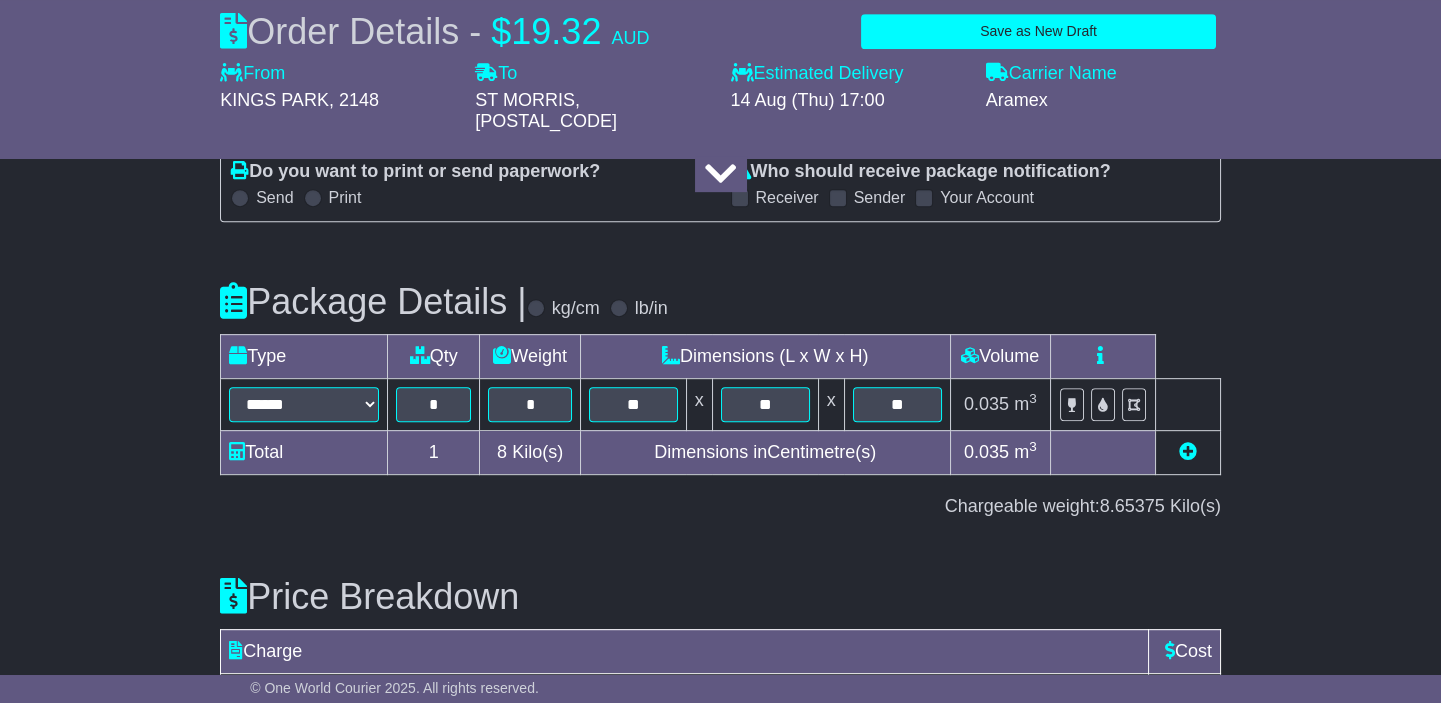 scroll, scrollTop: 2190, scrollLeft: 0, axis: vertical 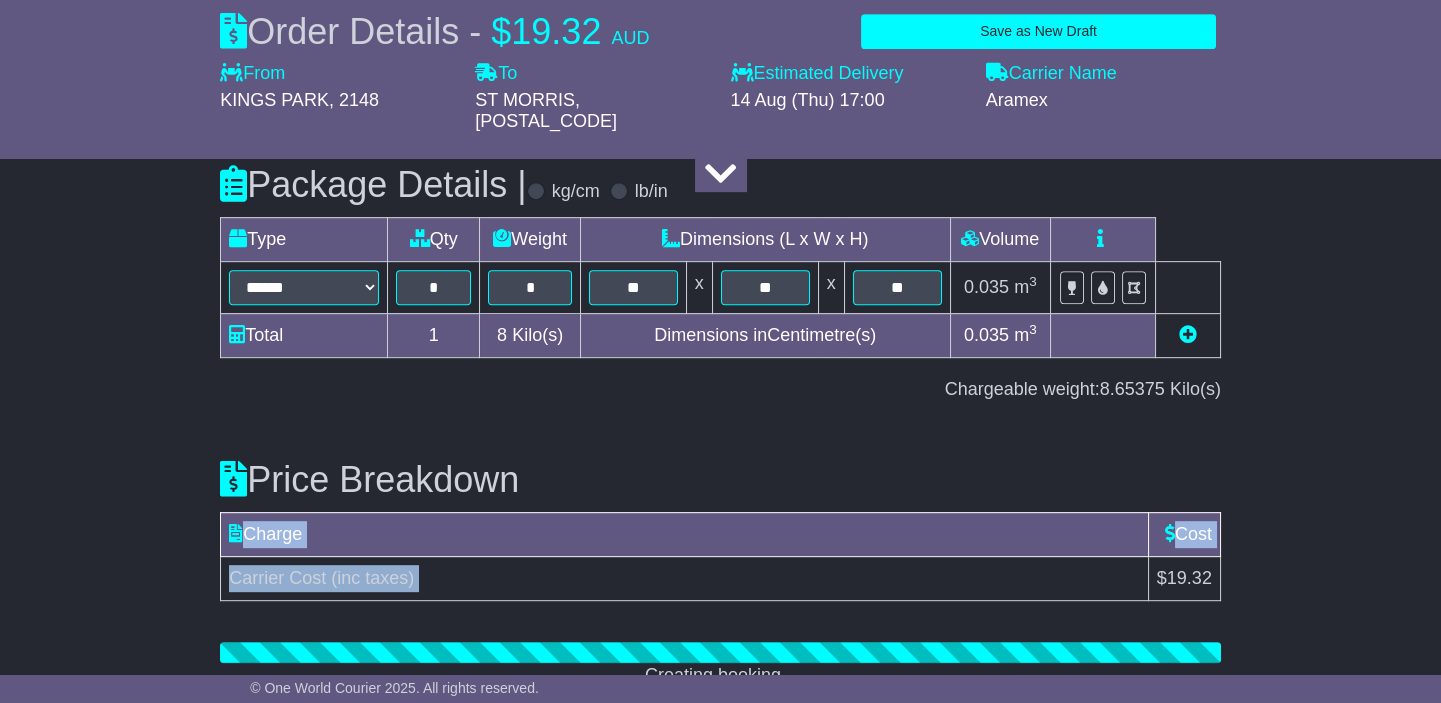 drag, startPoint x: 1152, startPoint y: 550, endPoint x: 1228, endPoint y: 554, distance: 76.105194 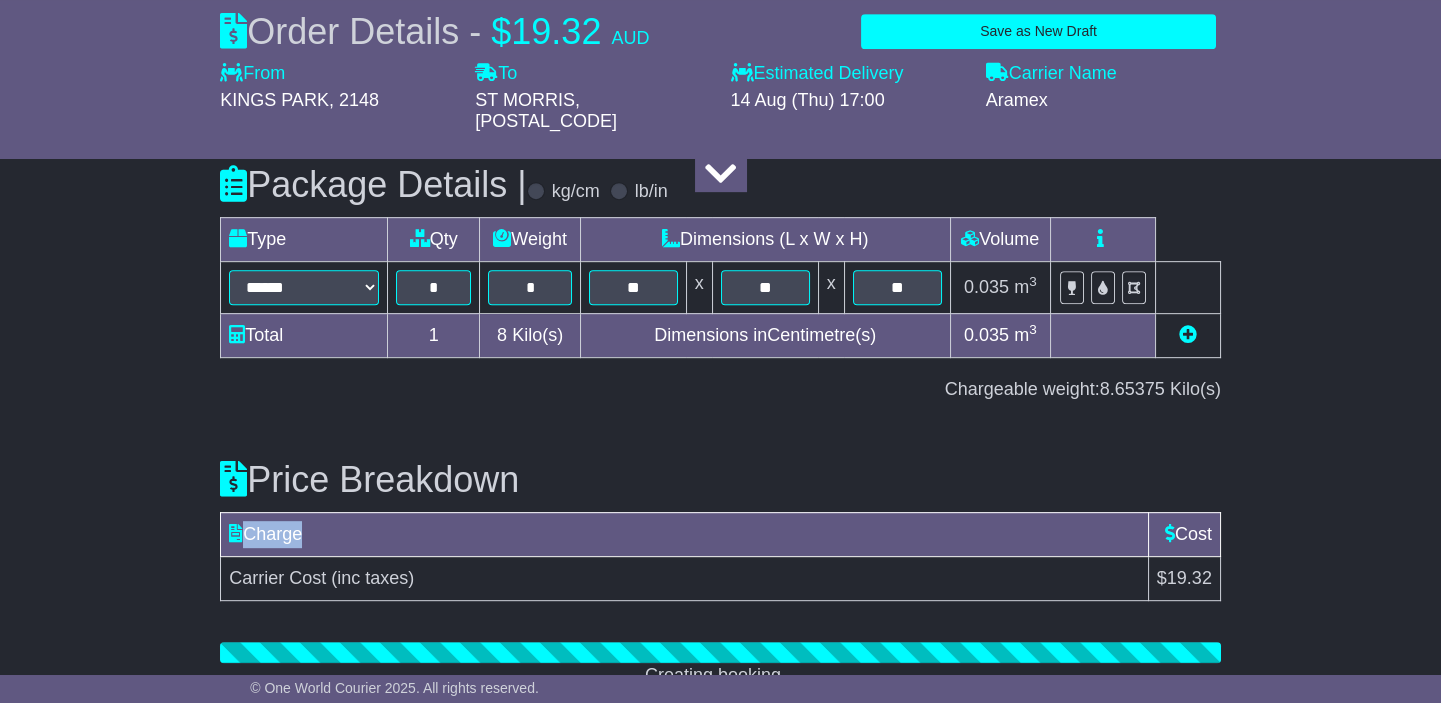 drag, startPoint x: 1161, startPoint y: 516, endPoint x: 1226, endPoint y: 513, distance: 65.06919 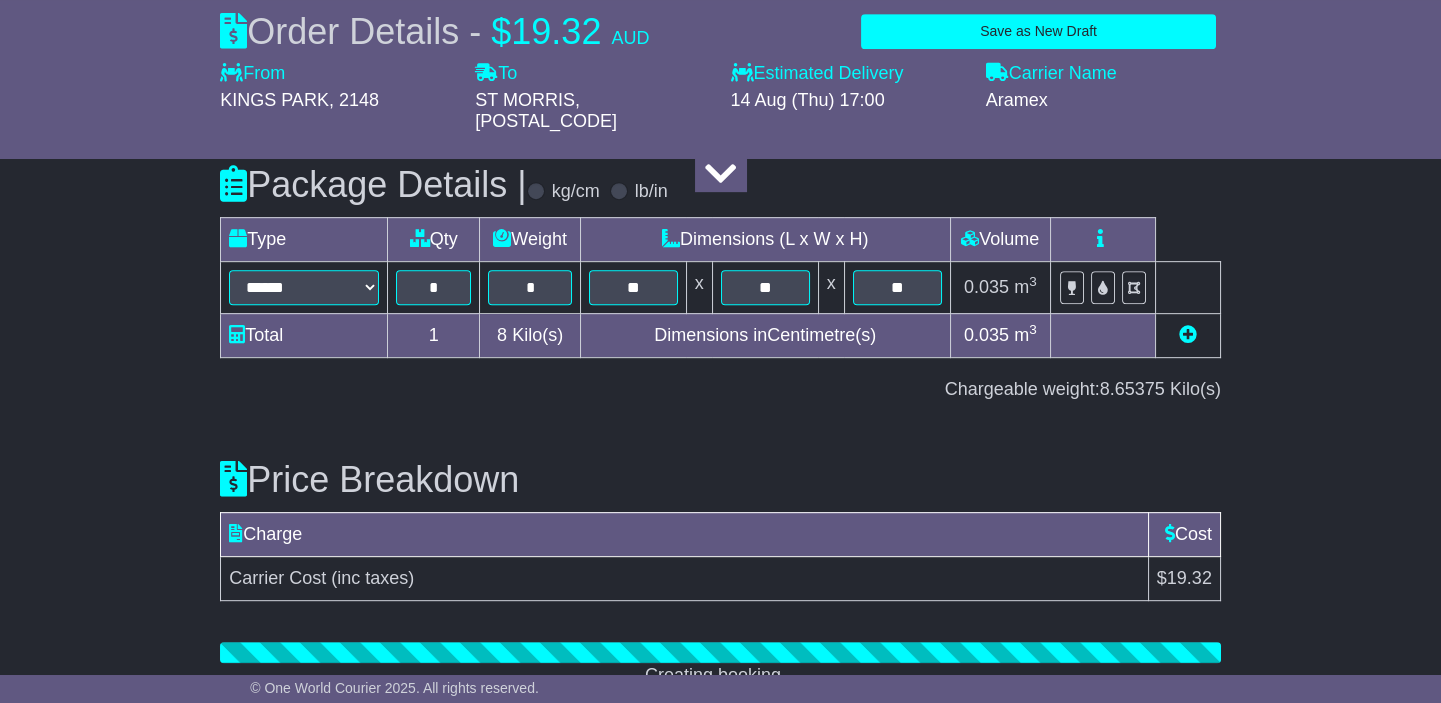 drag, startPoint x: 1145, startPoint y: 503, endPoint x: 1257, endPoint y: 518, distance: 113 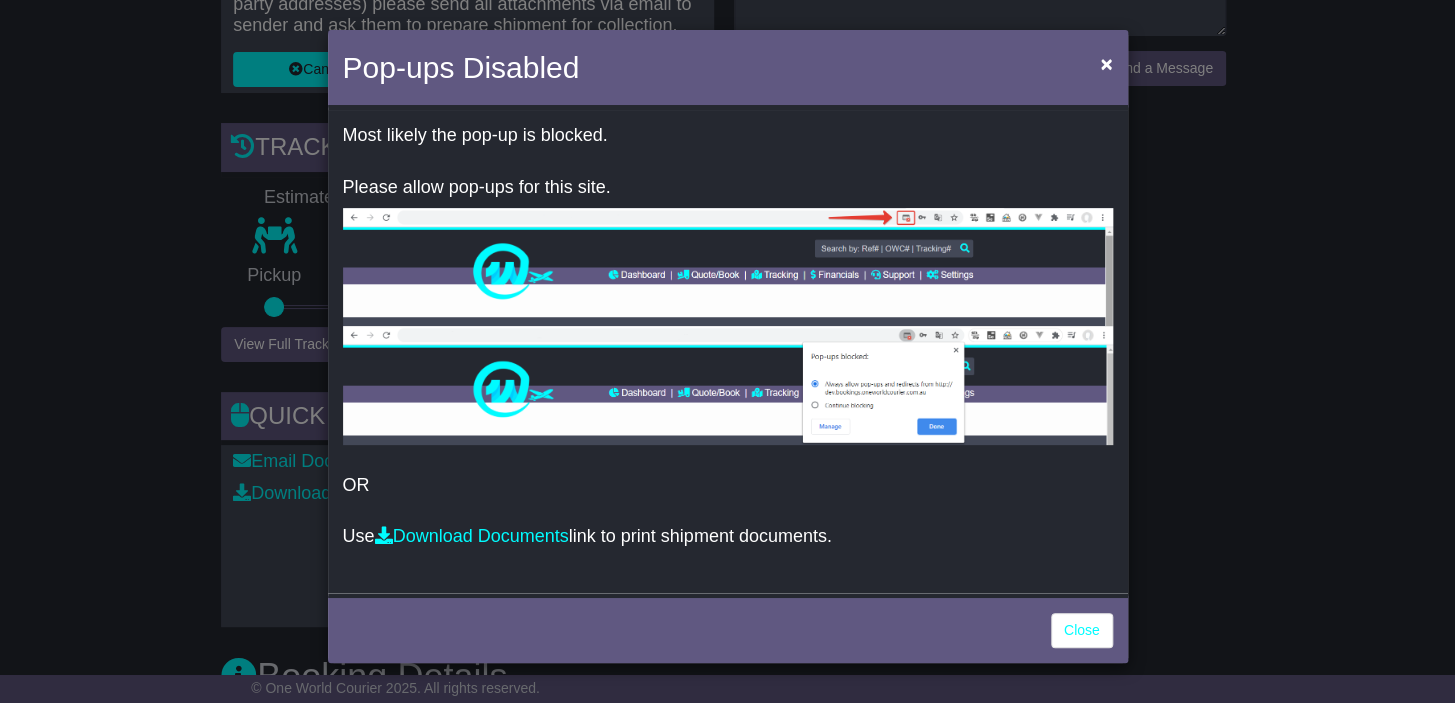 scroll, scrollTop: 545, scrollLeft: 0, axis: vertical 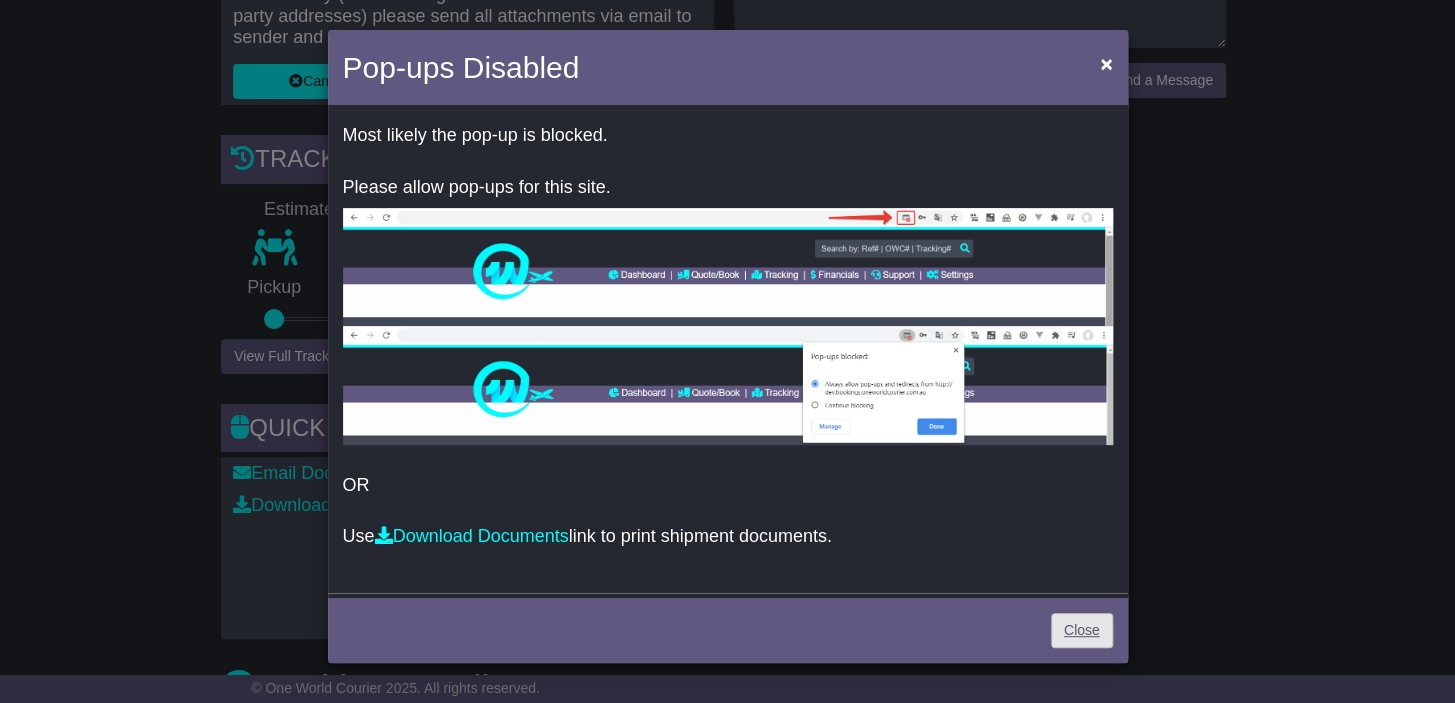 drag, startPoint x: 1123, startPoint y: 641, endPoint x: 1063, endPoint y: 625, distance: 62.0967 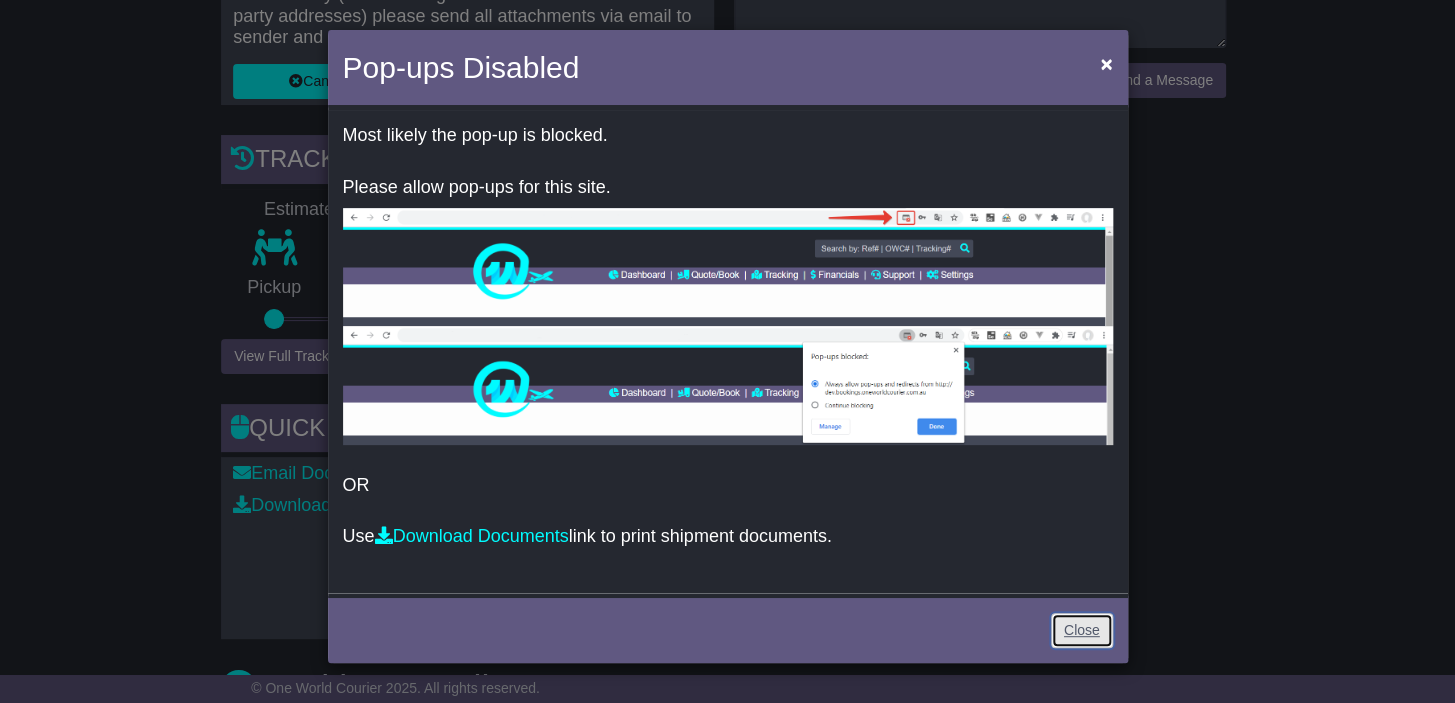 click on "Close" at bounding box center (1082, 630) 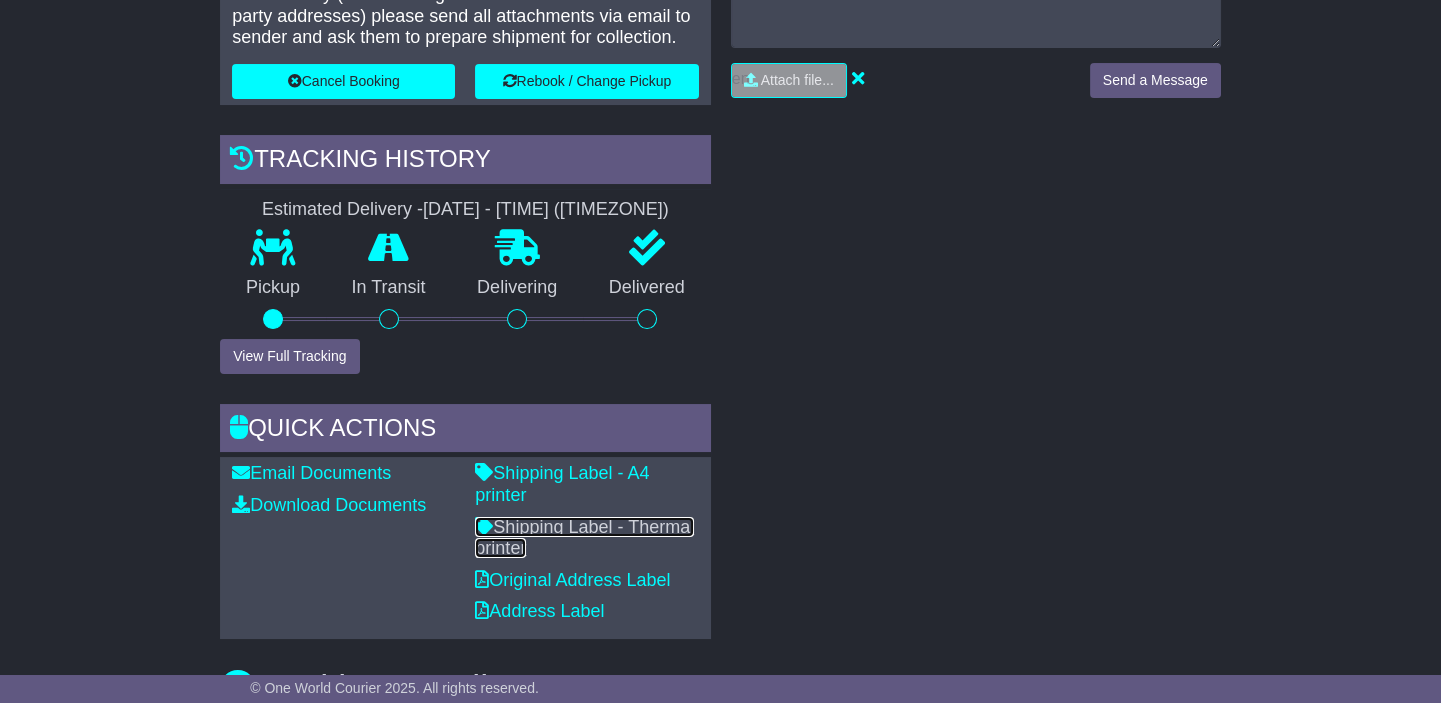 click on "Shipping Label - Thermal printer" at bounding box center (584, 538) 